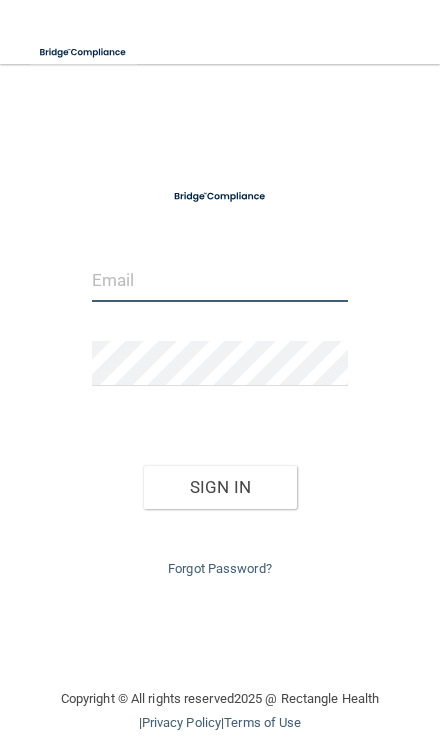 scroll, scrollTop: 0, scrollLeft: 0, axis: both 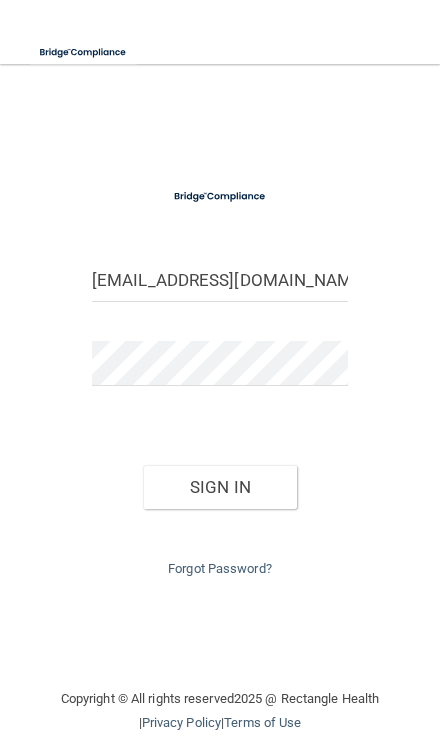 click on "Sign In" at bounding box center (220, 487) 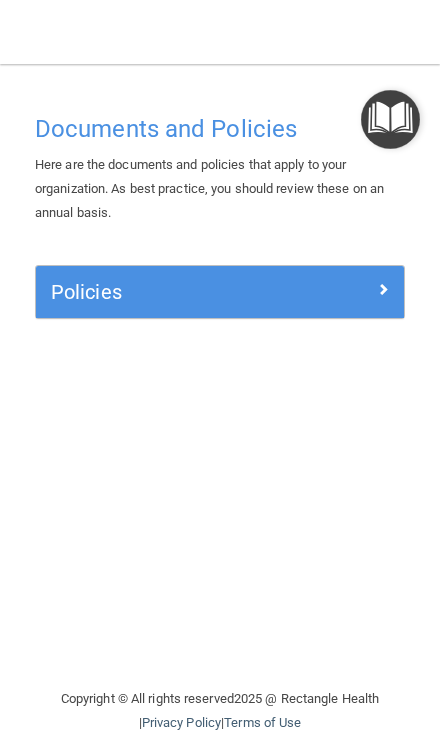 click at bounding box center (358, 288) 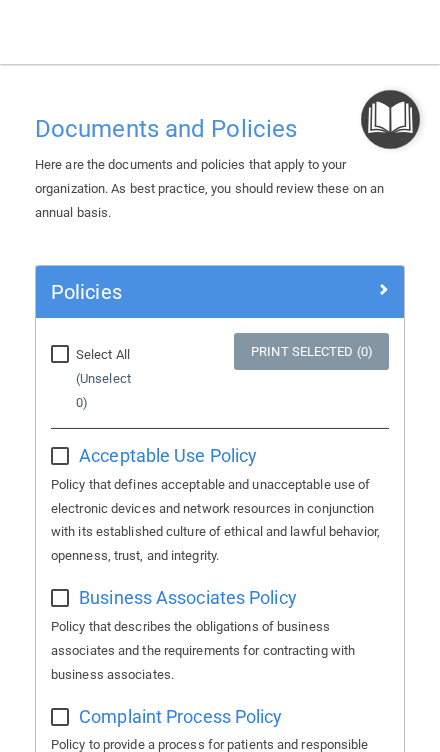 click on "Select All   (Unselect 0)    Unselect All" at bounding box center (62, 355) 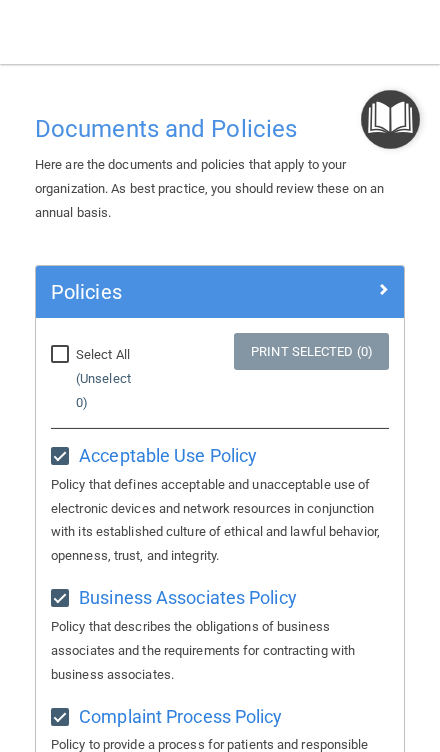 checkbox on "true" 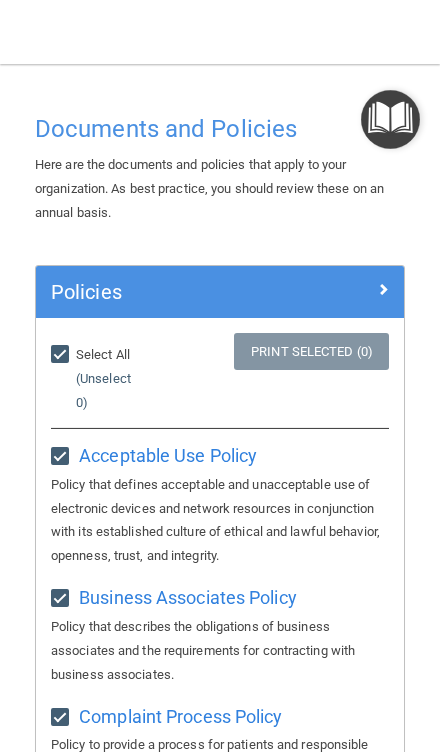 checkbox on "true" 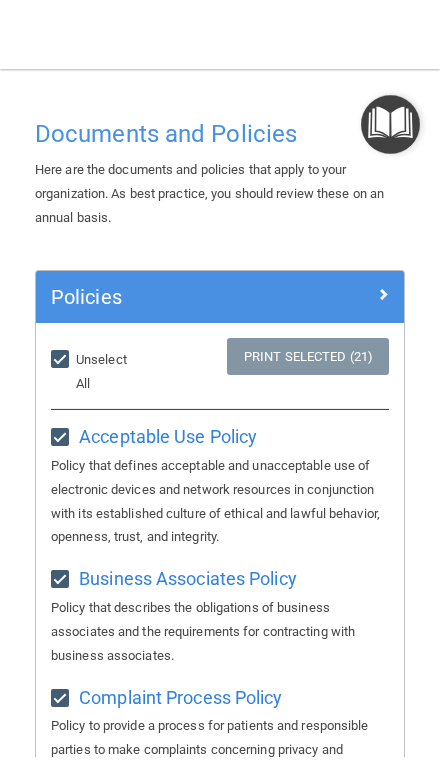 scroll, scrollTop: 0, scrollLeft: 0, axis: both 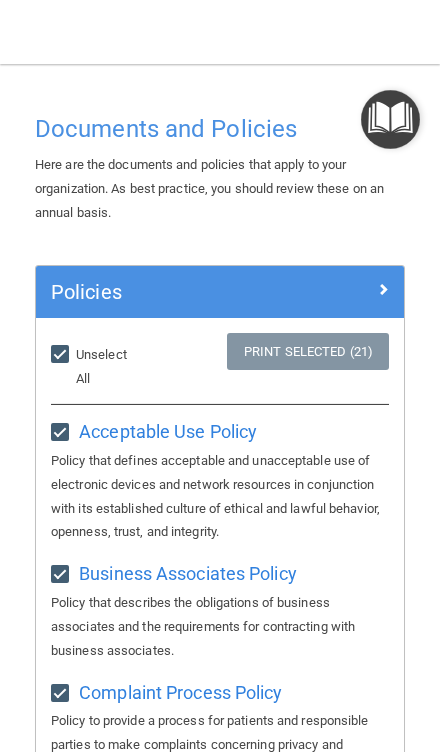 click on "Select All   (Unselect 21)    Unselect All" at bounding box center (97, 367) 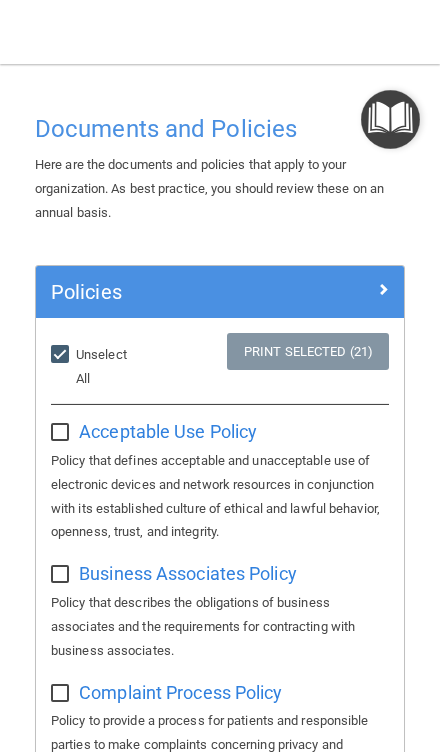 checkbox on "false" 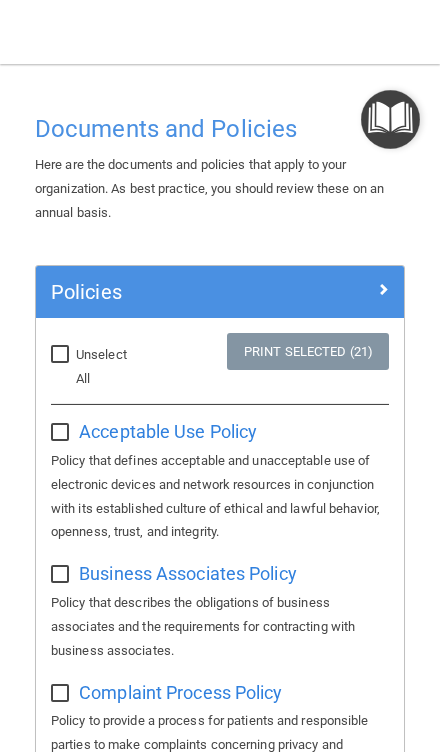 checkbox on "false" 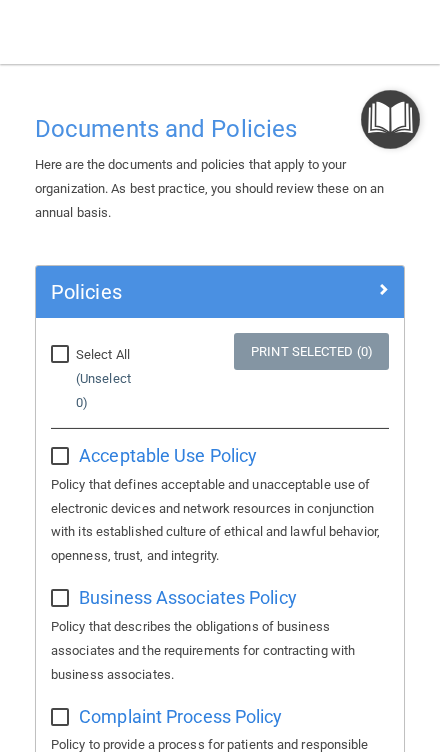 click on "Acceptable Use Policy" at bounding box center (168, 455) 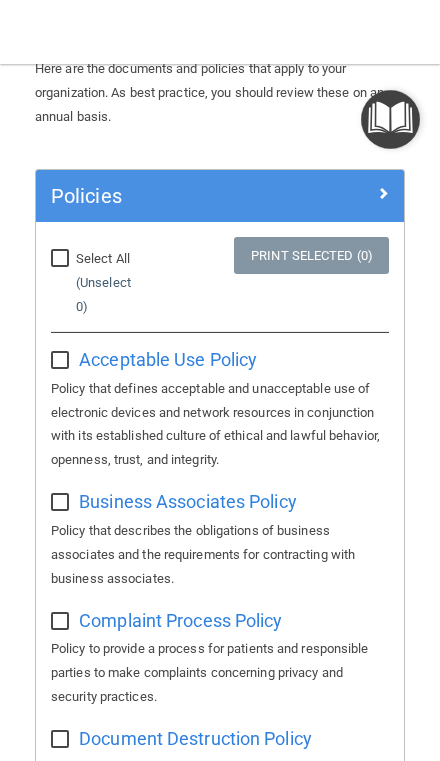 scroll, scrollTop: 94, scrollLeft: 0, axis: vertical 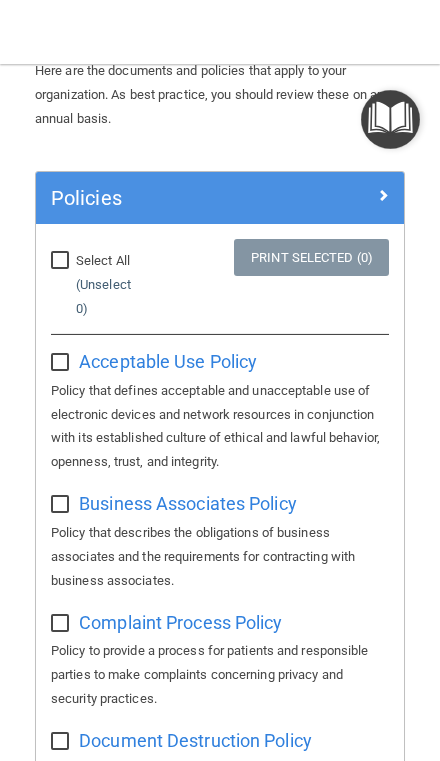 click at bounding box center [358, 194] 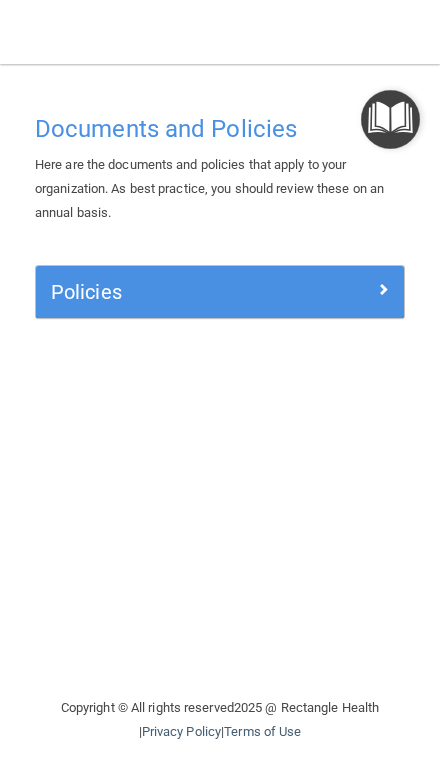 scroll, scrollTop: 0, scrollLeft: 0, axis: both 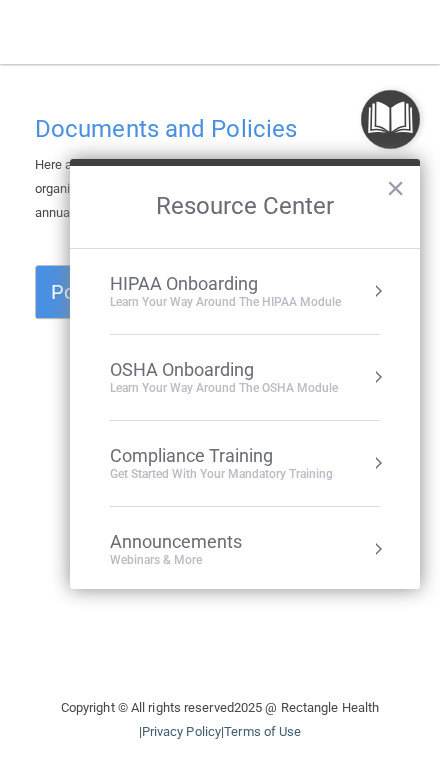 click on "OSHA Onboarding" at bounding box center (224, 370) 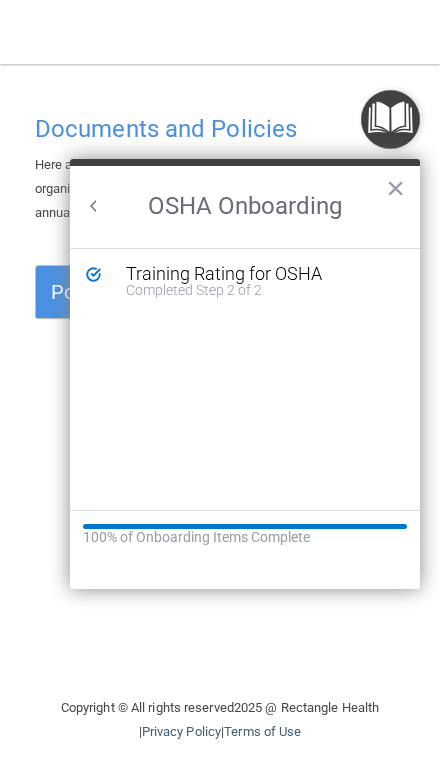 scroll, scrollTop: 0, scrollLeft: 0, axis: both 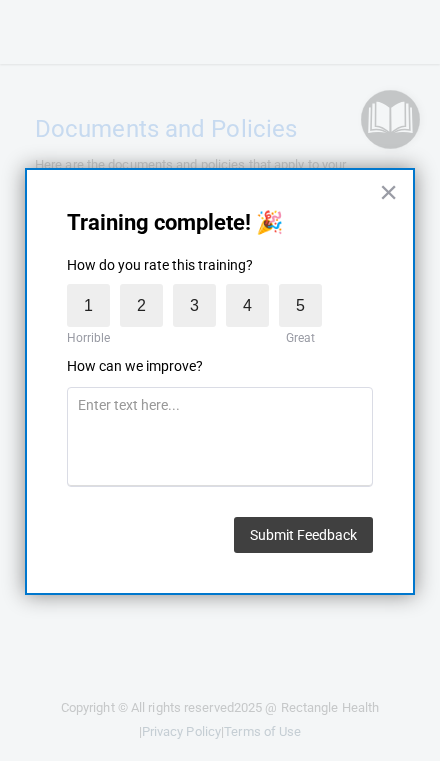 click on "×" at bounding box center [388, 192] 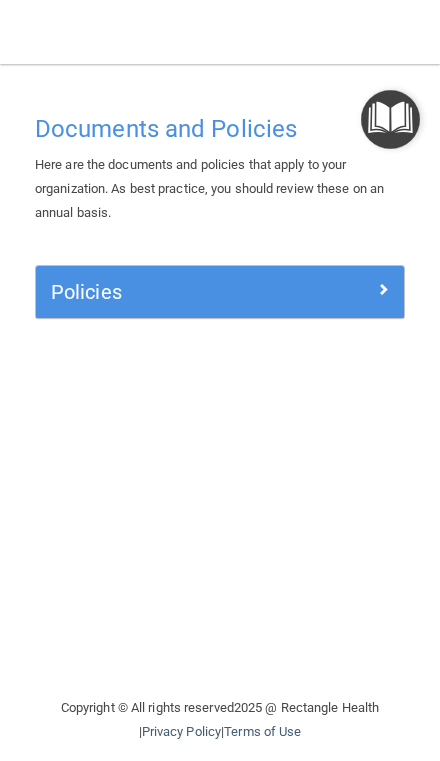 click on "Policies" at bounding box center [174, 292] 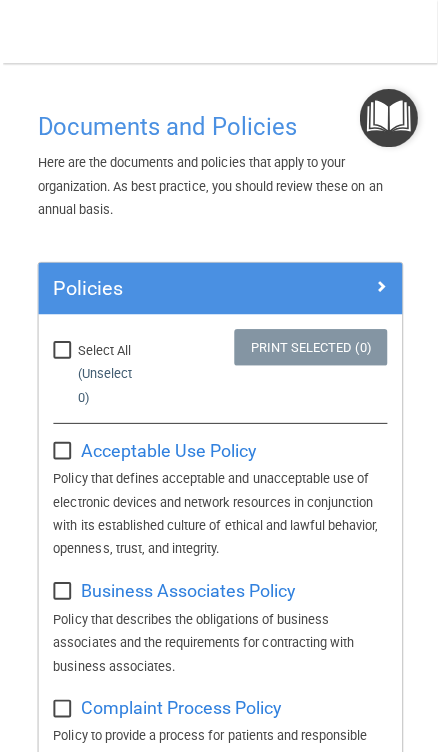 scroll, scrollTop: 0, scrollLeft: 0, axis: both 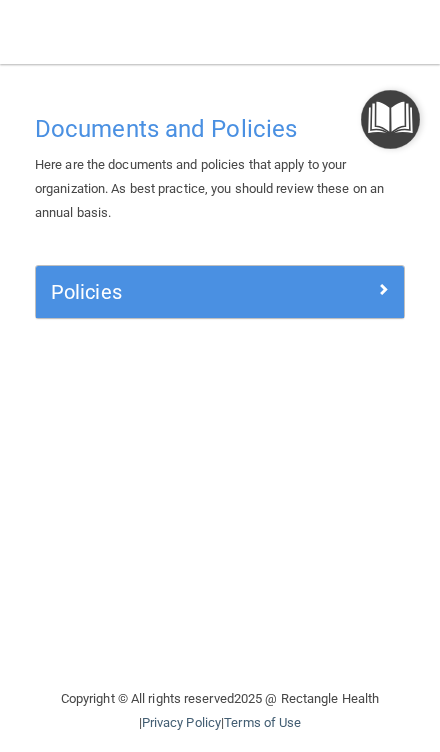 click at bounding box center (383, 289) 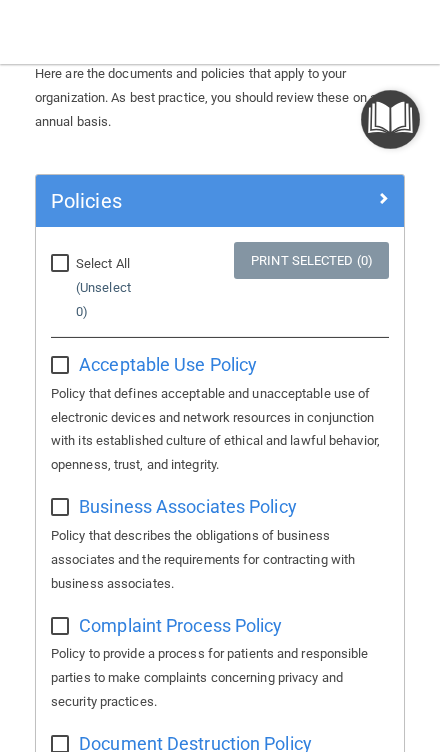 scroll, scrollTop: 92, scrollLeft: 0, axis: vertical 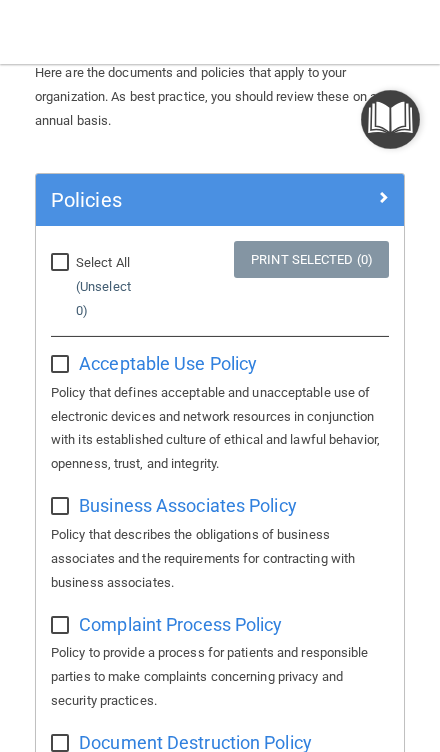 click at bounding box center [62, 507] 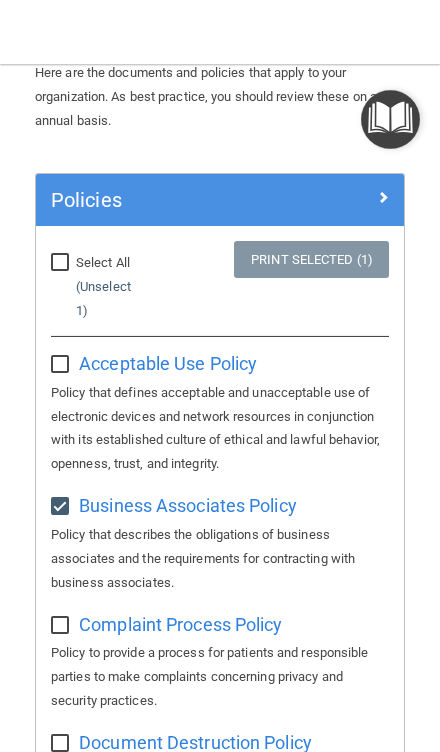 click at bounding box center [63, 358] 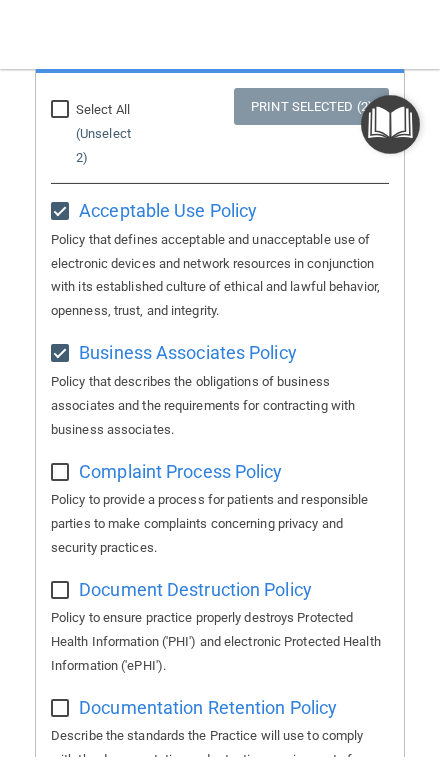scroll, scrollTop: 253, scrollLeft: 0, axis: vertical 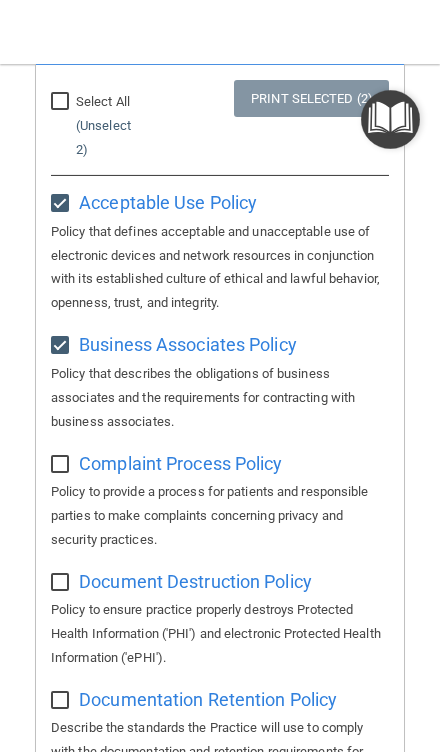 click on "Business Associates Policy" at bounding box center [188, 344] 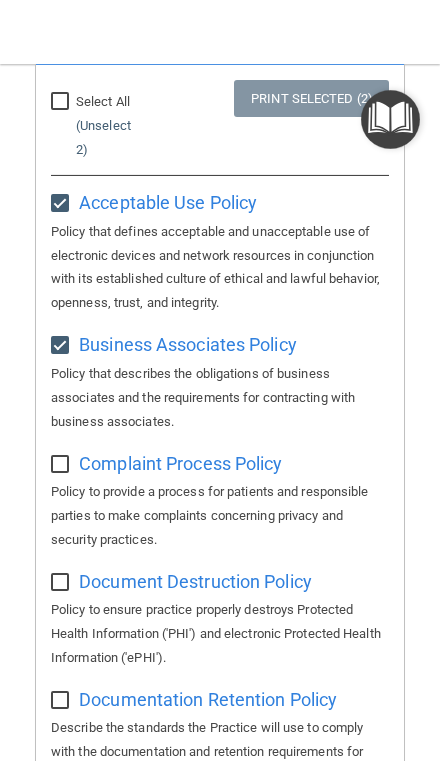click at bounding box center [62, 465] 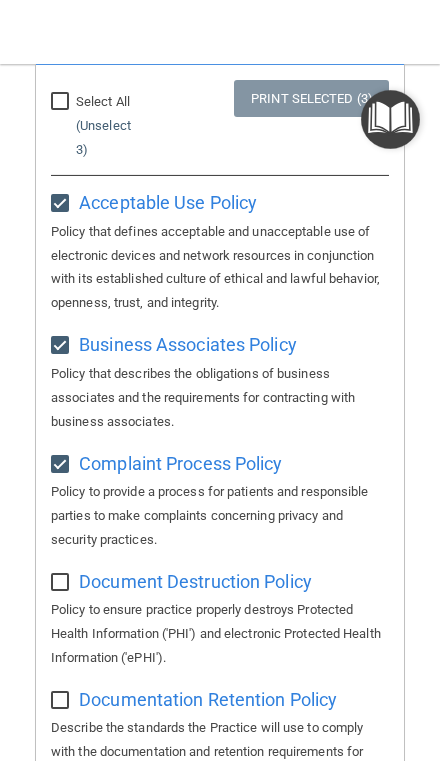 click on "Complaint Process Policy" at bounding box center [180, 463] 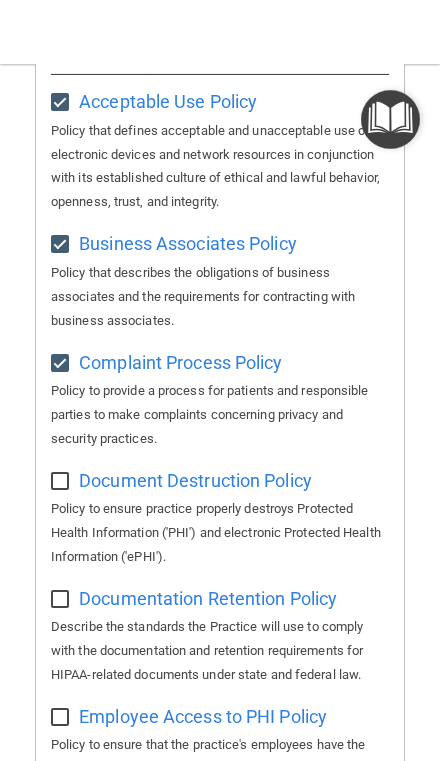 scroll, scrollTop: 353, scrollLeft: 0, axis: vertical 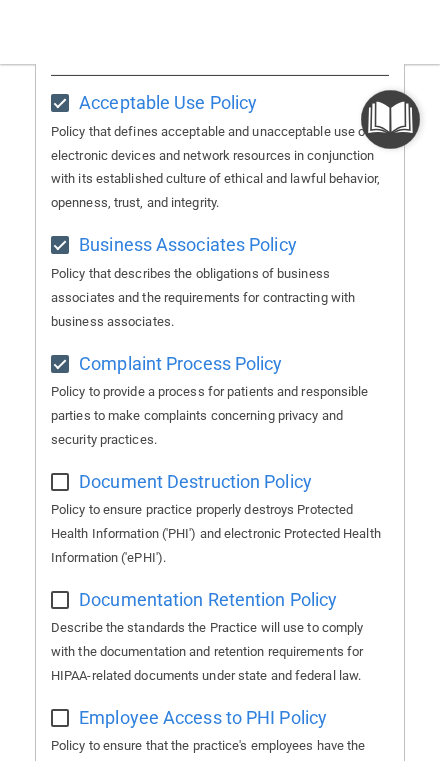 click at bounding box center [62, 483] 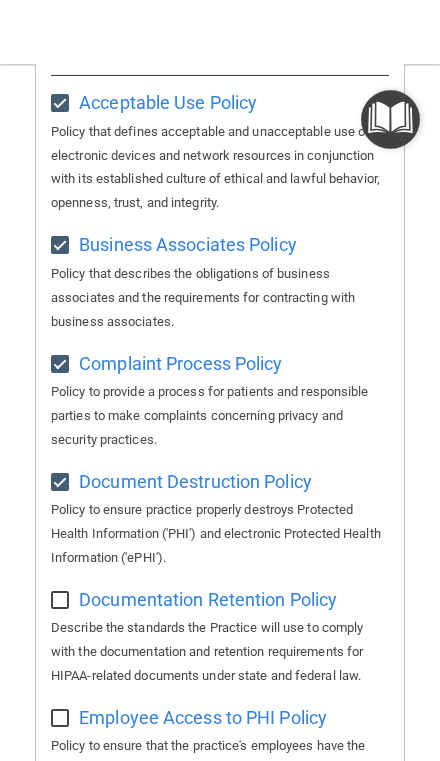 click at bounding box center [62, 601] 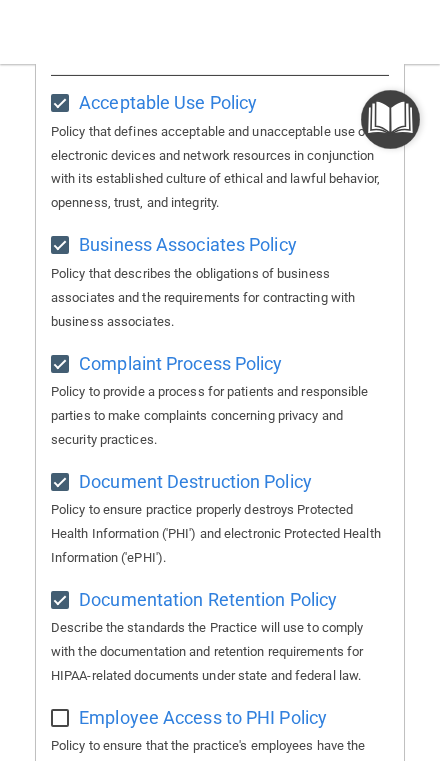 click at bounding box center (62, 719) 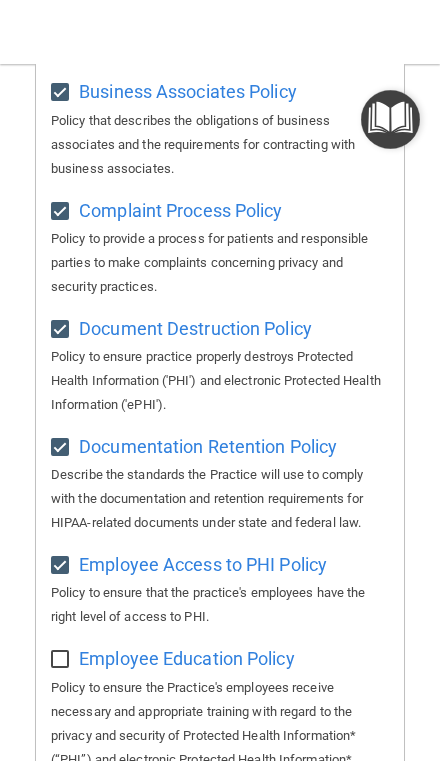 scroll, scrollTop: 523, scrollLeft: 0, axis: vertical 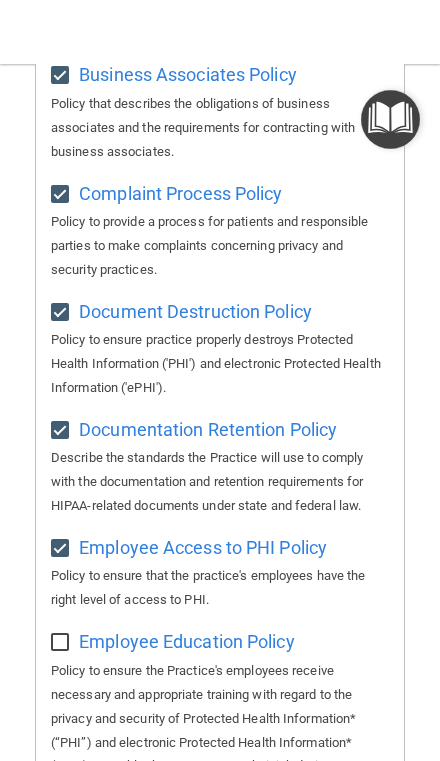 click at bounding box center (62, 643) 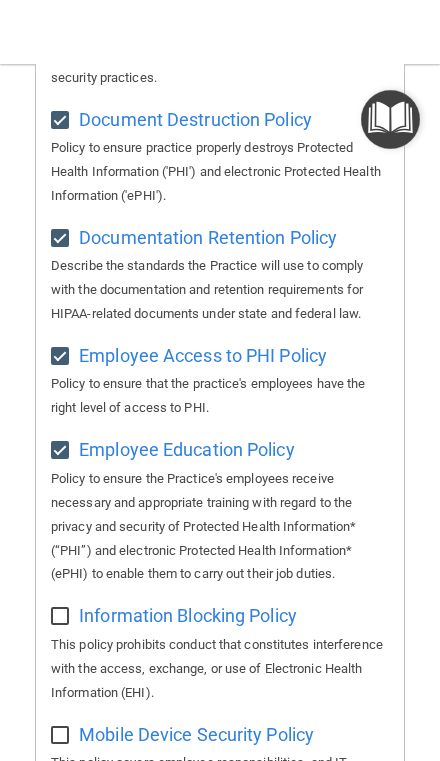 scroll, scrollTop: 721, scrollLeft: 0, axis: vertical 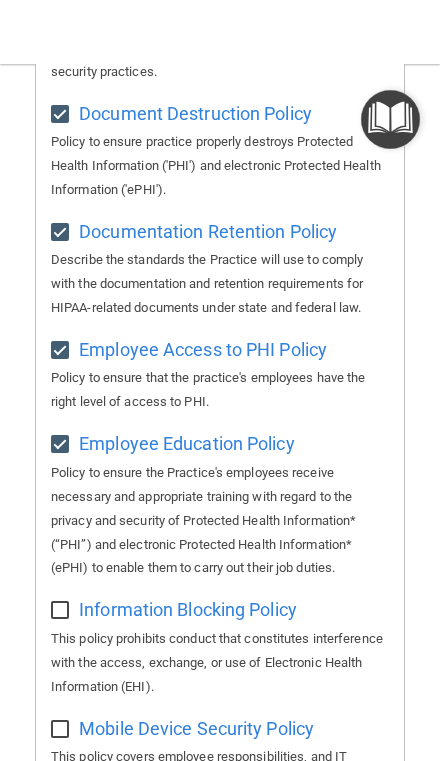 click at bounding box center (62, 611) 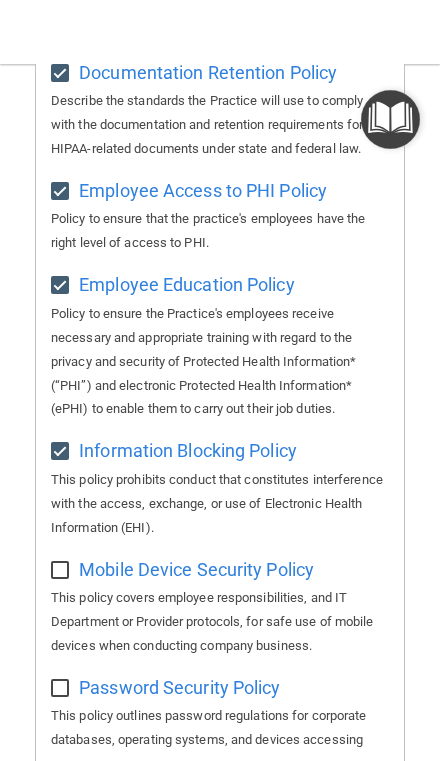 scroll, scrollTop: 883, scrollLeft: 0, axis: vertical 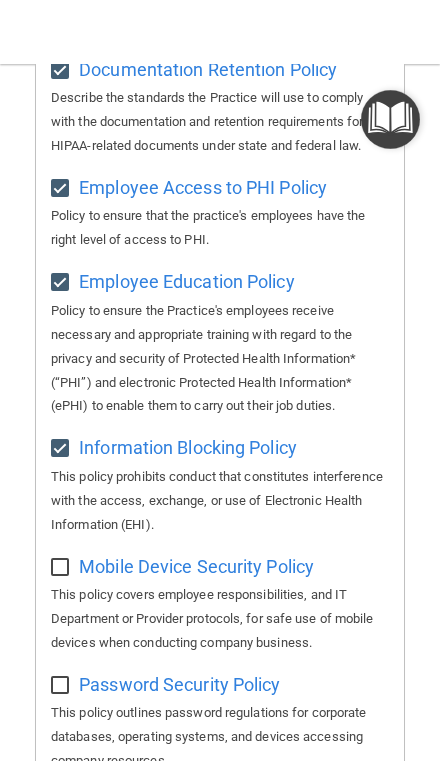 click at bounding box center (62, 568) 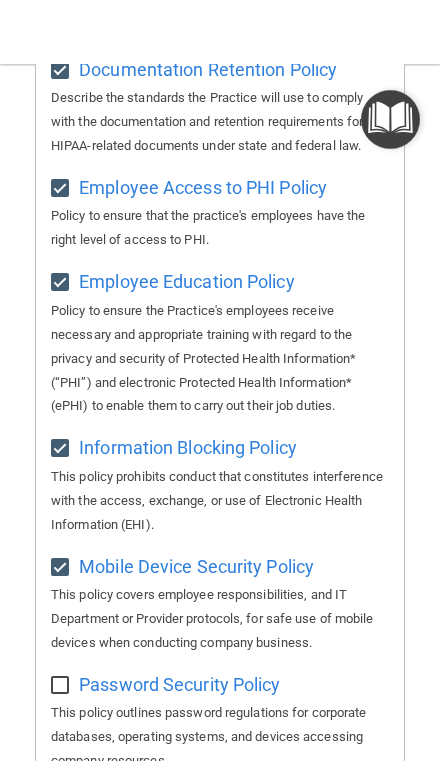 click on "This policy outlines password regulations for corporate databases, operating systems, and devices accessing company resources." at bounding box center [220, 737] 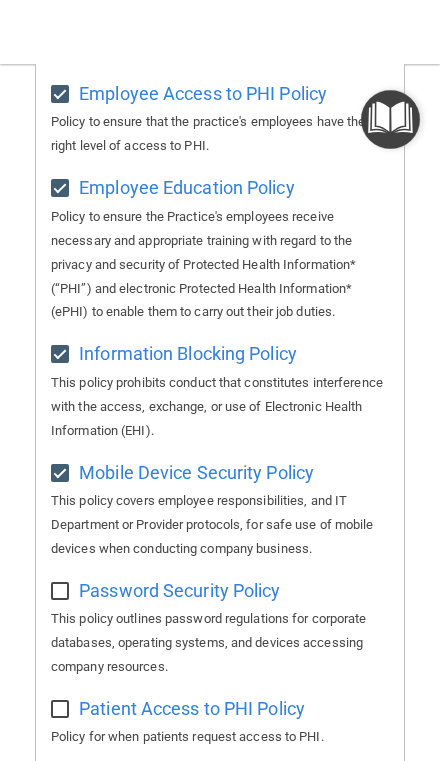 scroll, scrollTop: 985, scrollLeft: 0, axis: vertical 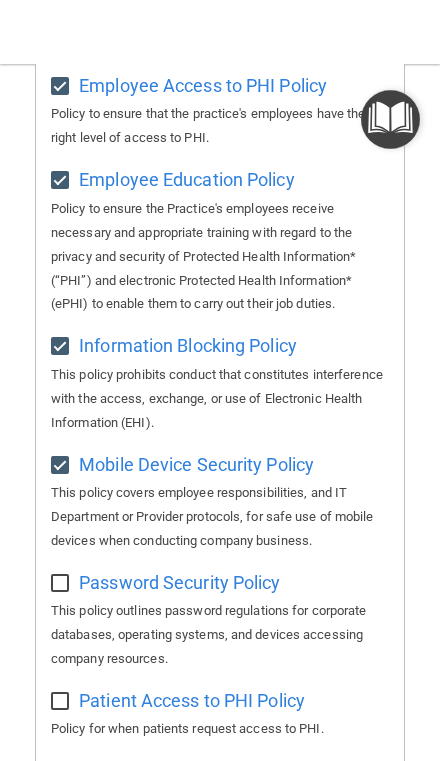 click at bounding box center (62, 584) 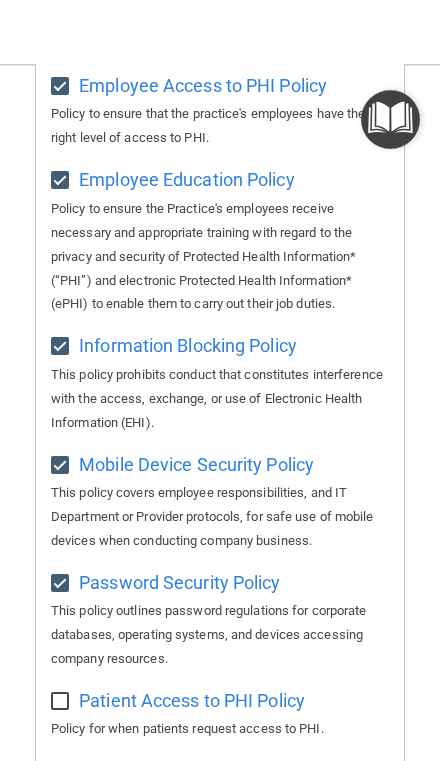 click at bounding box center [63, 695] 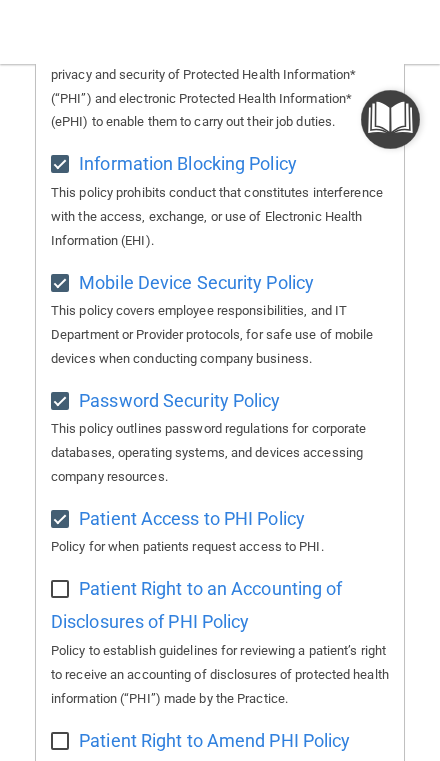 scroll, scrollTop: 1171, scrollLeft: 0, axis: vertical 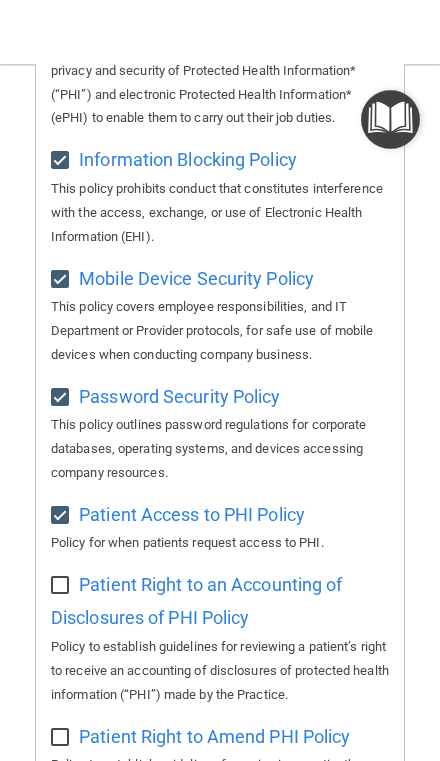 click at bounding box center (63, 579) 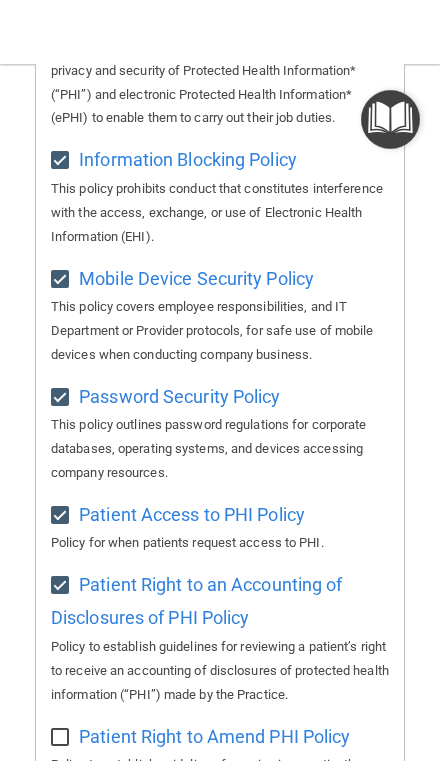 click at bounding box center (62, 738) 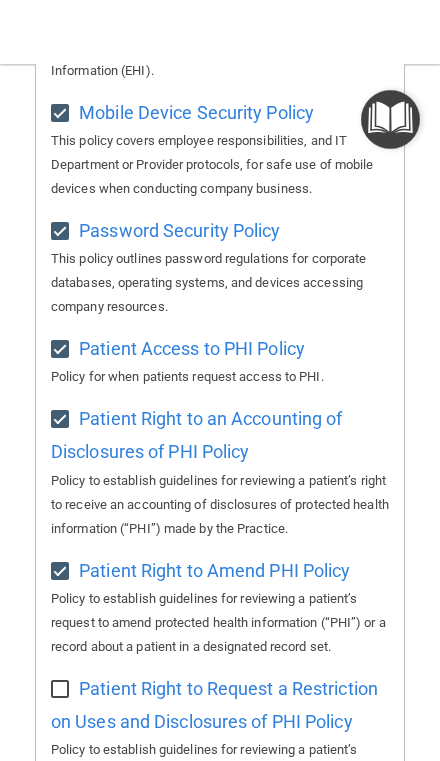 scroll, scrollTop: 1367, scrollLeft: 0, axis: vertical 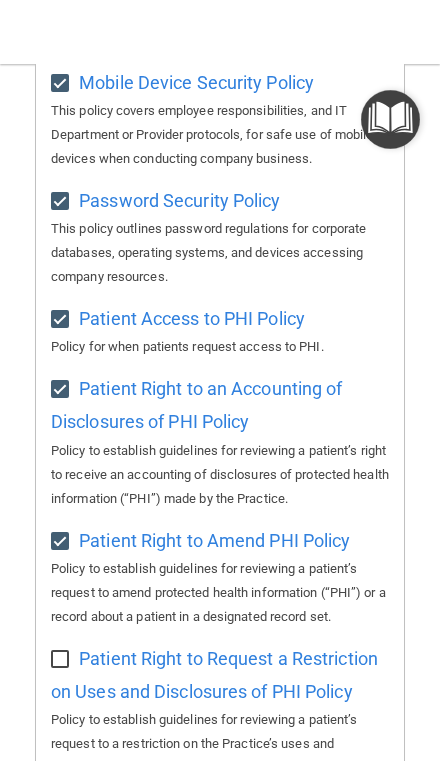 click on "Select All   (Unselect 13)    Unselect All            Print Selected (13)                       Acceptable Use Policy                         Policy that defines acceptable and unacceptable use of electronic devices and network resources in conjunction with its established culture of ethical and lawful behavior, openness, trust, and integrity.                     Business Associates Policy                         Policy that describes the obligations of business associates and the requirements for contracting with business associates.                     Complaint Process Policy                         Policy to provide a process for patients and responsible parties to make complaints concerning privacy and security practices.                     Document Destruction Policy                         Policy to ensure practice properly destroys Protected Health Information ('PHI') and electronic Protected Health Information ('ePHI').                     Documentation Retention Policy" at bounding box center (220, 341) 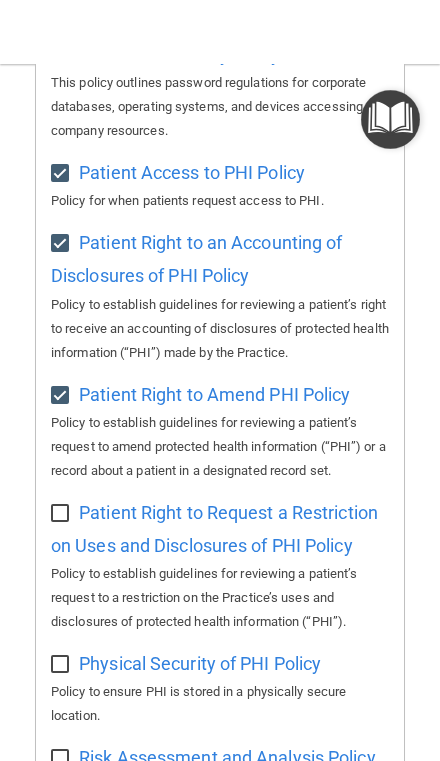 scroll, scrollTop: 1518, scrollLeft: 0, axis: vertical 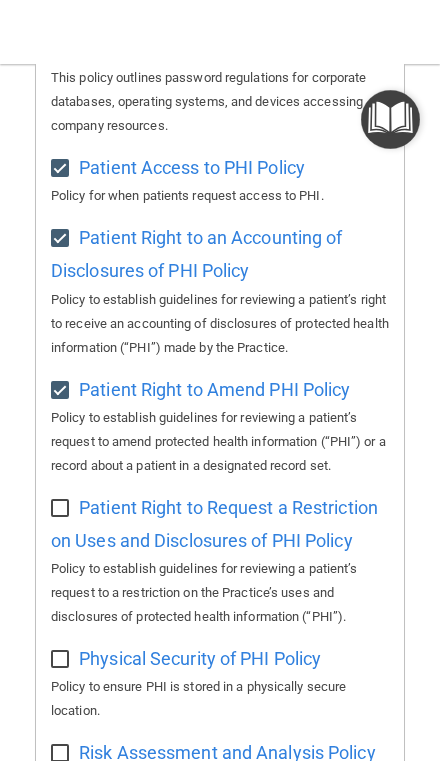 click at bounding box center [62, 660] 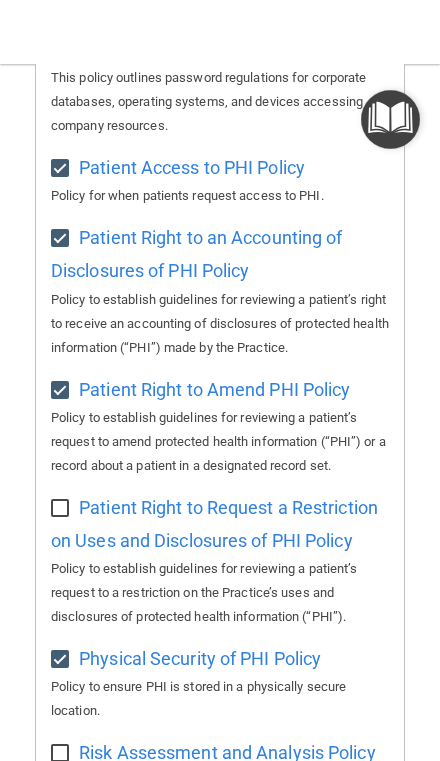 click at bounding box center [62, 509] 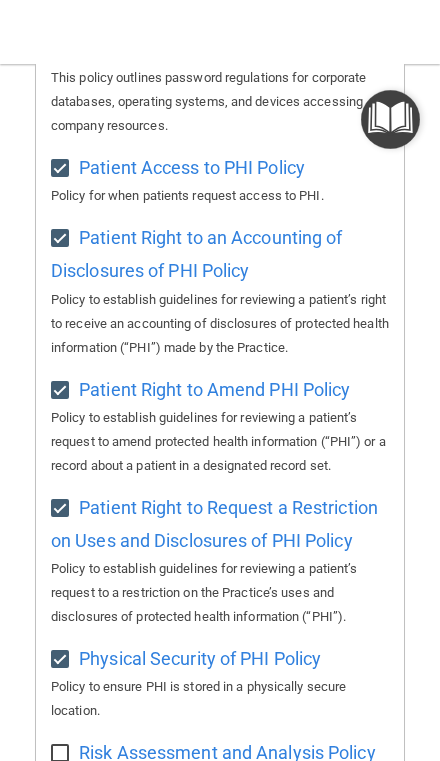 click at bounding box center (62, 754) 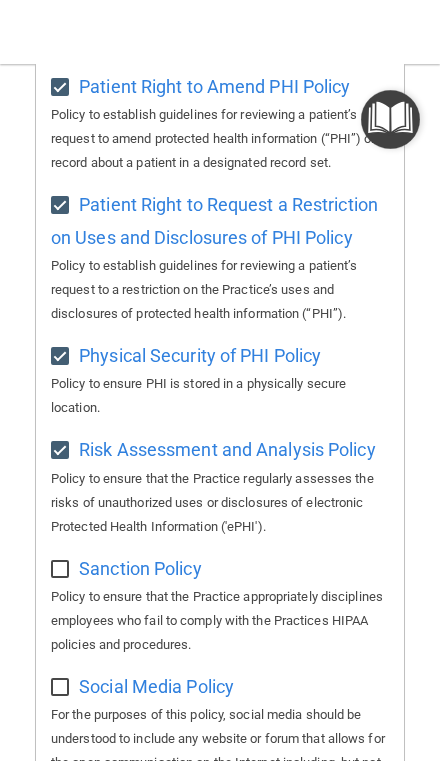 scroll, scrollTop: 1831, scrollLeft: 0, axis: vertical 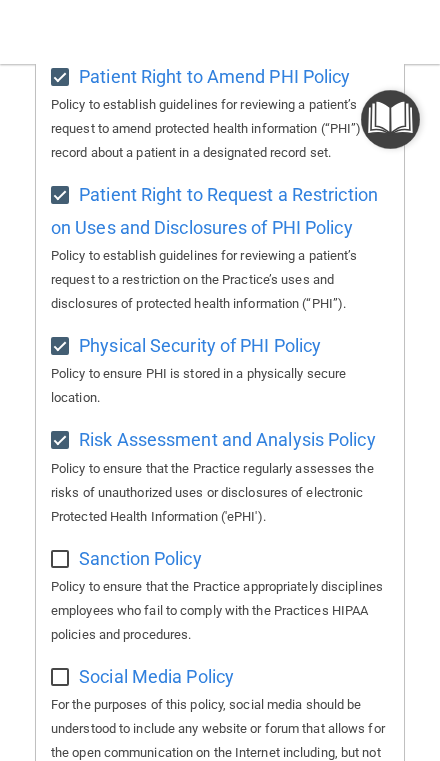click at bounding box center (62, 560) 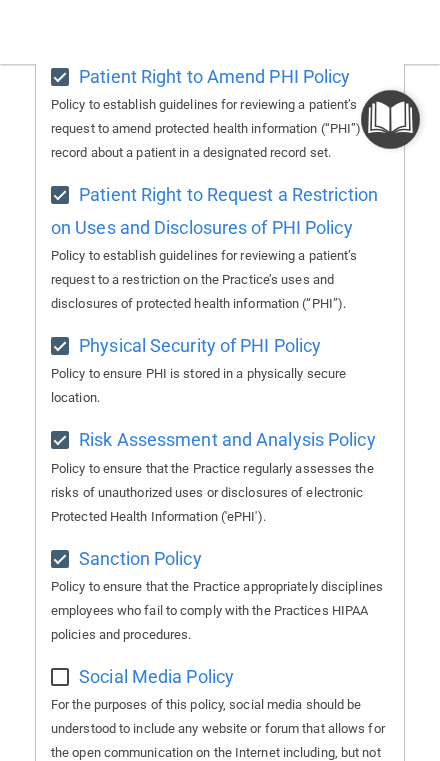 click at bounding box center (62, 678) 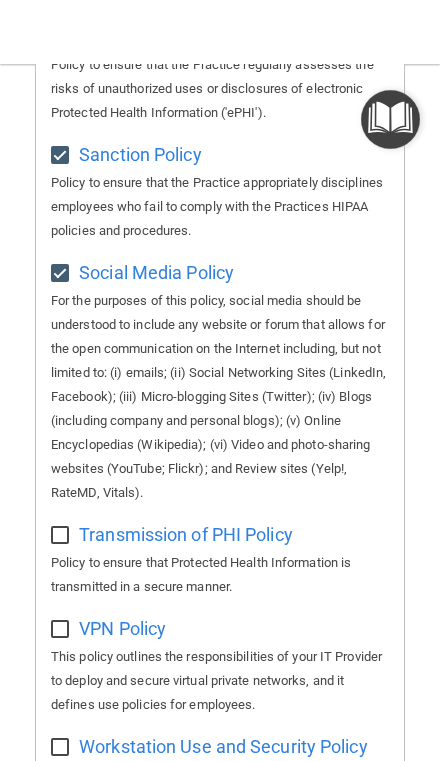 scroll, scrollTop: 2248, scrollLeft: 0, axis: vertical 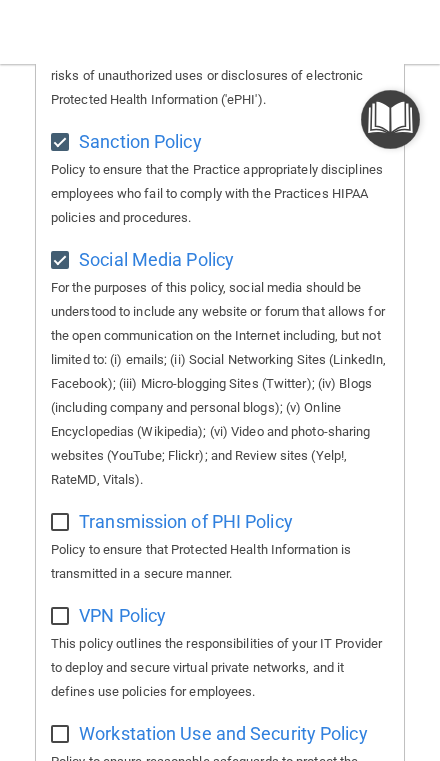 click at bounding box center [62, 523] 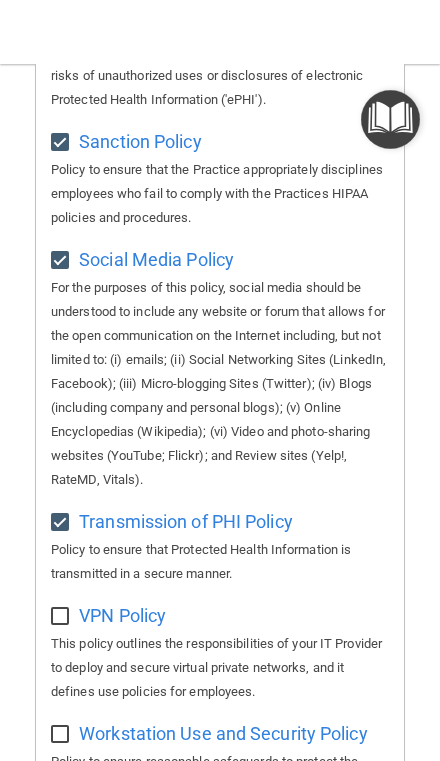 click at bounding box center (62, 617) 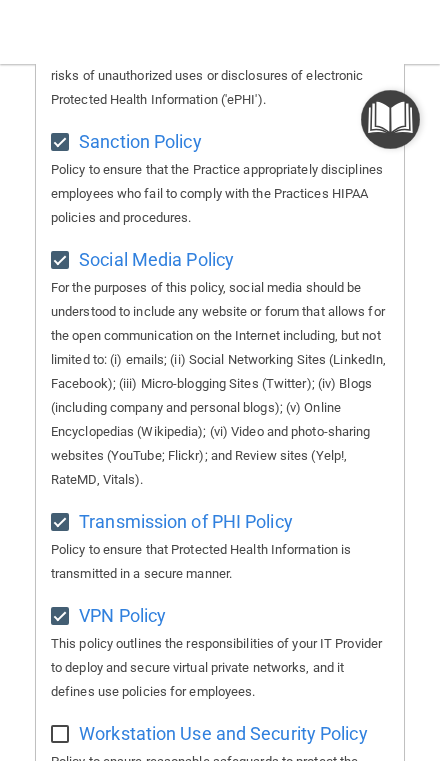 click at bounding box center [62, 735] 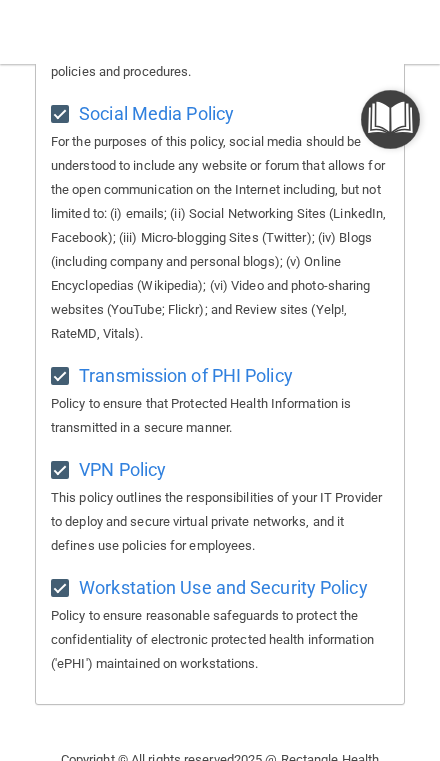 scroll, scrollTop: 2345, scrollLeft: 0, axis: vertical 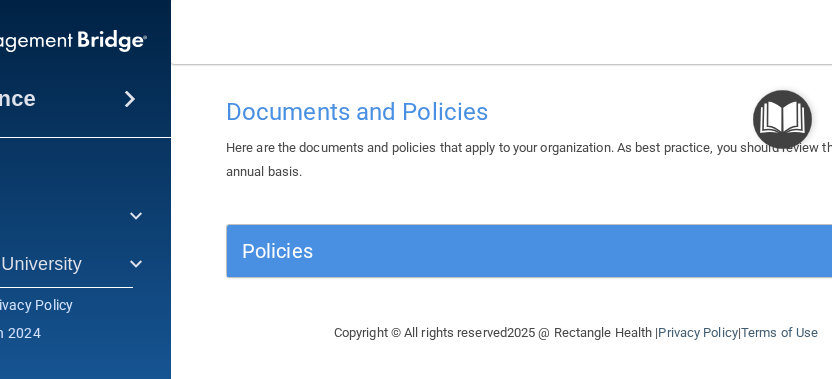 click at bounding box center [11, 41] 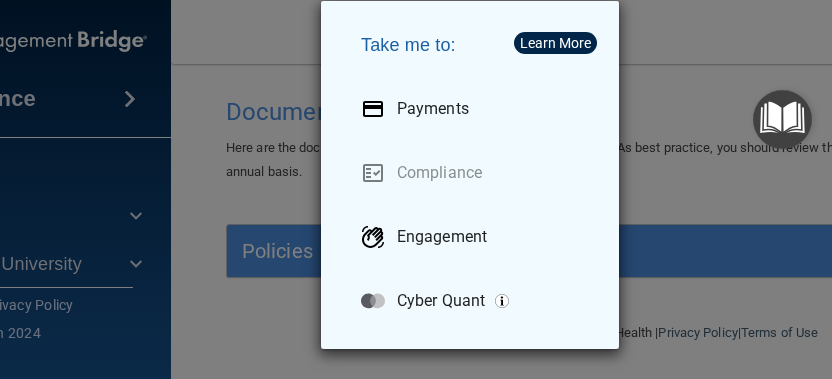 click on "Compliance" at bounding box center (474, 173) 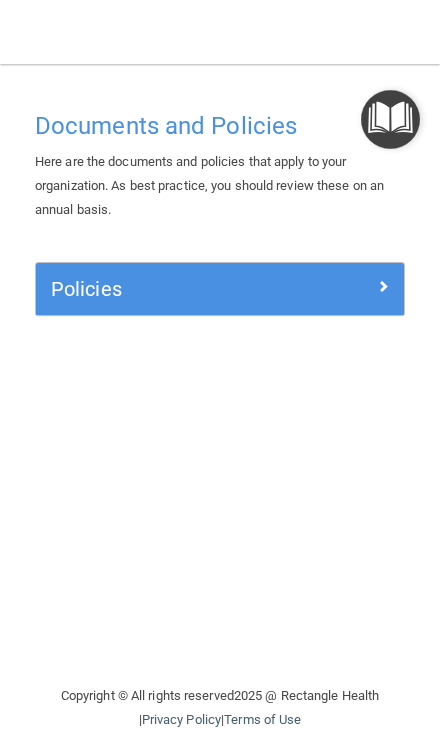 scroll, scrollTop: 1, scrollLeft: 0, axis: vertical 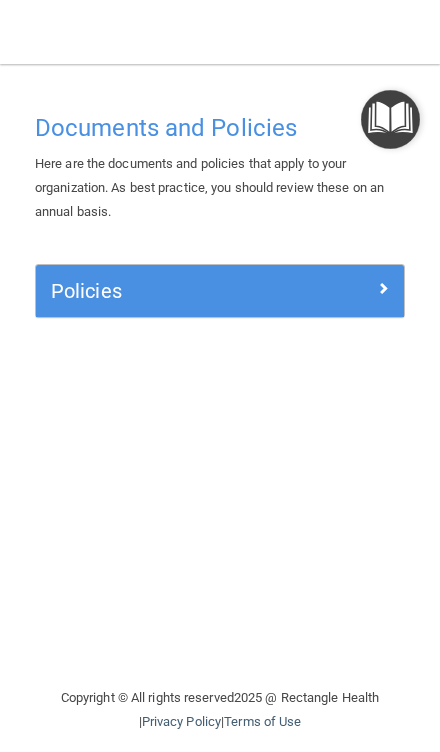 click at bounding box center (390, 119) 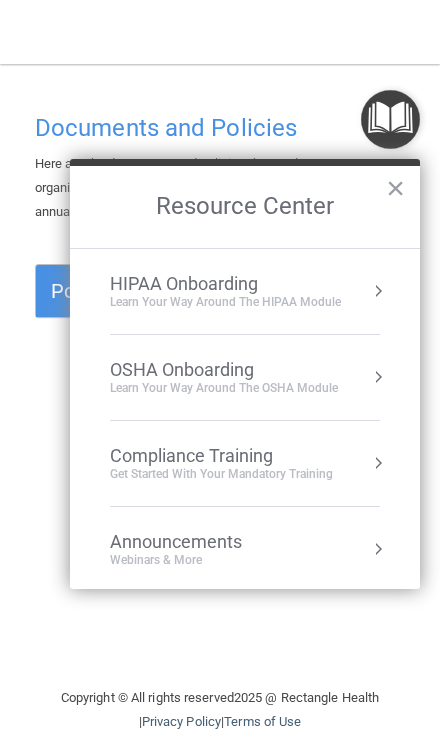 click on "OSHA Onboarding" at bounding box center [224, 370] 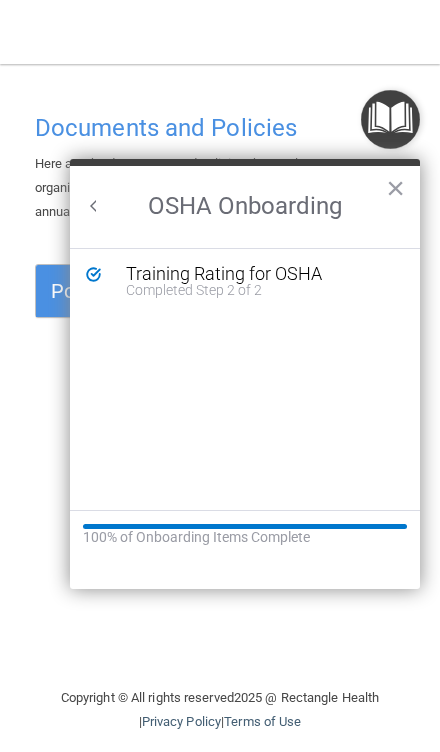 scroll, scrollTop: 0, scrollLeft: 0, axis: both 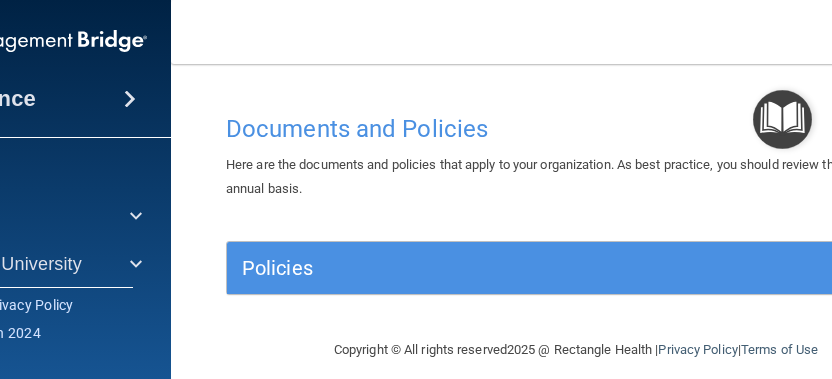 click at bounding box center [136, 216] 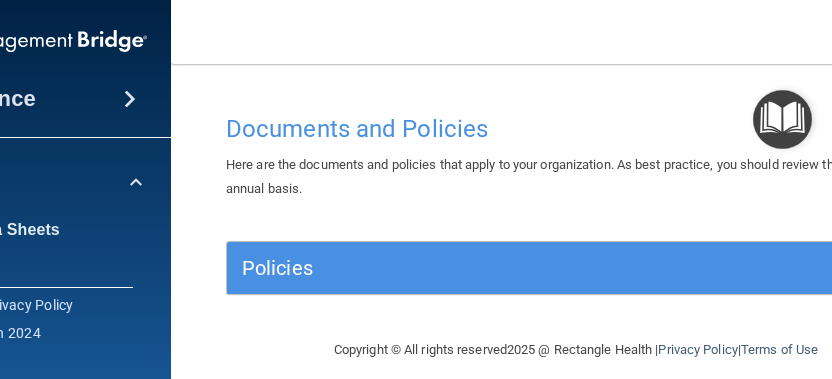 scroll, scrollTop: 145, scrollLeft: 0, axis: vertical 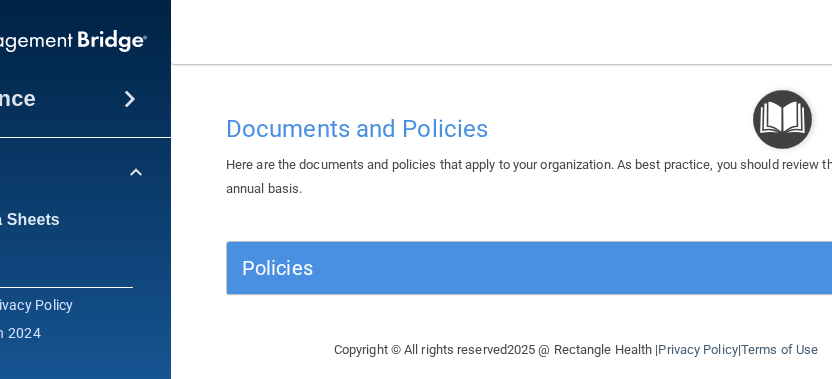 click on "Safety Data Sheets" at bounding box center (0, 220) 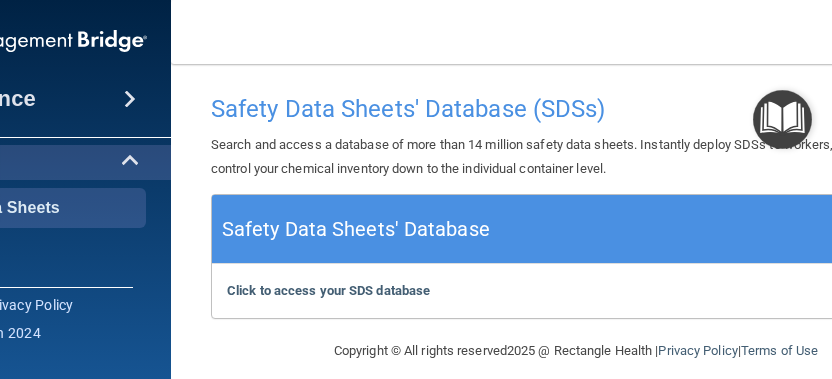 scroll, scrollTop: 29, scrollLeft: 0, axis: vertical 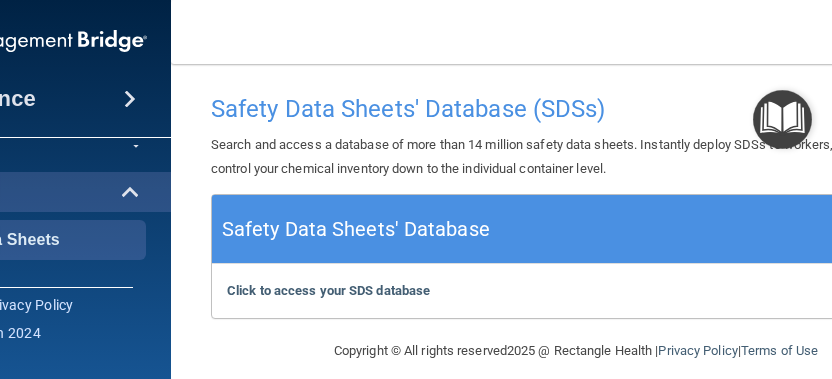 click on "HIPAA" at bounding box center (-16, 144) 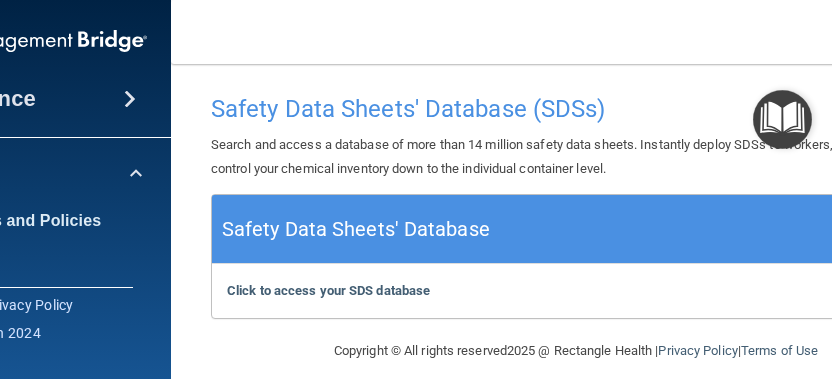 scroll, scrollTop: 0, scrollLeft: 0, axis: both 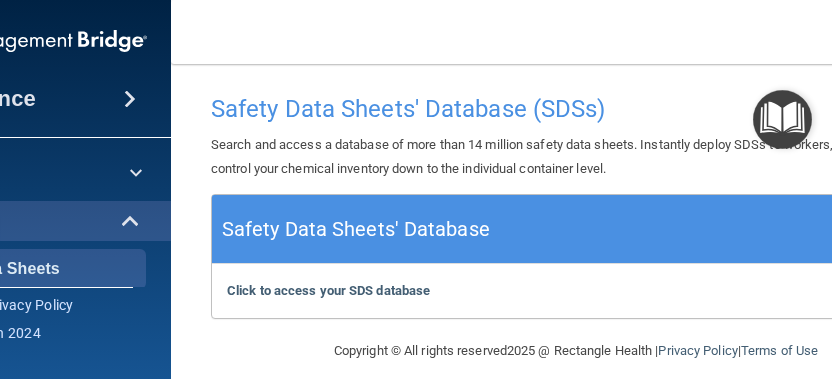 click on "Compliance" at bounding box center [11, 99] 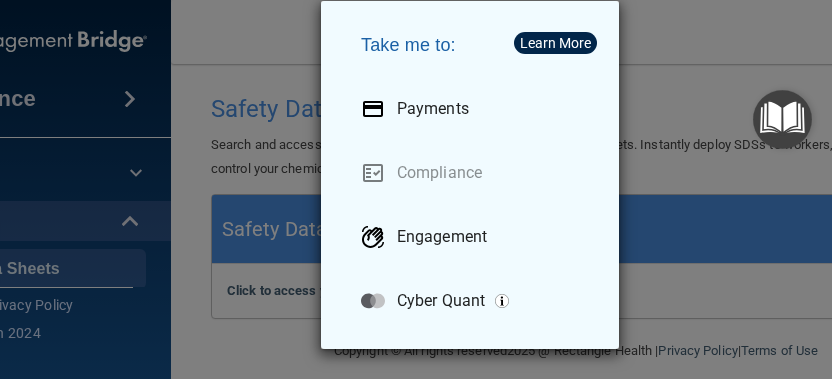 click on "Take me to:             Payments                   Compliance                     Engagement                     Cyber Quant" at bounding box center [416, 189] 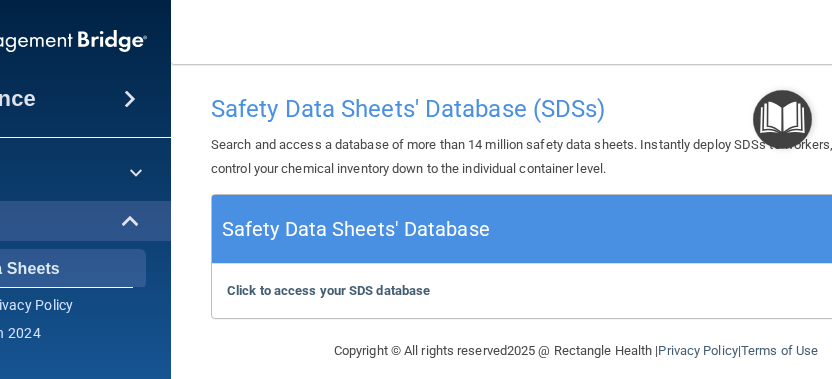 click at bounding box center [133, 173] 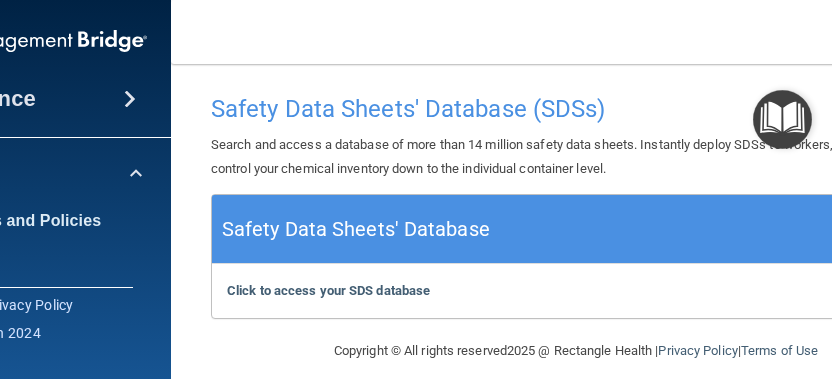 click on "Documents and Policies" at bounding box center [0, 221] 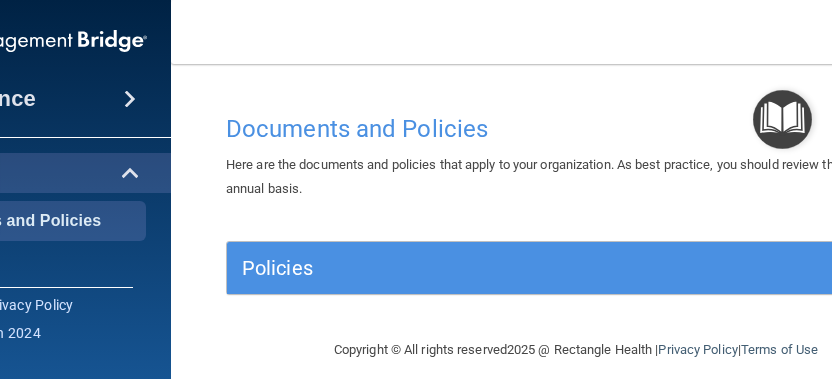 click on "Resources" at bounding box center (0, 269) 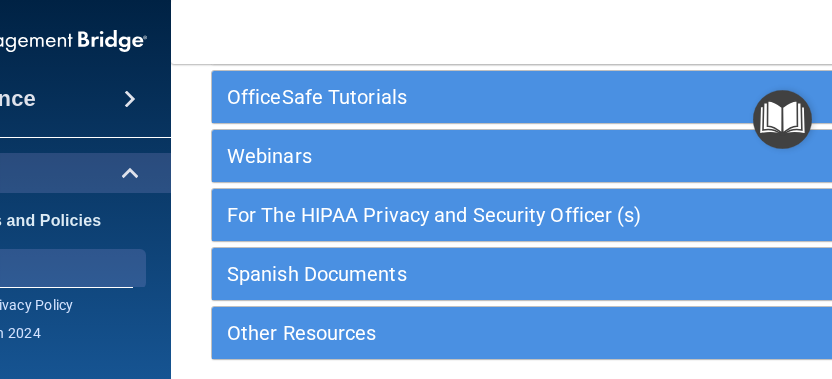 scroll, scrollTop: 172, scrollLeft: 0, axis: vertical 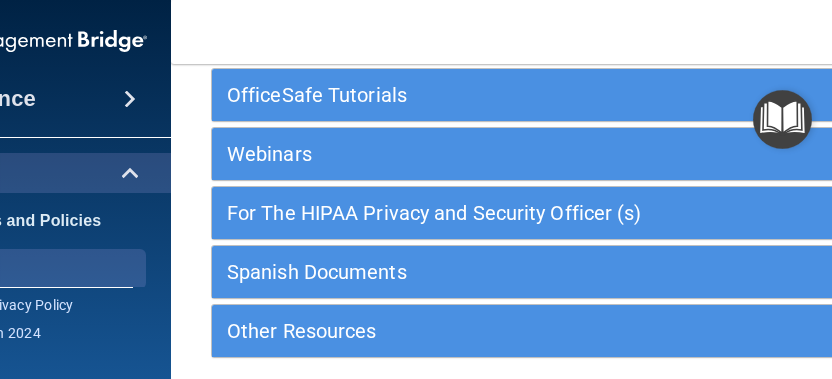 click on "Compliance" at bounding box center (11, 99) 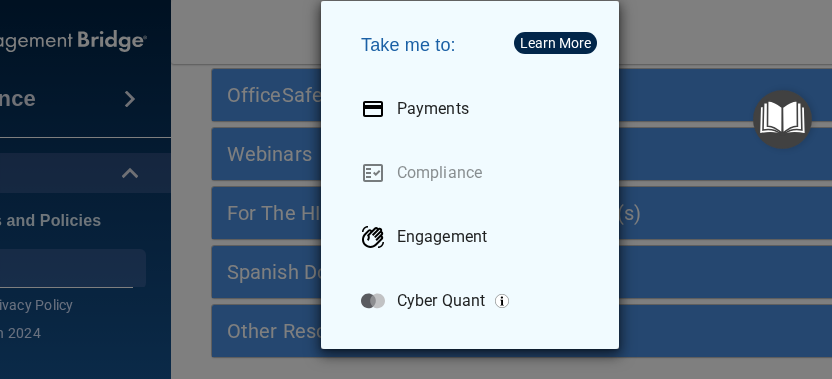 click on "Take me to:             Payments                   Compliance                     Engagement                     Cyber Quant" at bounding box center (416, 189) 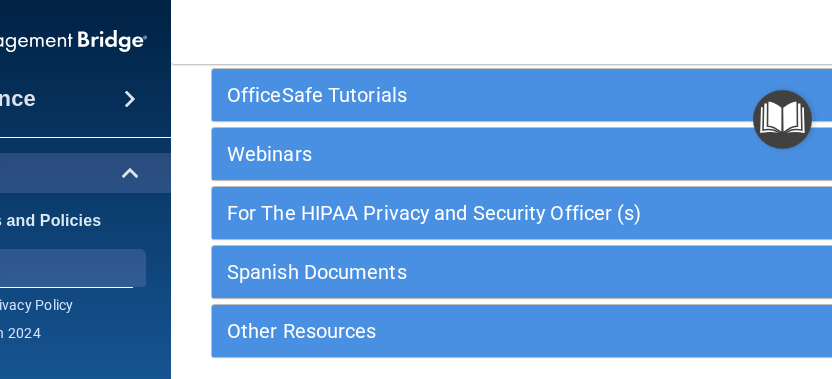 click at bounding box center [11, 41] 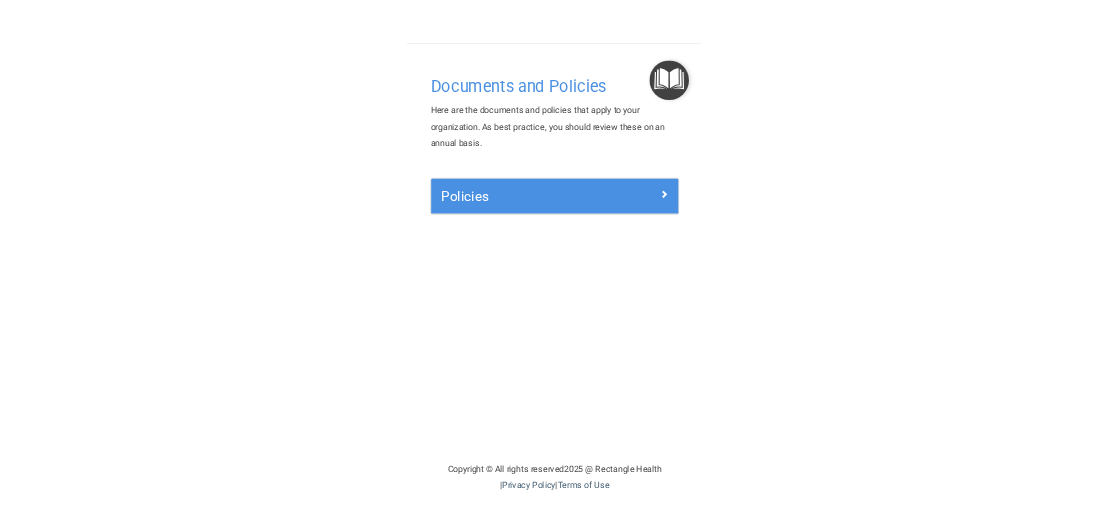 scroll, scrollTop: 0, scrollLeft: 0, axis: both 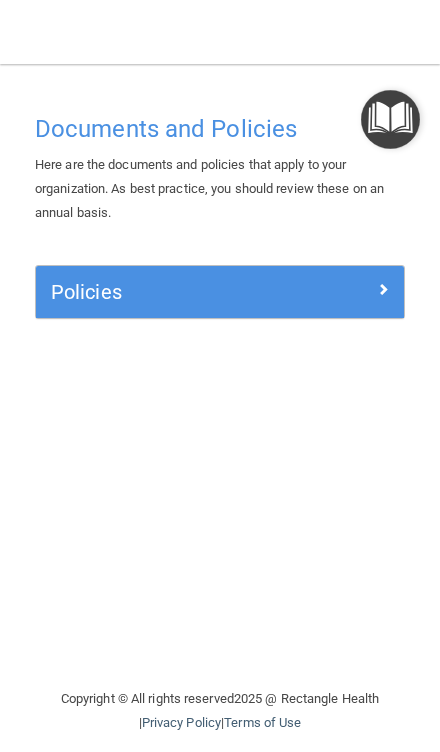 click on "Toggle navigation                                                                                                     Tamisha Butler   butlertamisha@yahoo.com                            Manage My Enterprise              Santa Monica Dentistry for Children     Manage My Location" at bounding box center (220, 32) 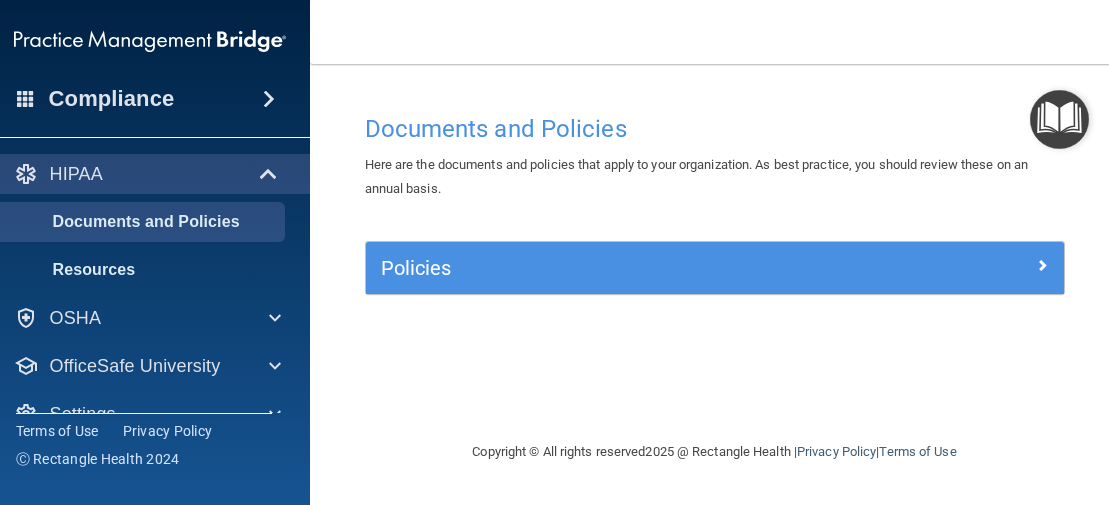 scroll, scrollTop: 0, scrollLeft: 0, axis: both 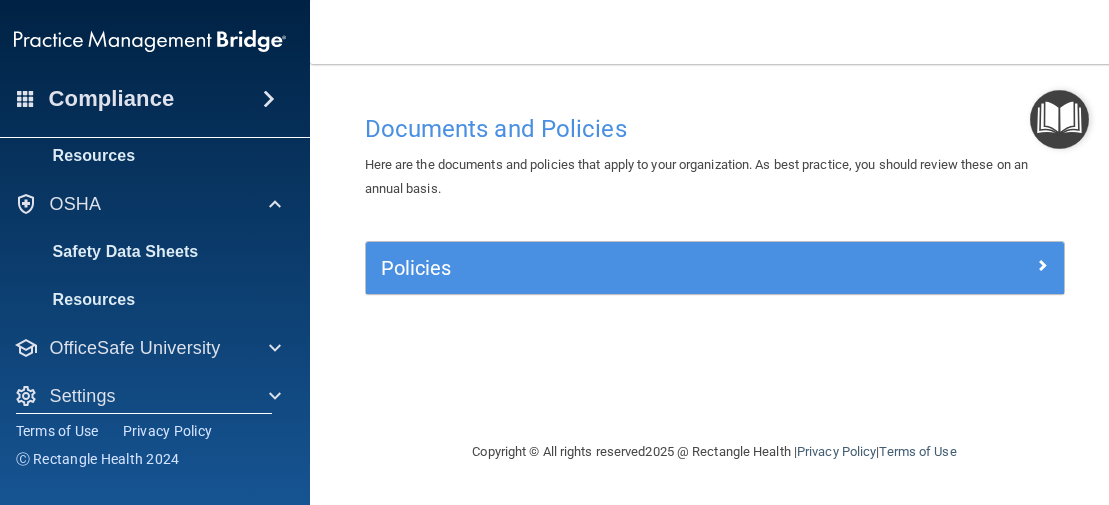 click on "OSHA" at bounding box center (76, 204) 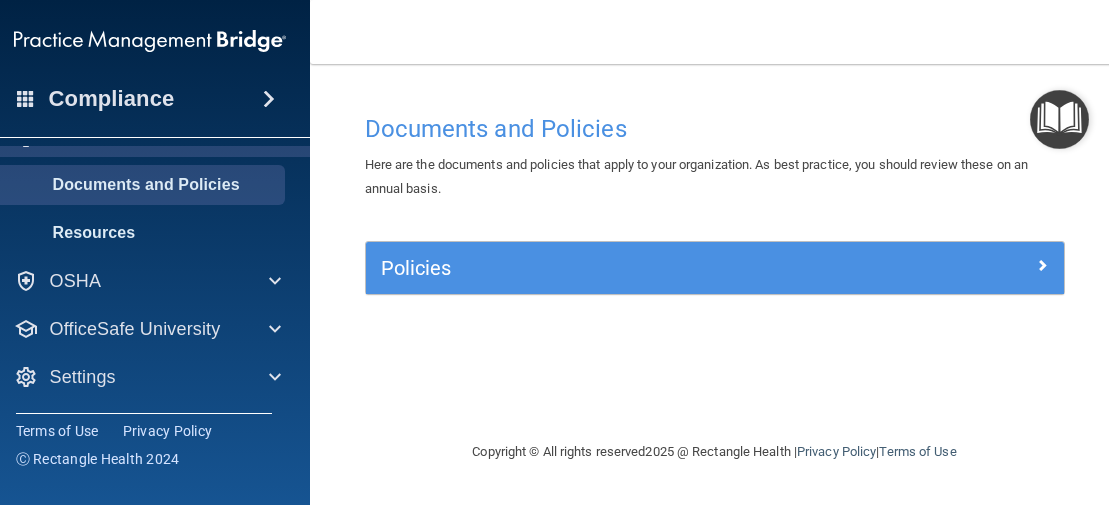 scroll, scrollTop: 37, scrollLeft: 0, axis: vertical 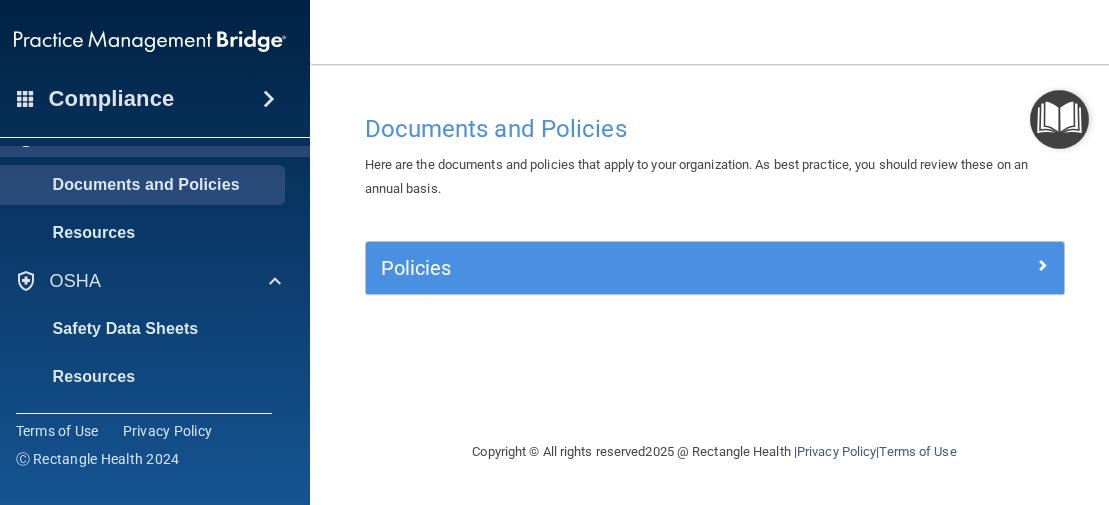click on "Safety Data Sheets" at bounding box center [139, 329] 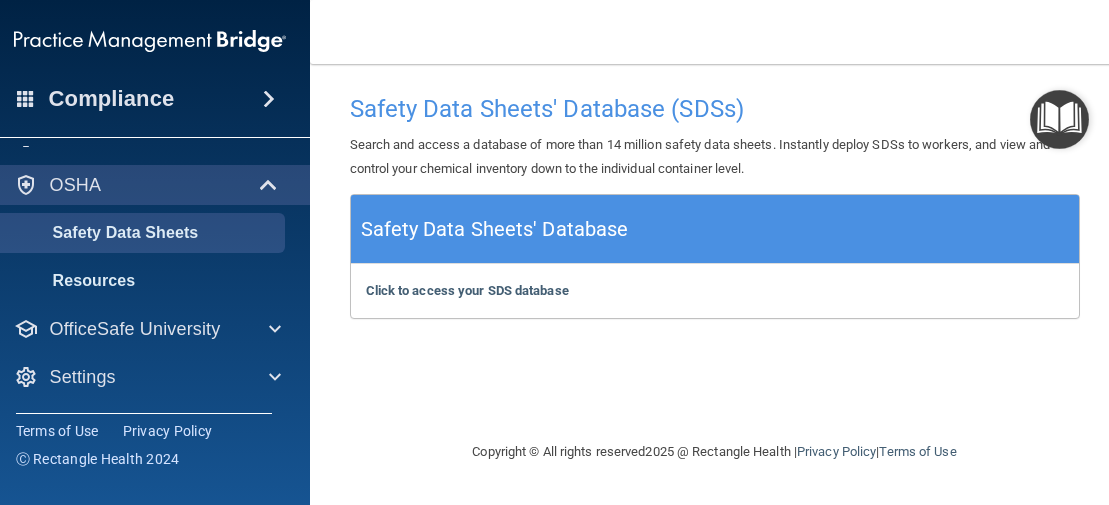click on "Safety Data Sheets' Database" at bounding box center [495, 229] 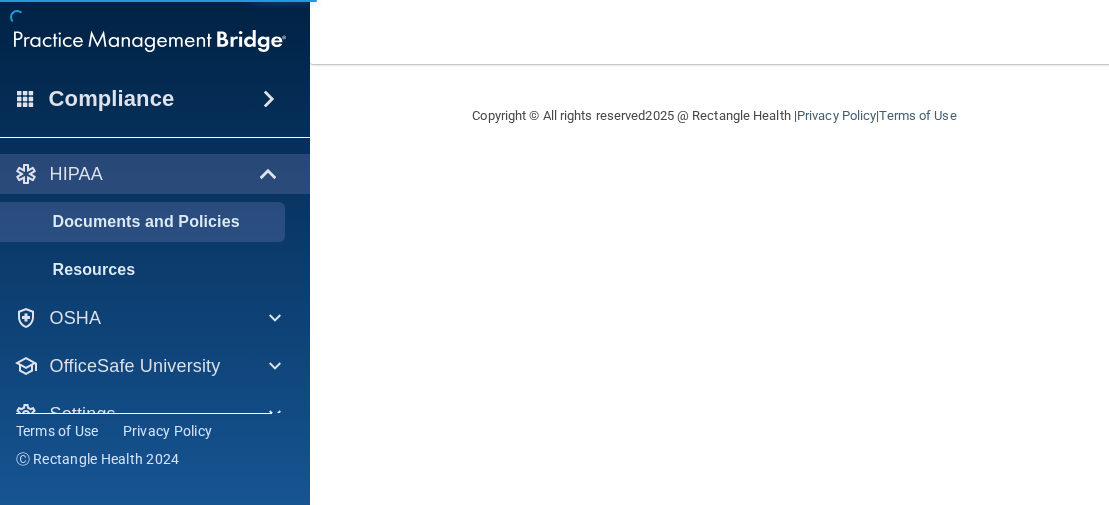 scroll, scrollTop: 0, scrollLeft: 0, axis: both 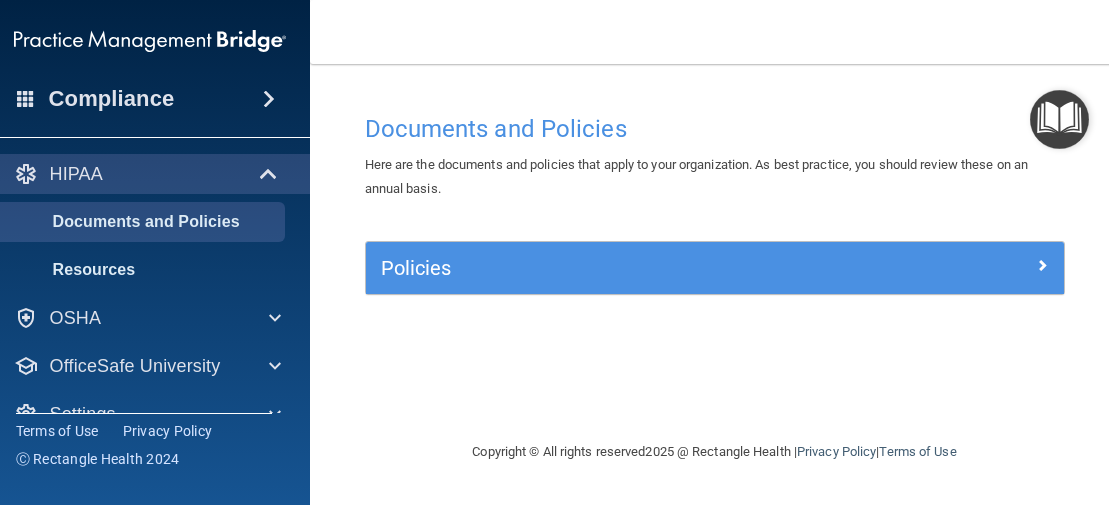 click on "Resources" at bounding box center [139, 270] 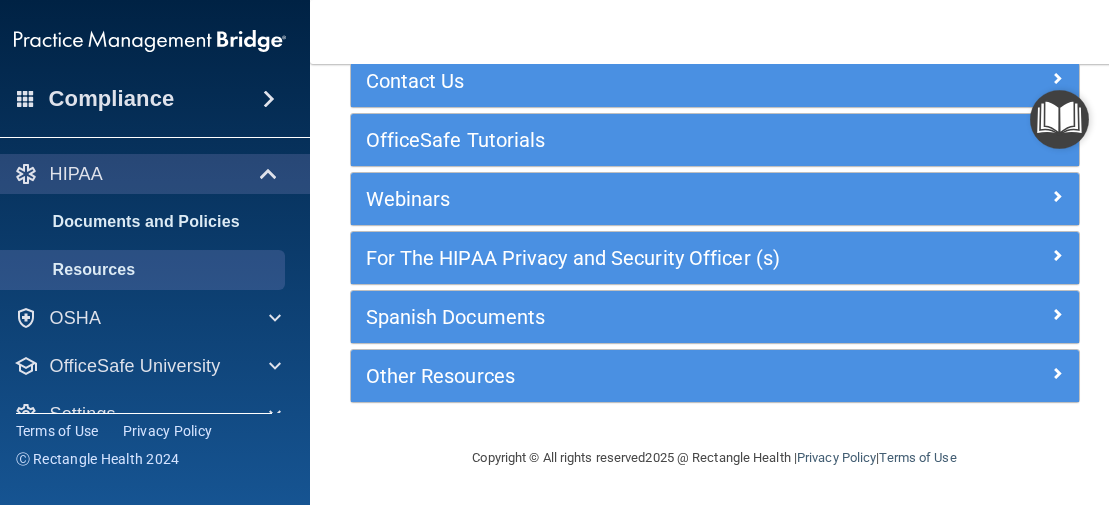 scroll, scrollTop: 126, scrollLeft: 0, axis: vertical 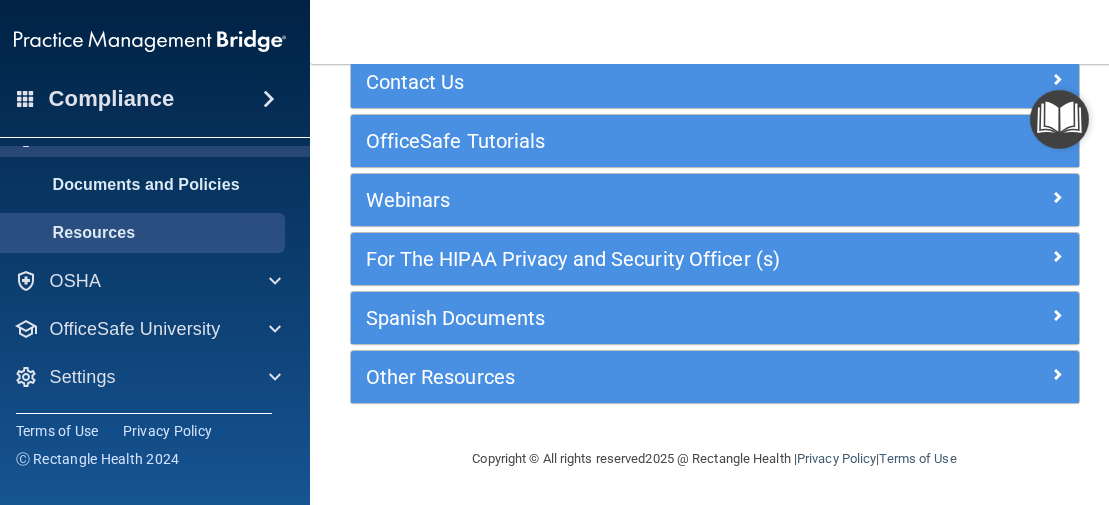 click on "OSHA" at bounding box center [76, 281] 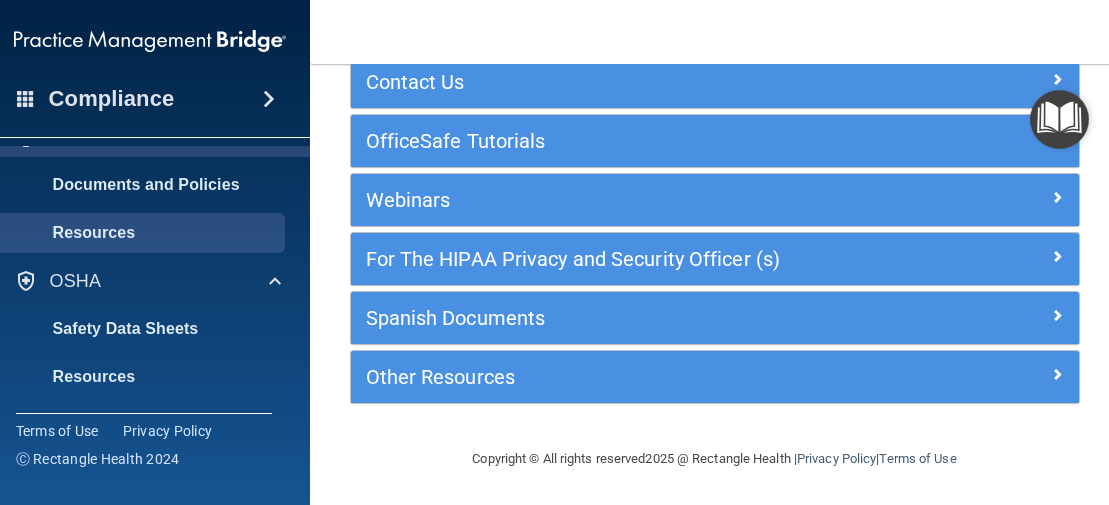 click on "Safety Data Sheets" at bounding box center [139, 329] 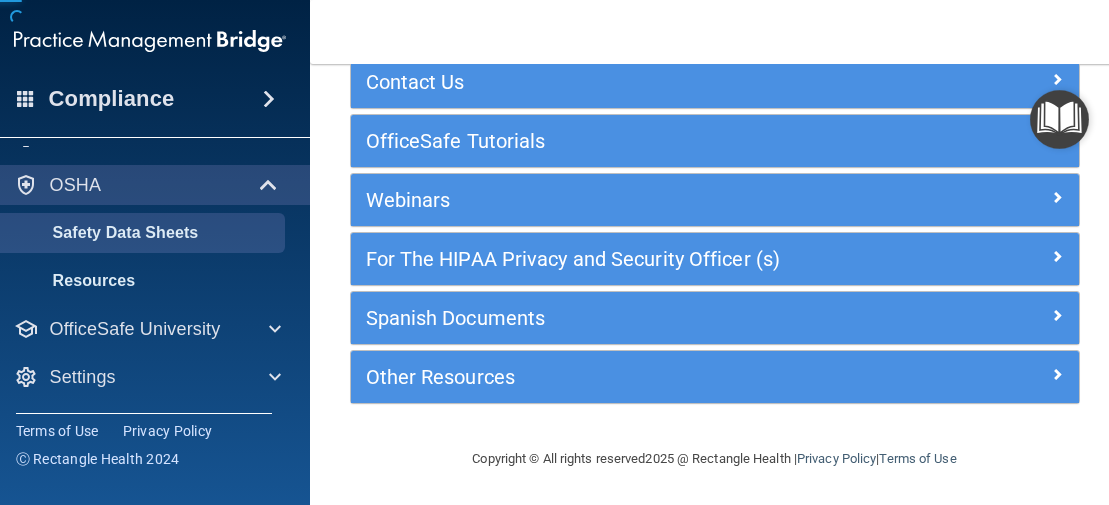 scroll, scrollTop: 0, scrollLeft: 0, axis: both 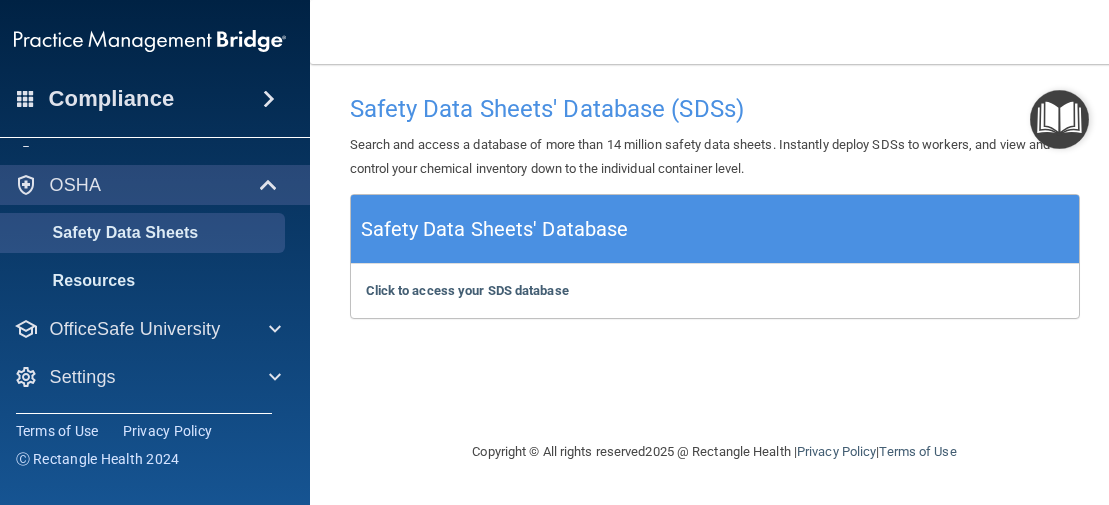 click on "Safety Data Sheets' Database" at bounding box center [495, 229] 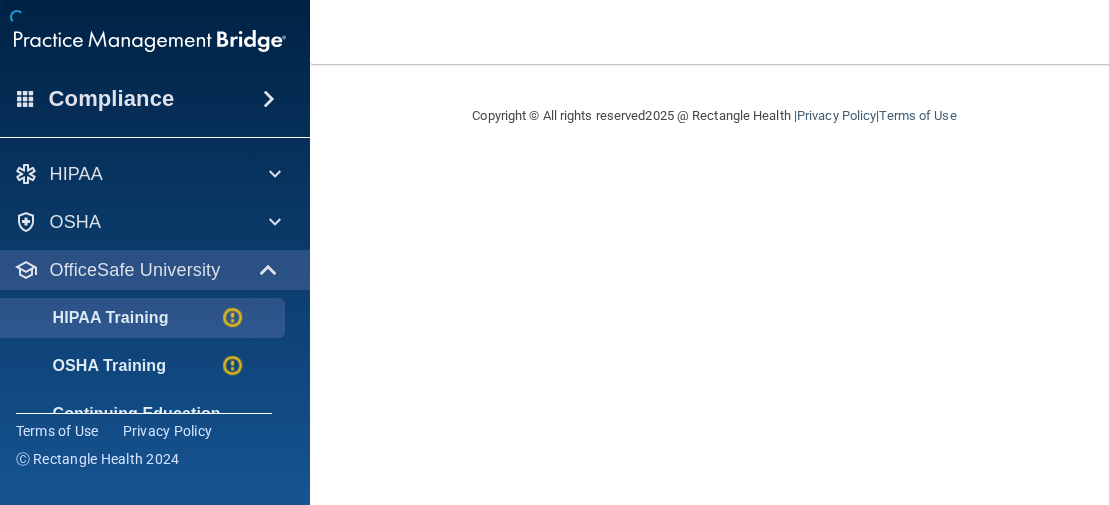 scroll, scrollTop: 0, scrollLeft: 0, axis: both 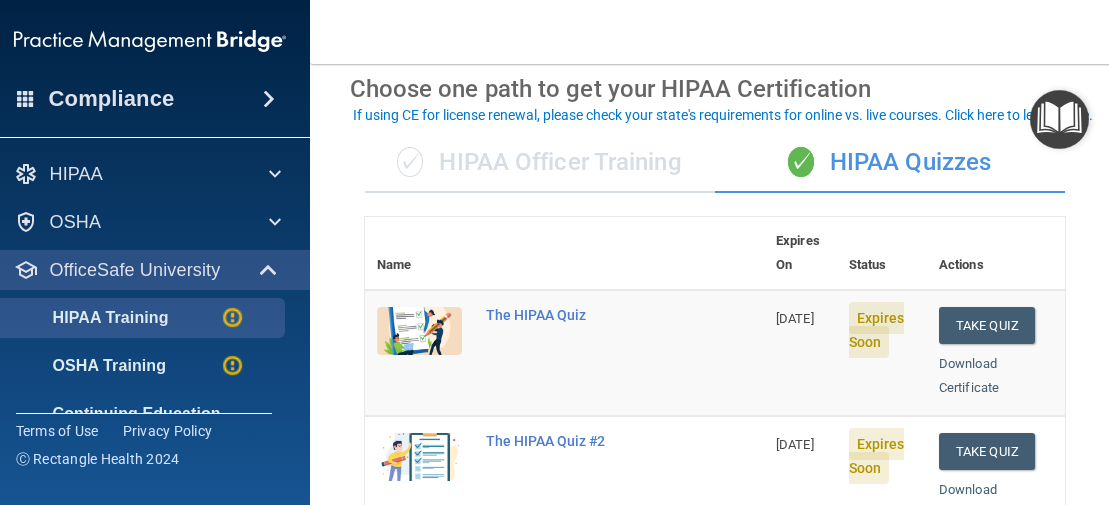 click on "Take Quiz" at bounding box center (987, 325) 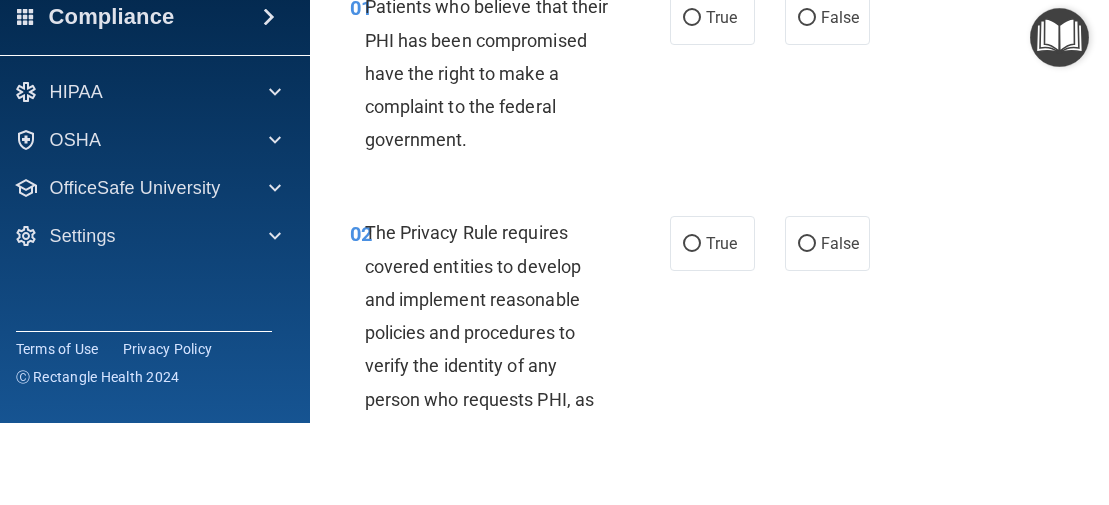 scroll, scrollTop: 0, scrollLeft: 0, axis: both 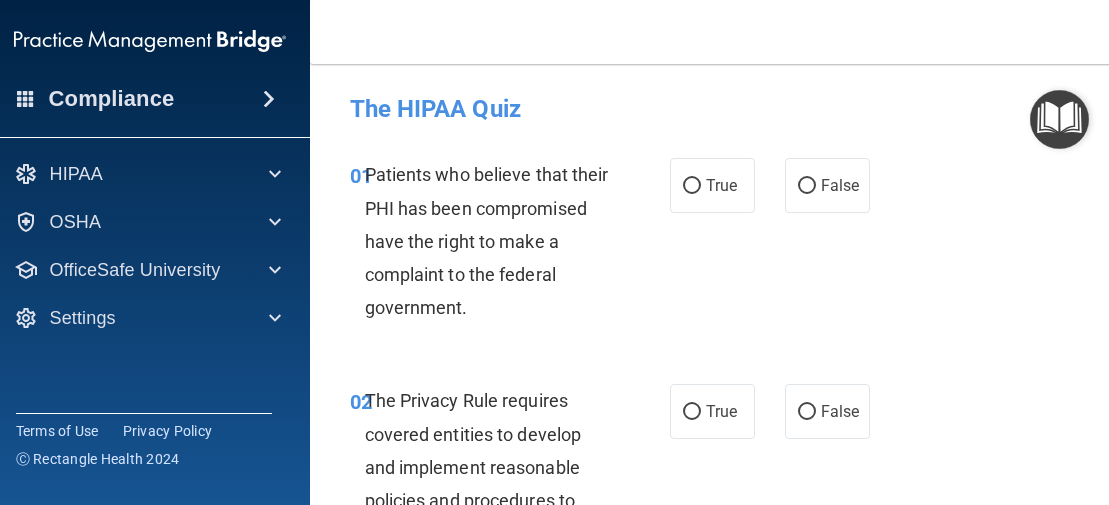 click on "True" at bounding box center (721, 185) 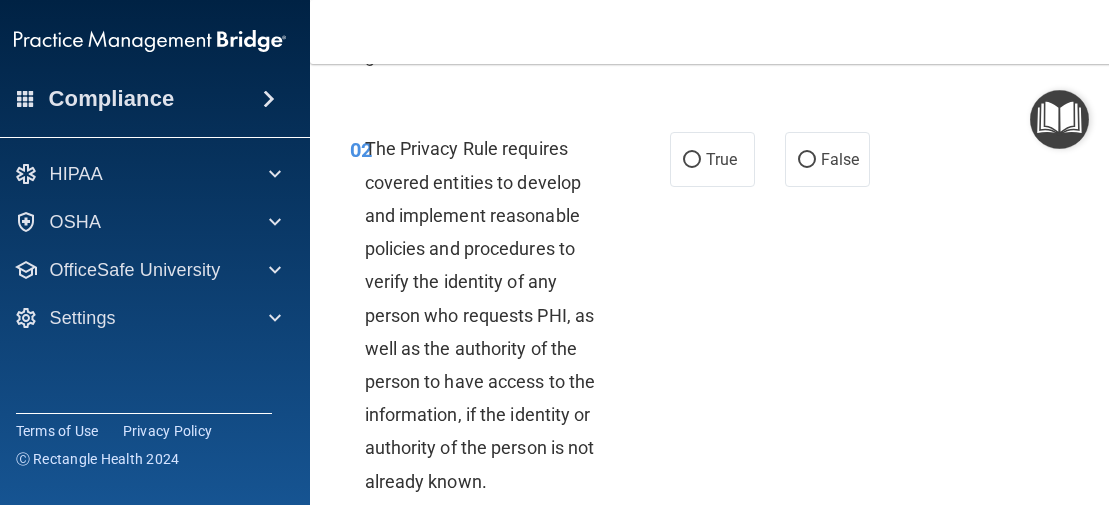 scroll, scrollTop: 250, scrollLeft: 0, axis: vertical 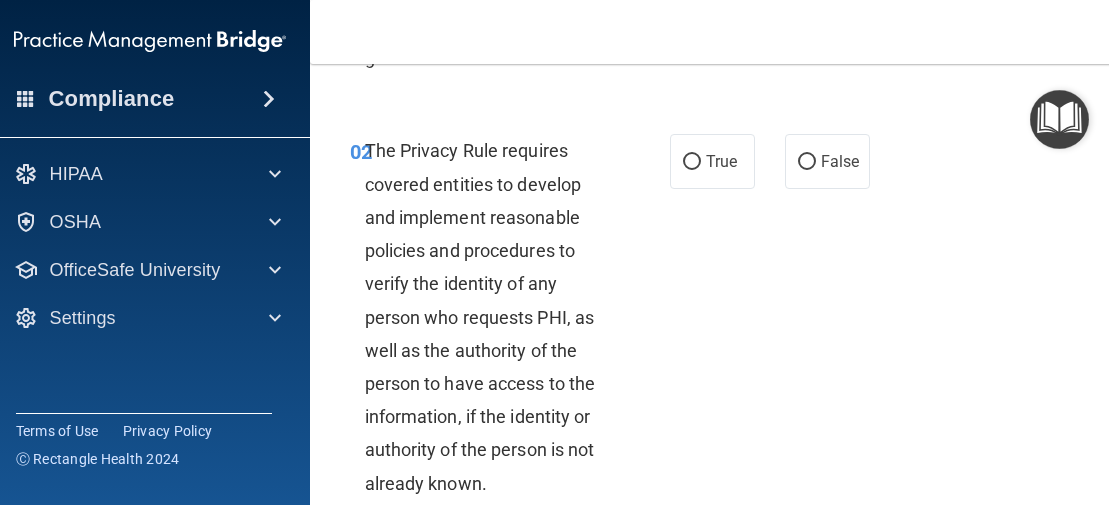 click on "True" at bounding box center (712, 161) 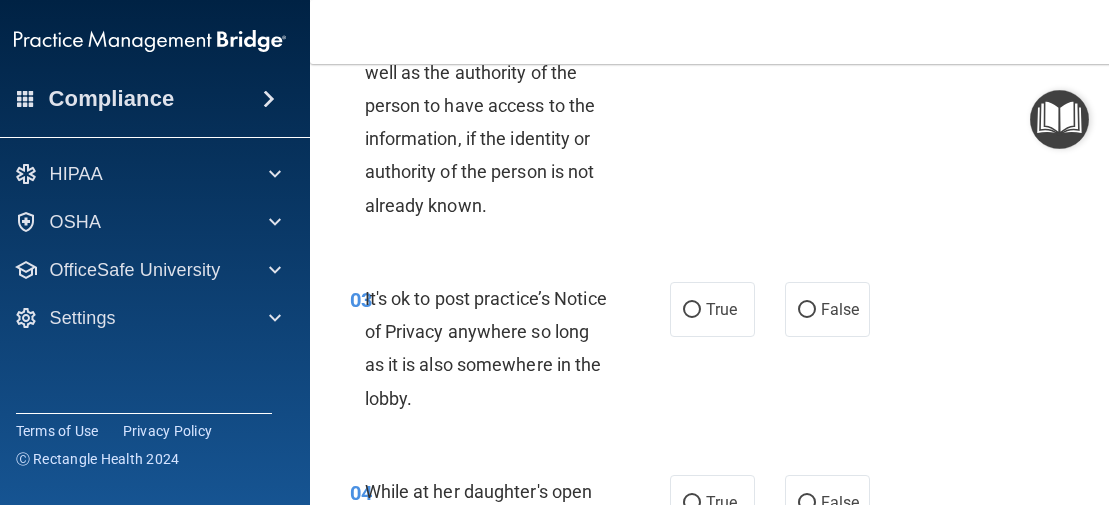 scroll, scrollTop: 529, scrollLeft: 0, axis: vertical 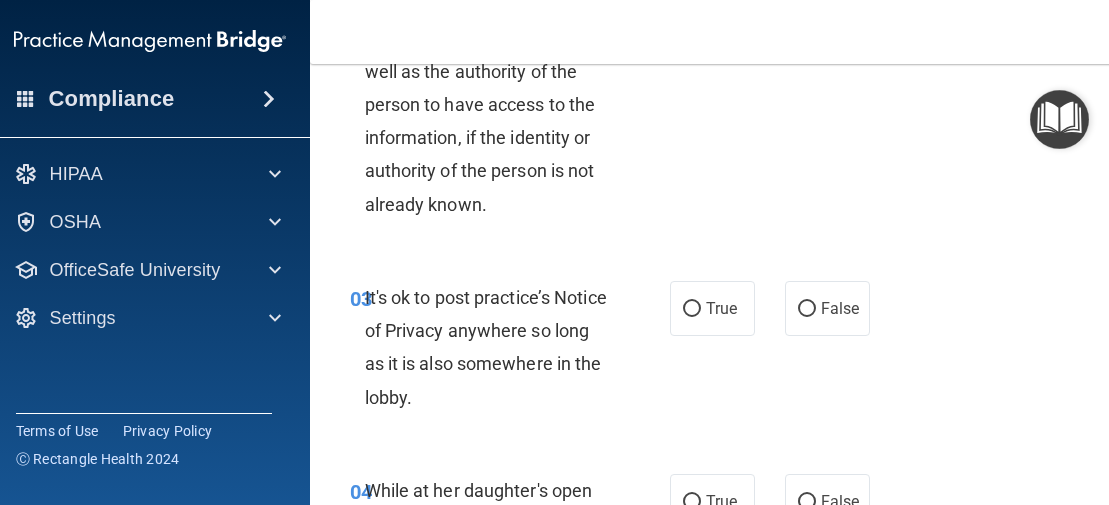 click on "True" at bounding box center [721, 308] 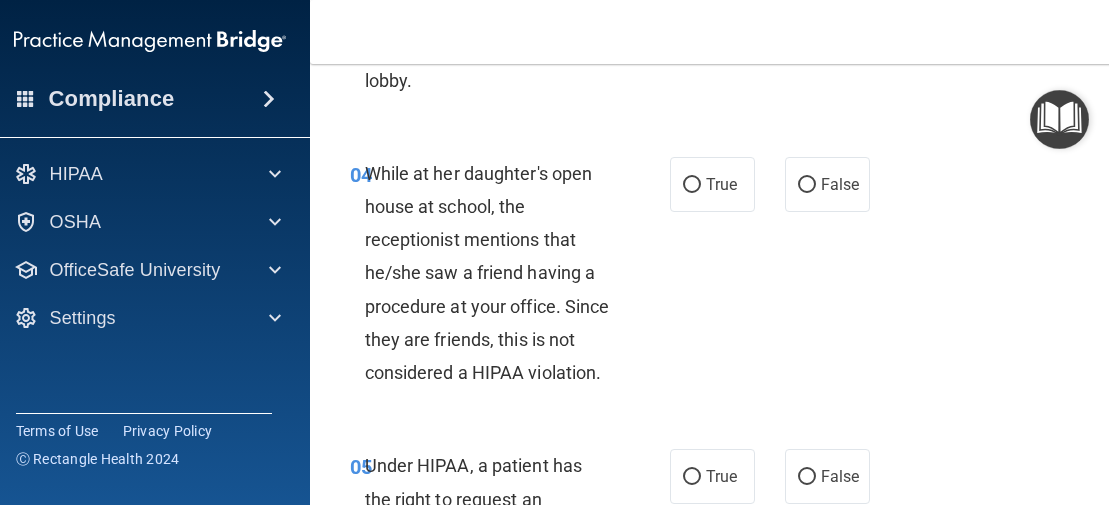 scroll, scrollTop: 840, scrollLeft: 0, axis: vertical 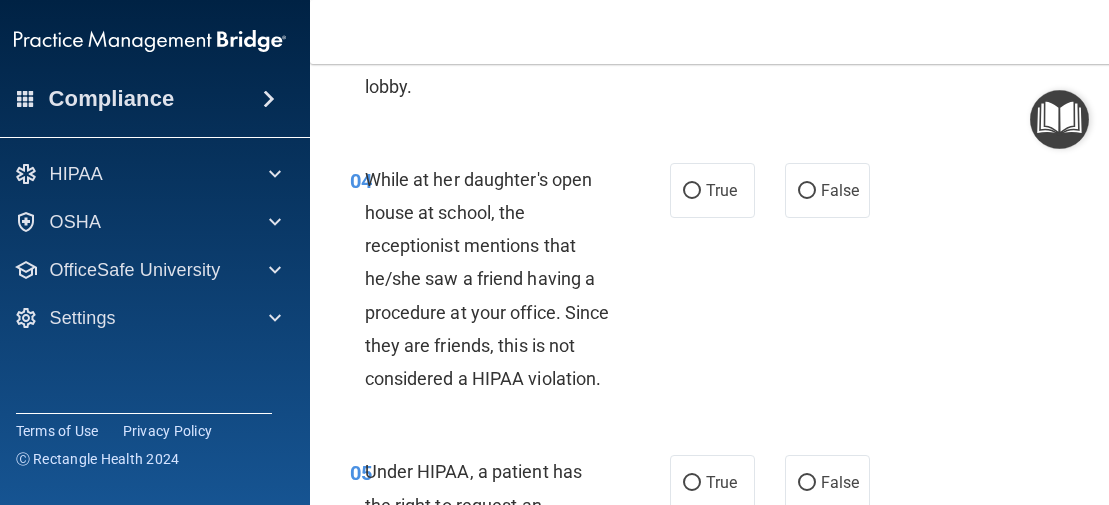 click on "False" at bounding box center (827, 190) 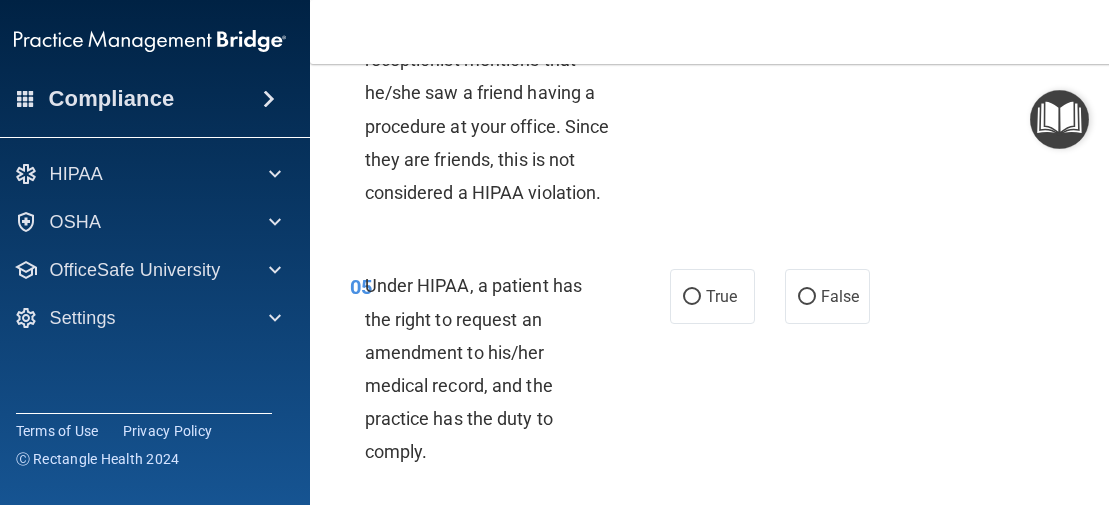 scroll, scrollTop: 1028, scrollLeft: 0, axis: vertical 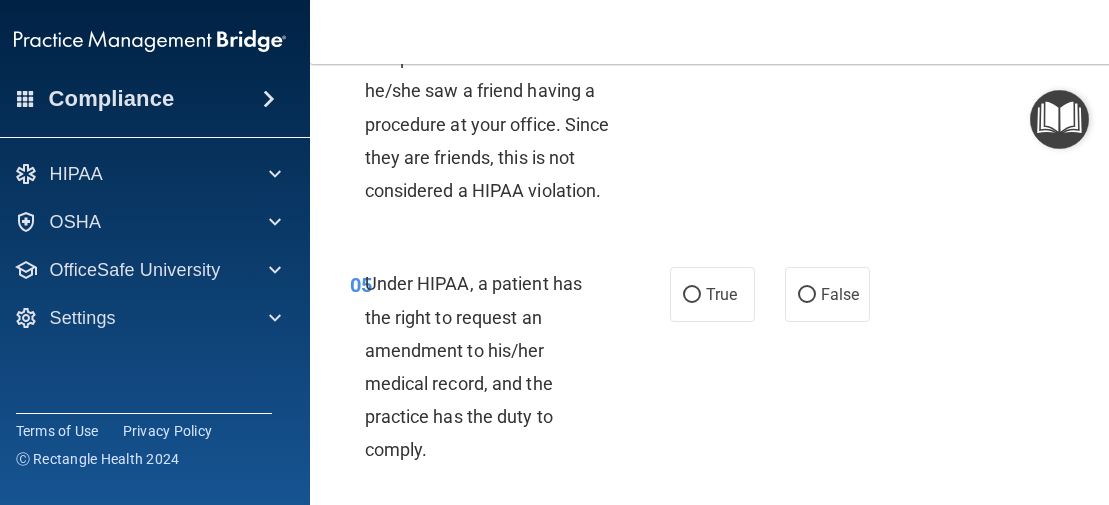 click on "True" at bounding box center [712, 294] 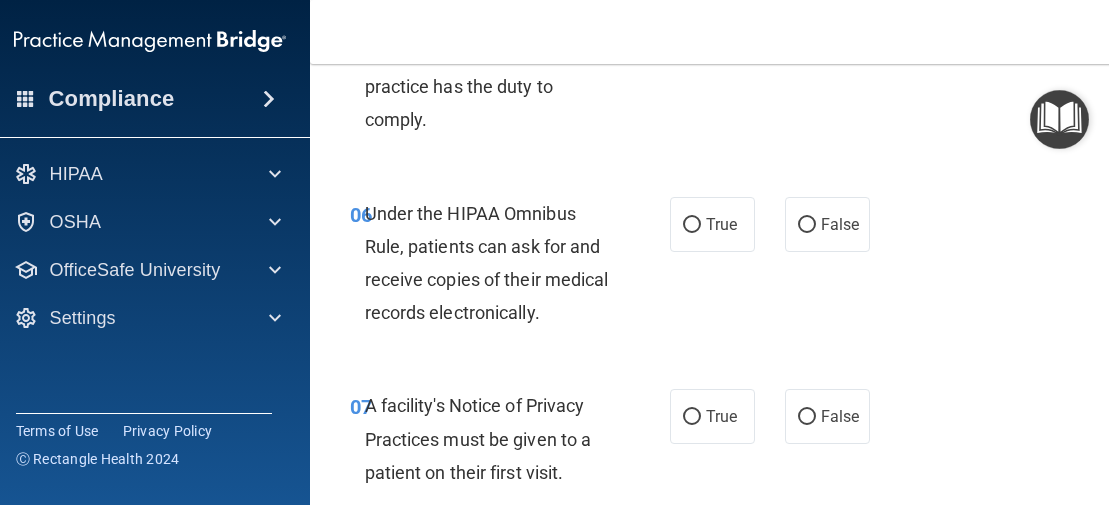 scroll, scrollTop: 1356, scrollLeft: 0, axis: vertical 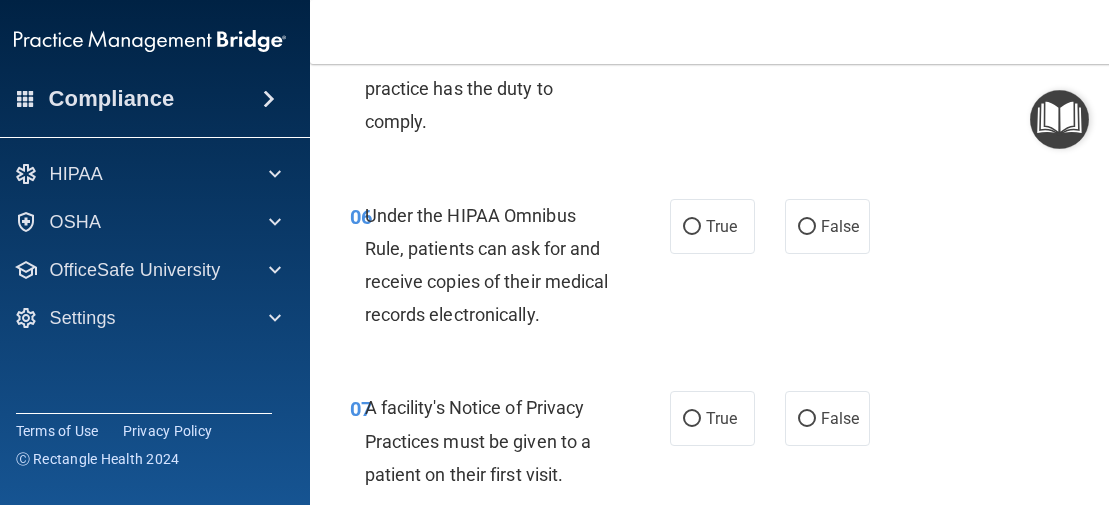 click on "True" at bounding box center [712, 226] 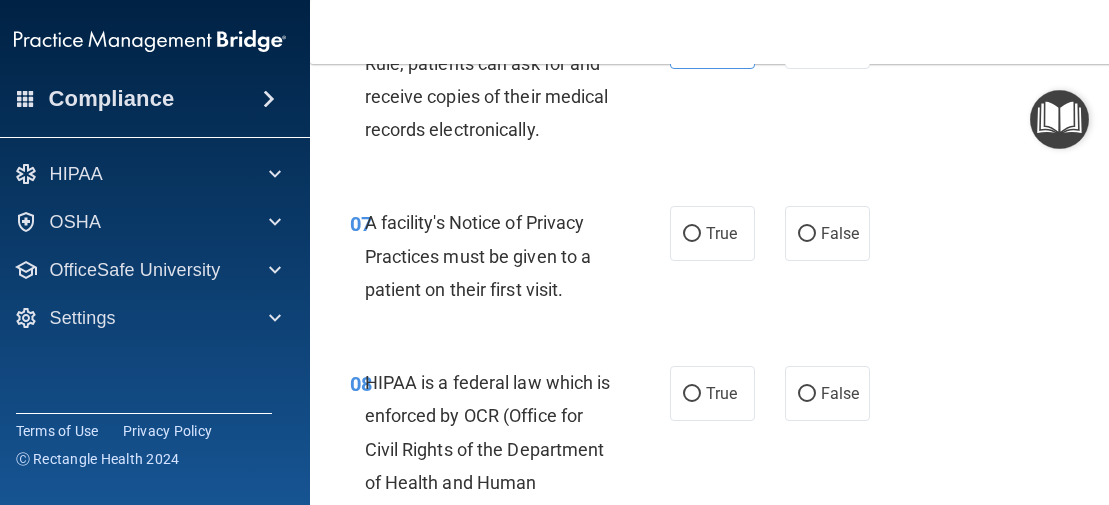 scroll, scrollTop: 1543, scrollLeft: 0, axis: vertical 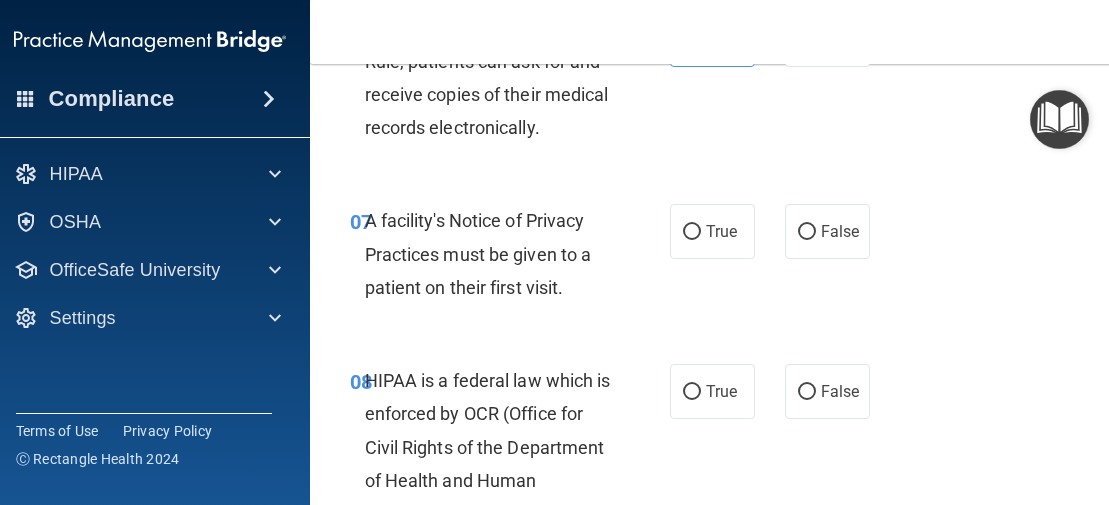 click on "False" at bounding box center (827, 231) 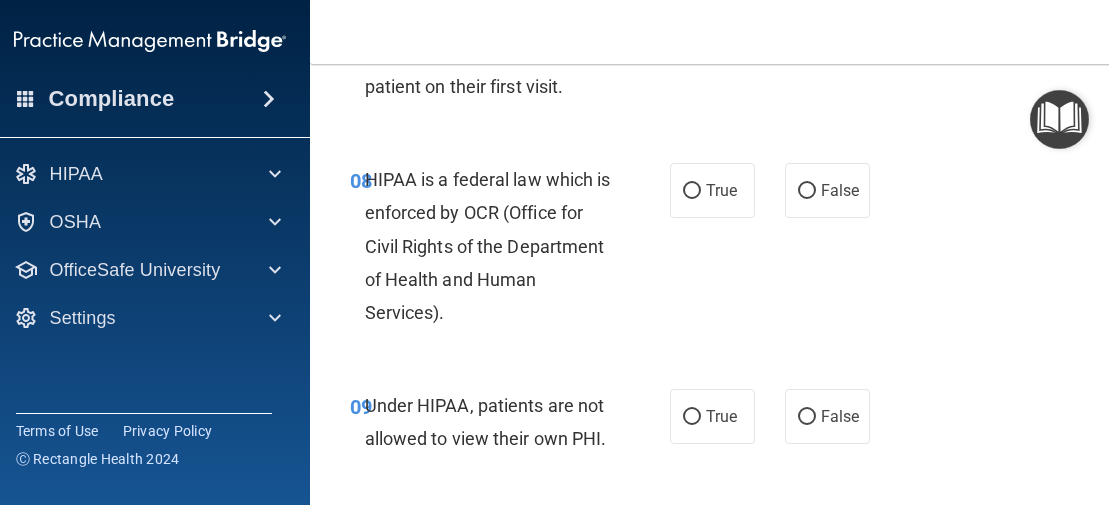 scroll, scrollTop: 1747, scrollLeft: 0, axis: vertical 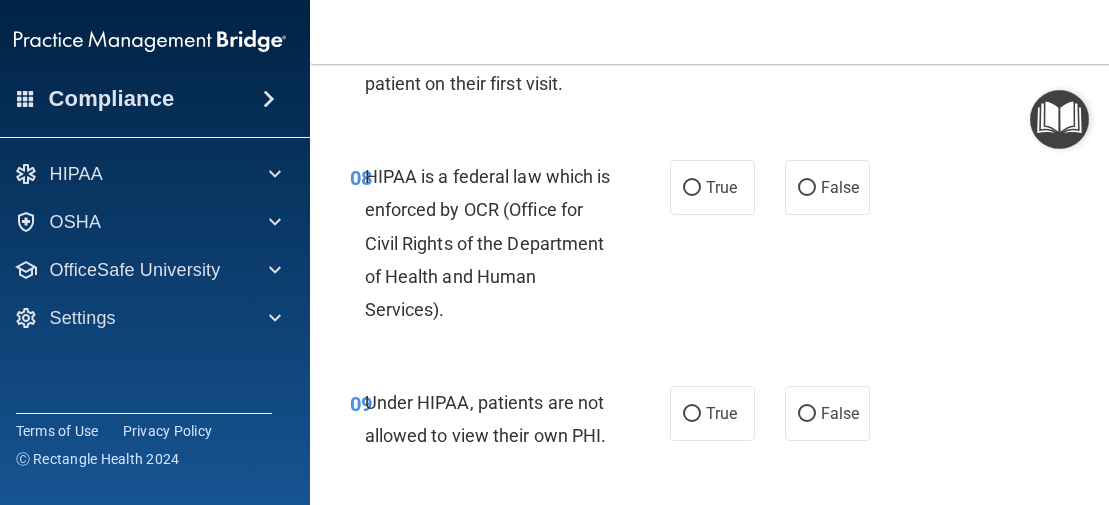 click on "True" at bounding box center [721, 187] 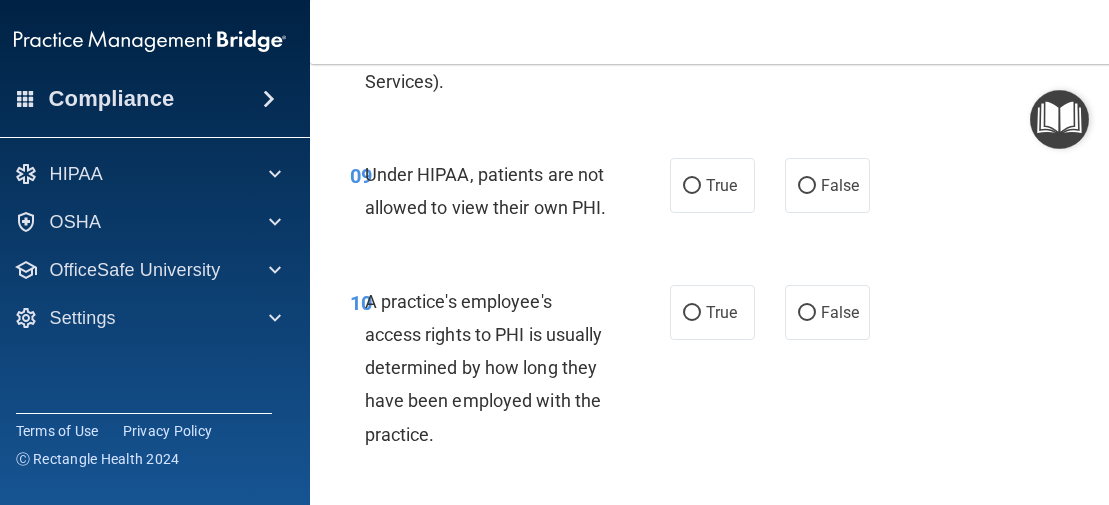 scroll, scrollTop: 1979, scrollLeft: 0, axis: vertical 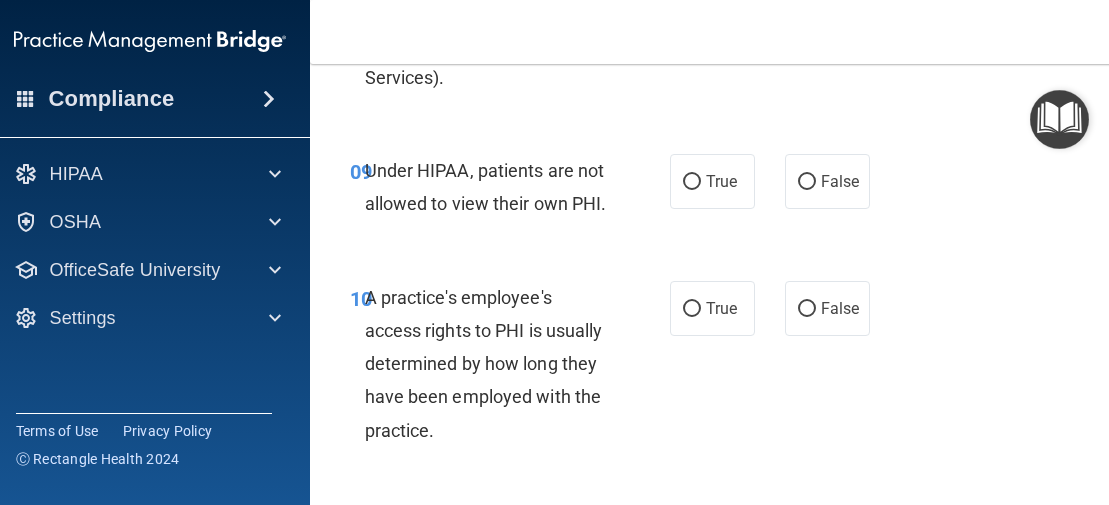 click on "False" at bounding box center (827, 181) 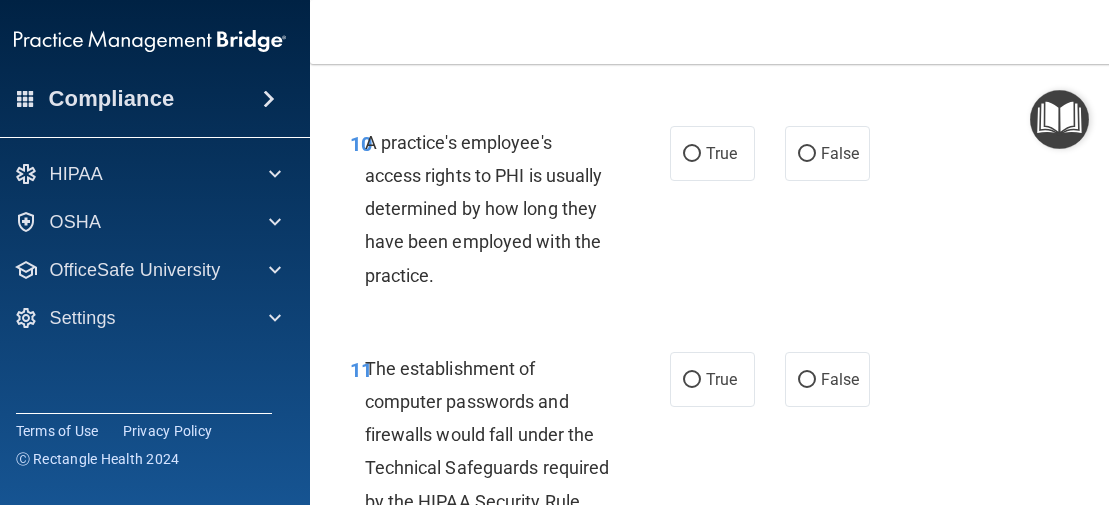 scroll, scrollTop: 2135, scrollLeft: 0, axis: vertical 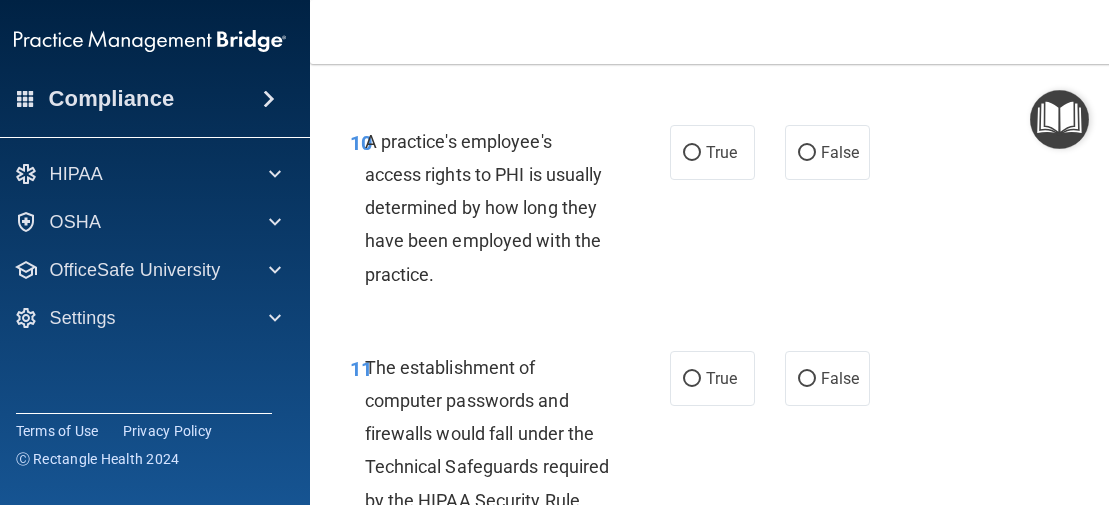 click on "False" at bounding box center (827, 152) 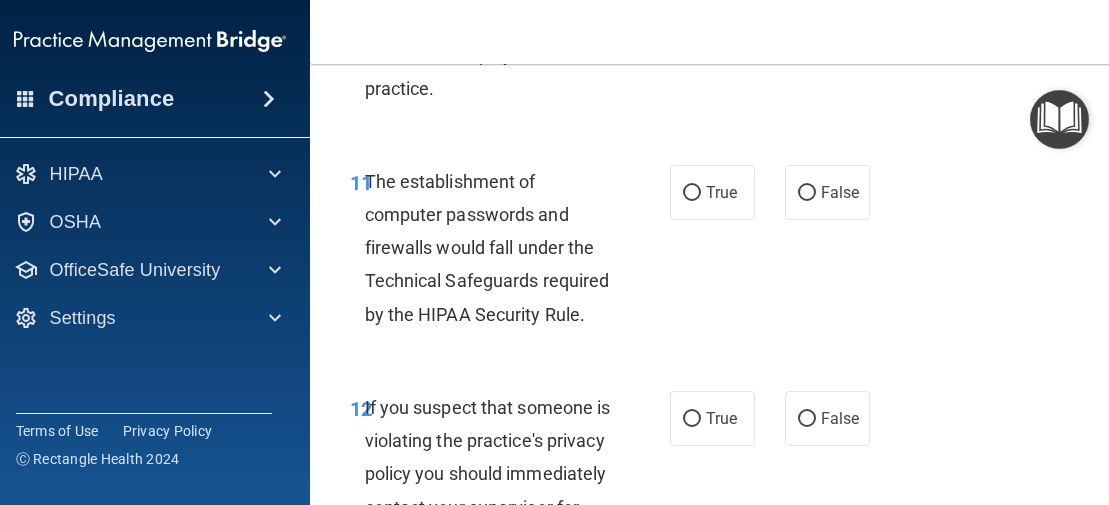 scroll, scrollTop: 2322, scrollLeft: 0, axis: vertical 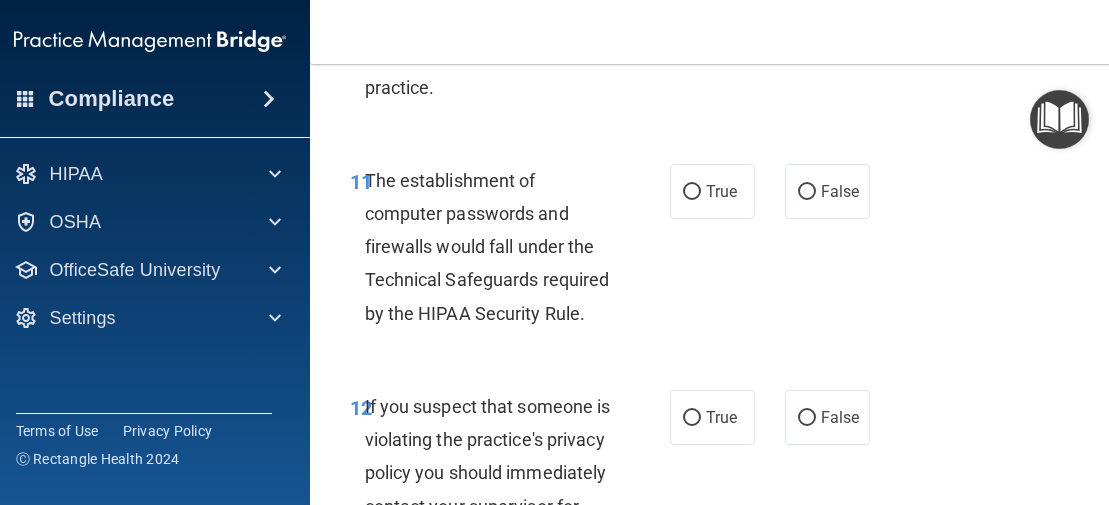 click on "True" at bounding box center [712, 191] 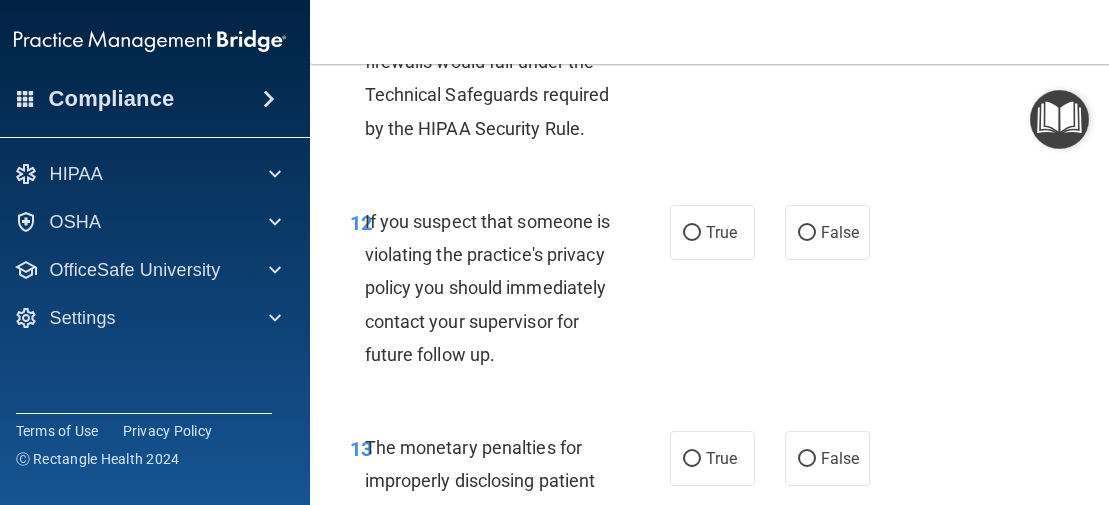 scroll, scrollTop: 2512, scrollLeft: 0, axis: vertical 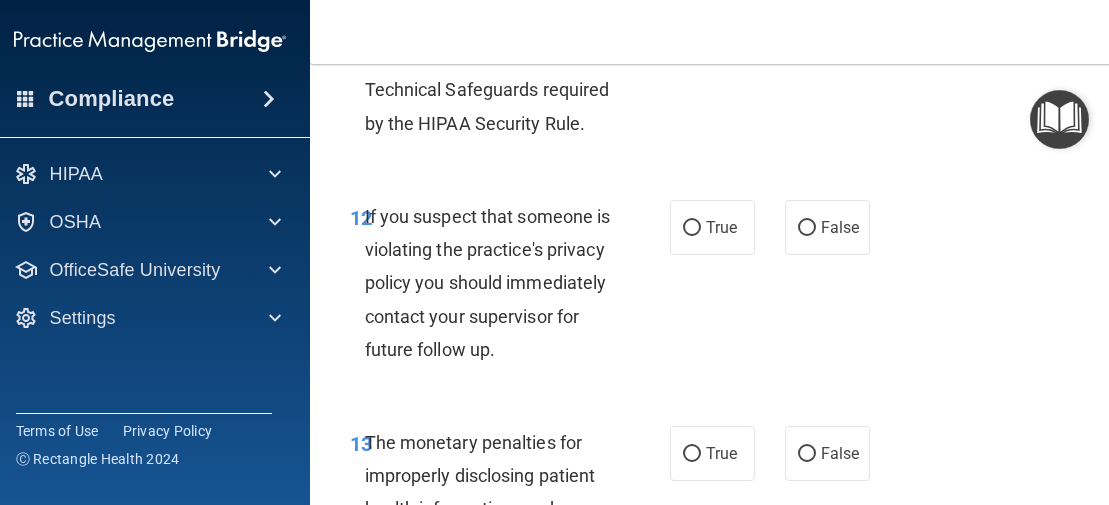 click on "True           False" at bounding box center [772, 227] 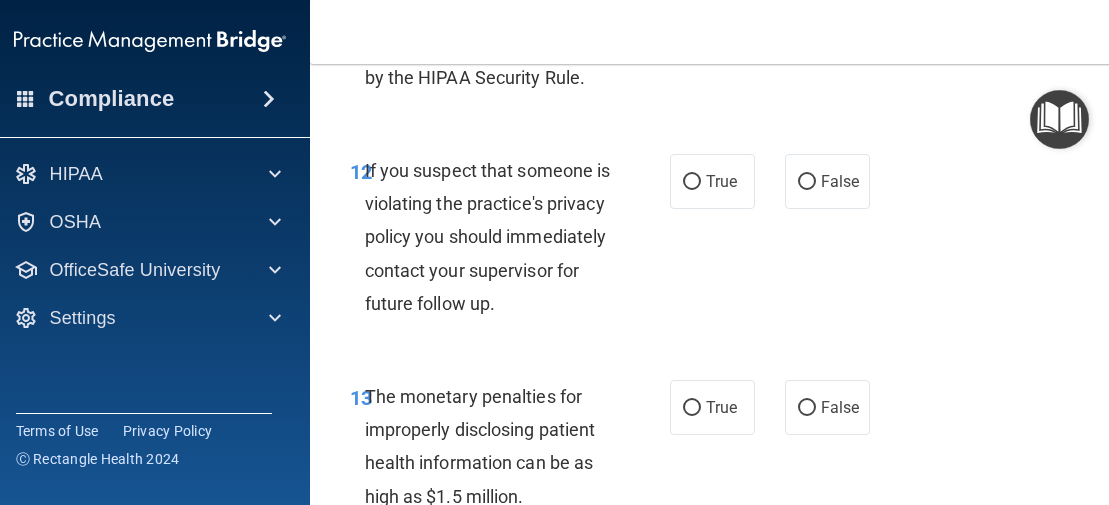scroll, scrollTop: 2565, scrollLeft: 0, axis: vertical 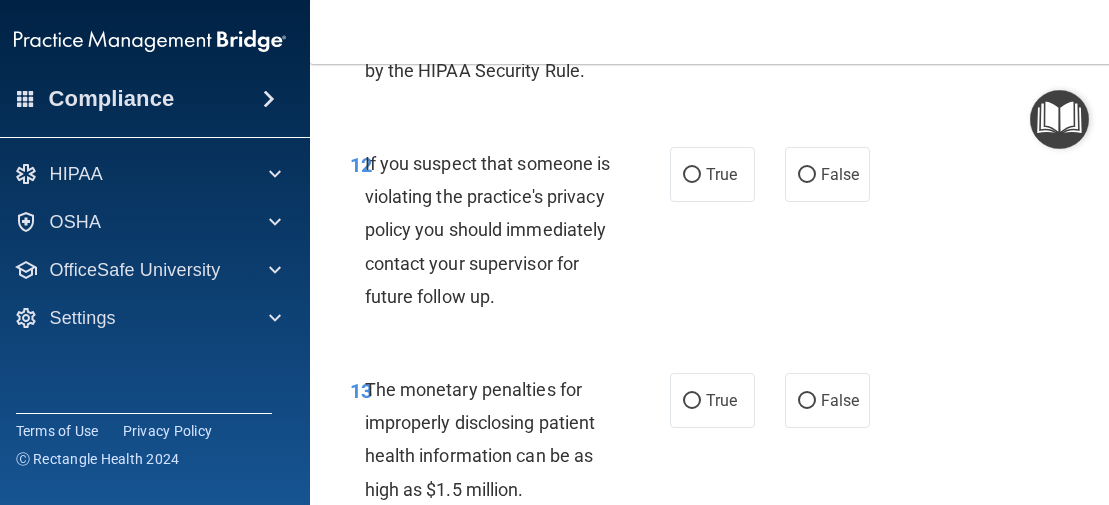 click on "True" at bounding box center [712, 174] 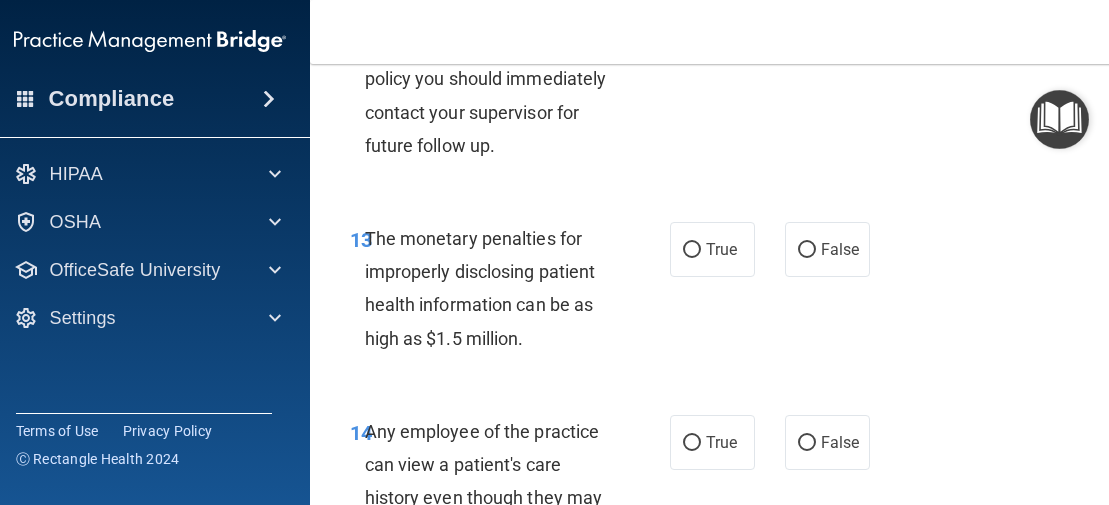 scroll, scrollTop: 2717, scrollLeft: 0, axis: vertical 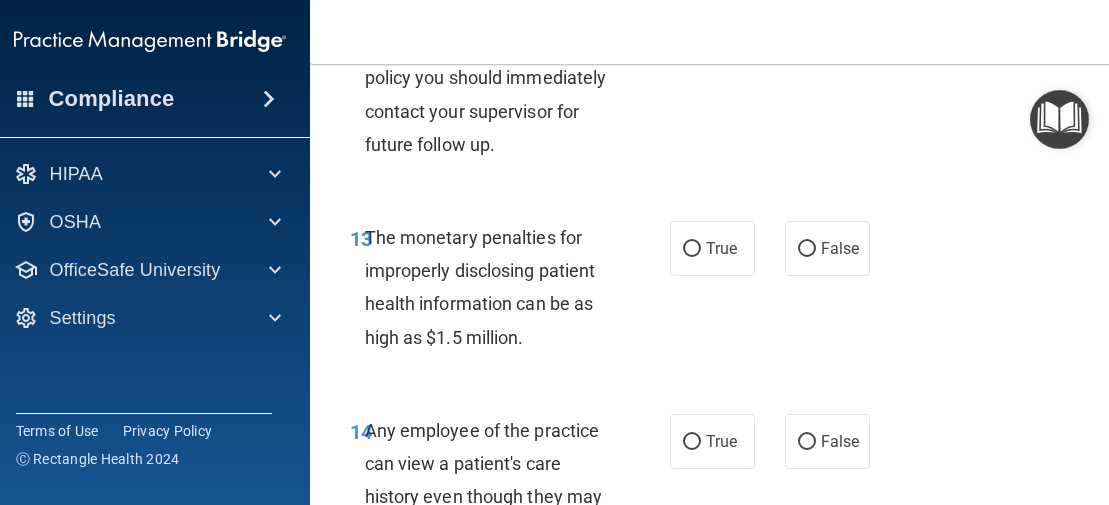 click on "True" at bounding box center [721, 248] 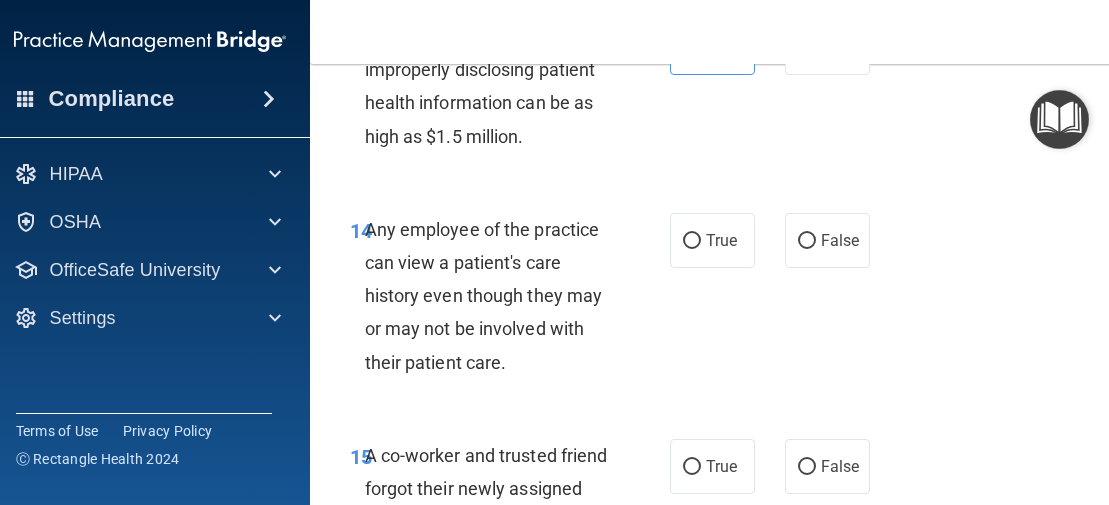scroll, scrollTop: 2916, scrollLeft: 0, axis: vertical 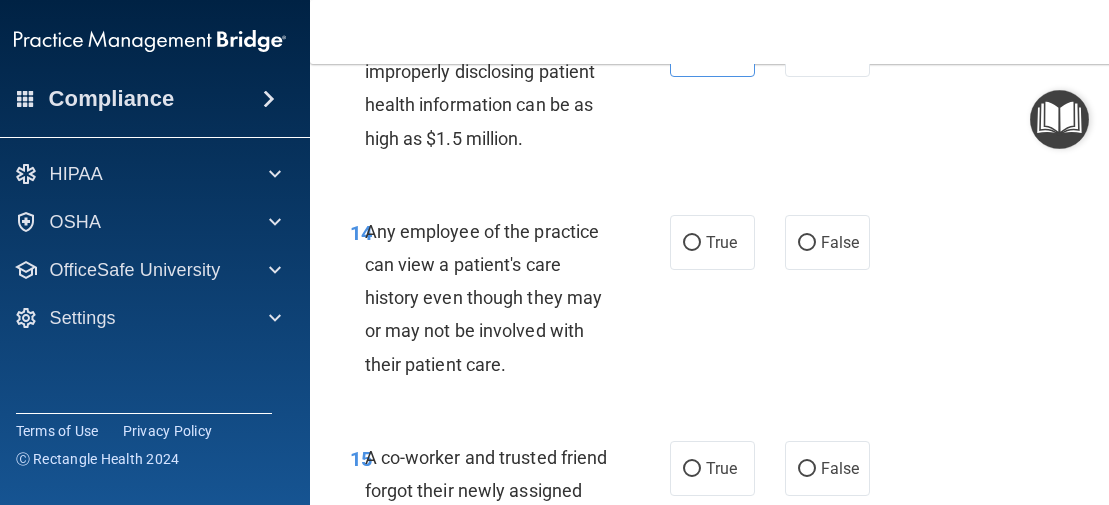 click on "True" at bounding box center (721, 242) 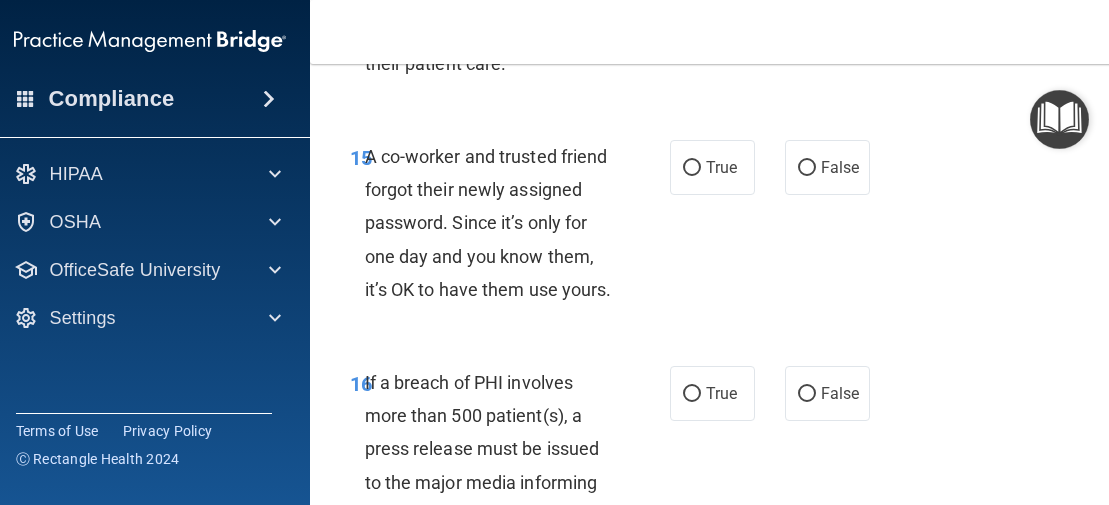 scroll, scrollTop: 3215, scrollLeft: 0, axis: vertical 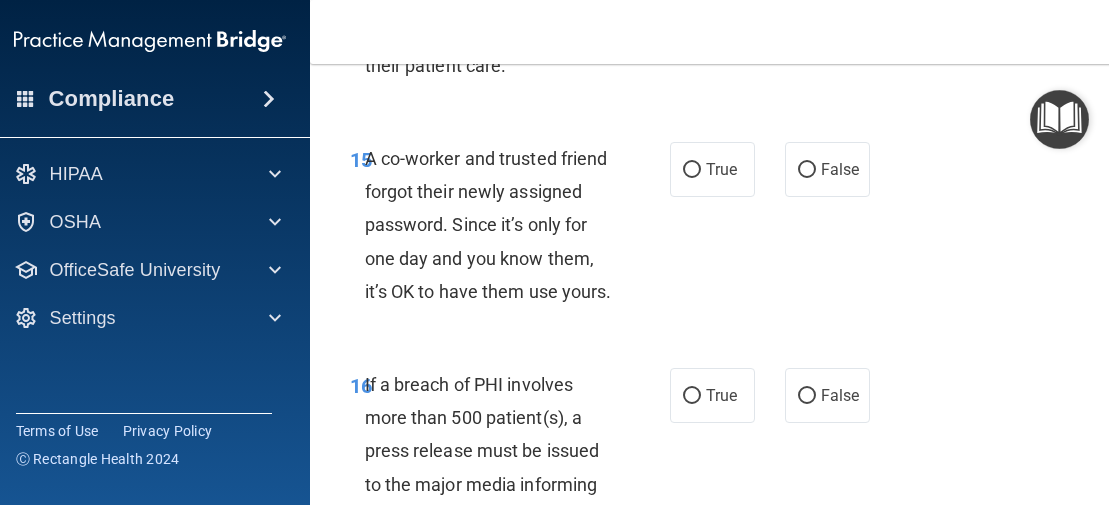 click on "False" at bounding box center (827, 169) 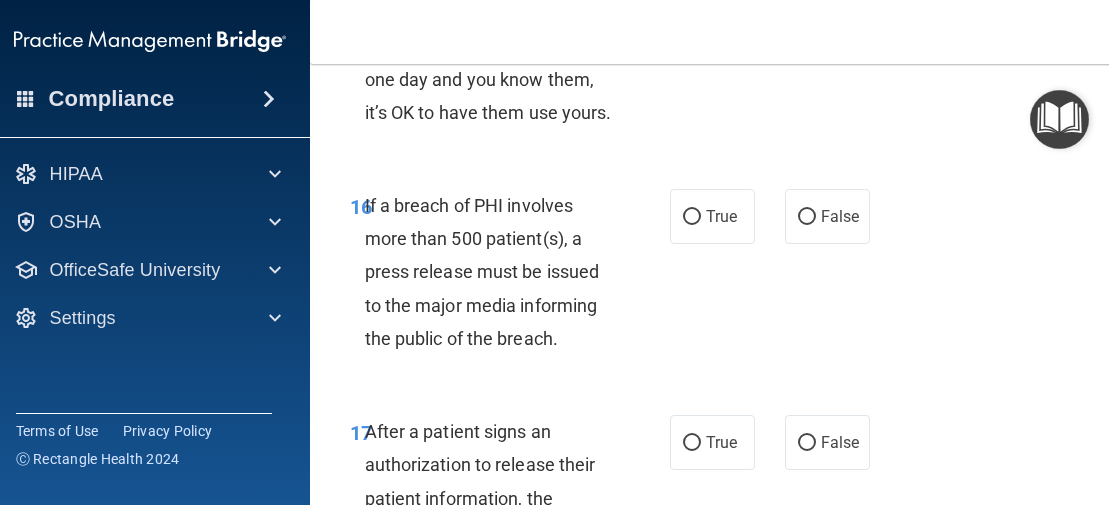 scroll, scrollTop: 3399, scrollLeft: 0, axis: vertical 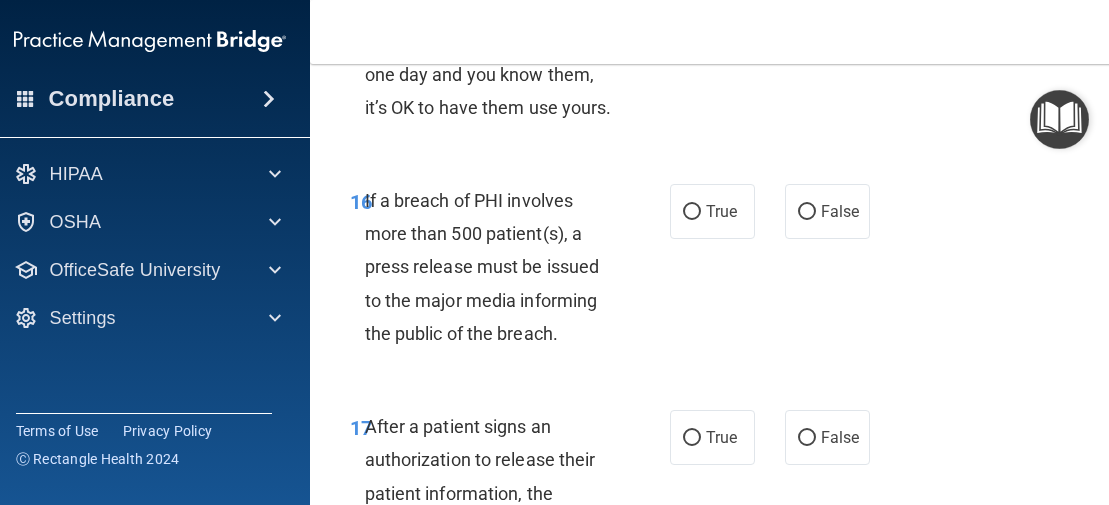 click on "False" at bounding box center [827, 211] 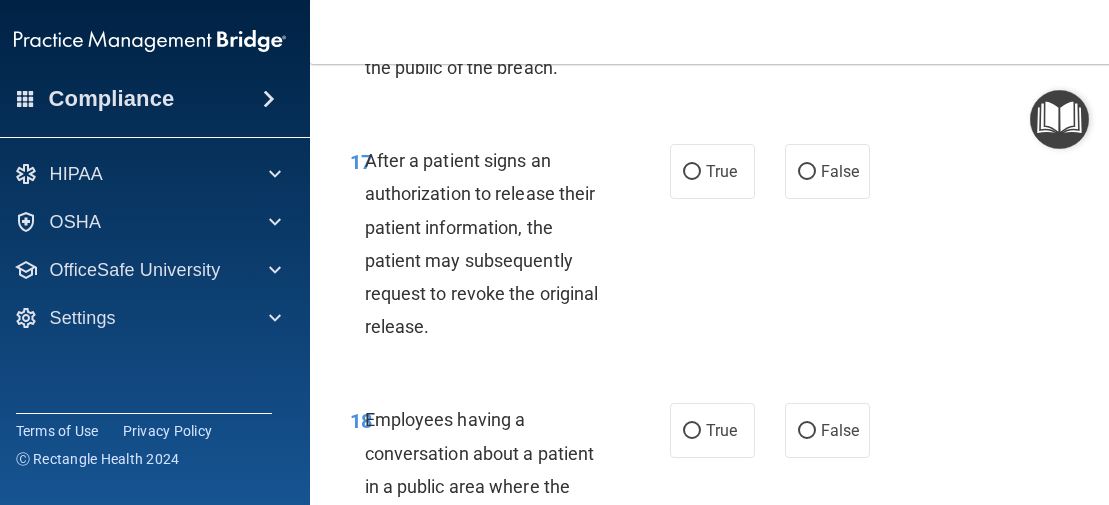 scroll, scrollTop: 3666, scrollLeft: 0, axis: vertical 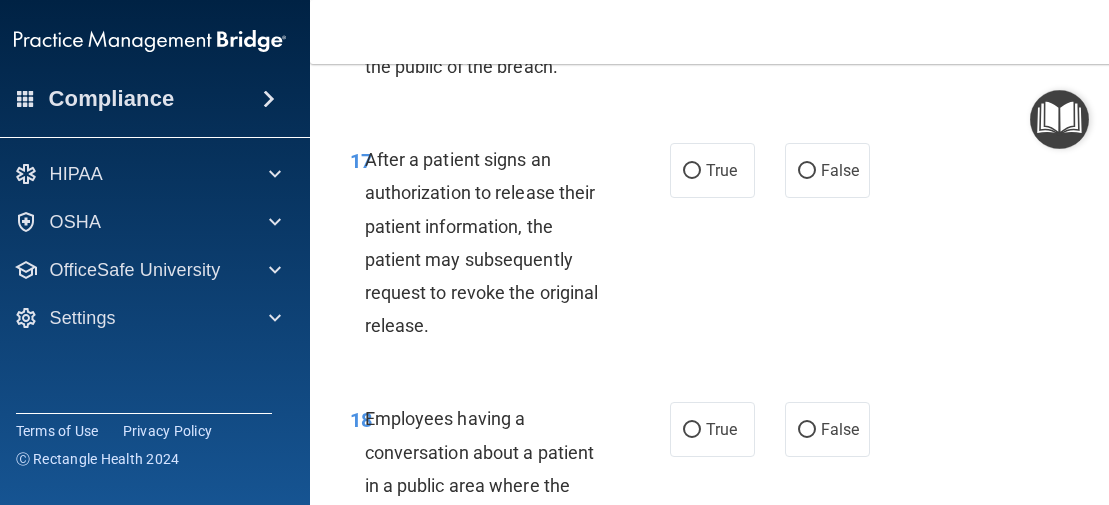 click on "True" at bounding box center [712, 170] 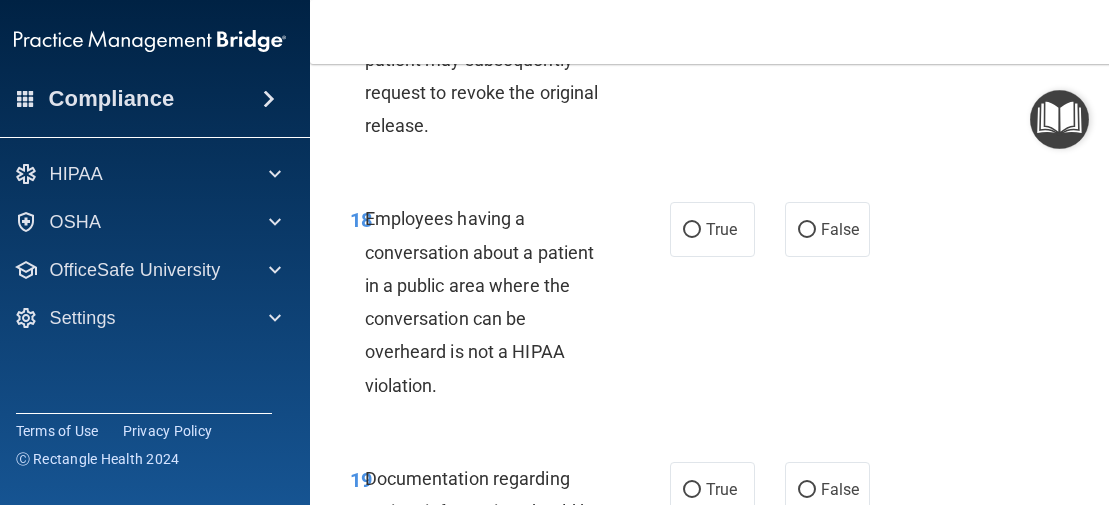scroll, scrollTop: 3890, scrollLeft: 0, axis: vertical 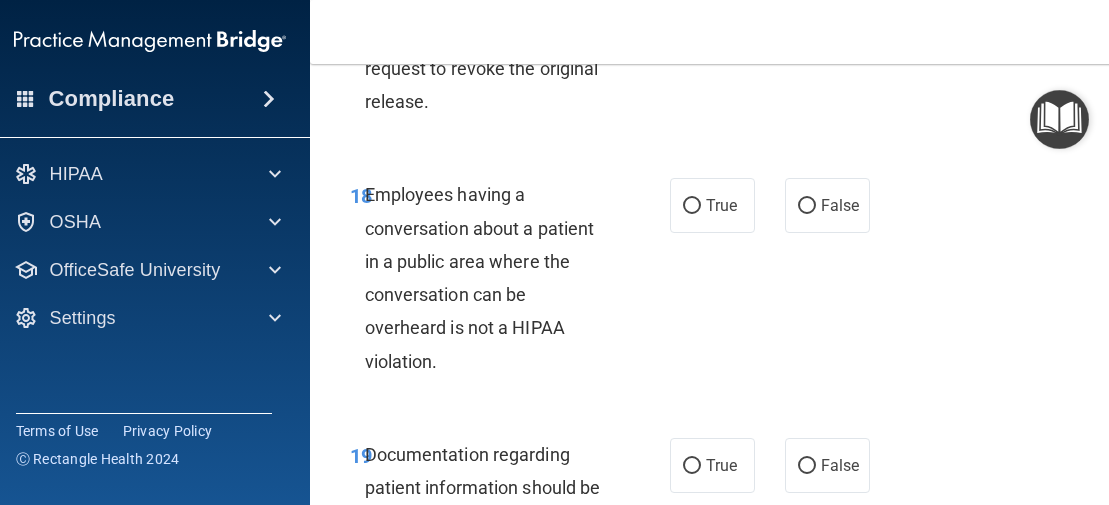 click on "False" at bounding box center [840, 205] 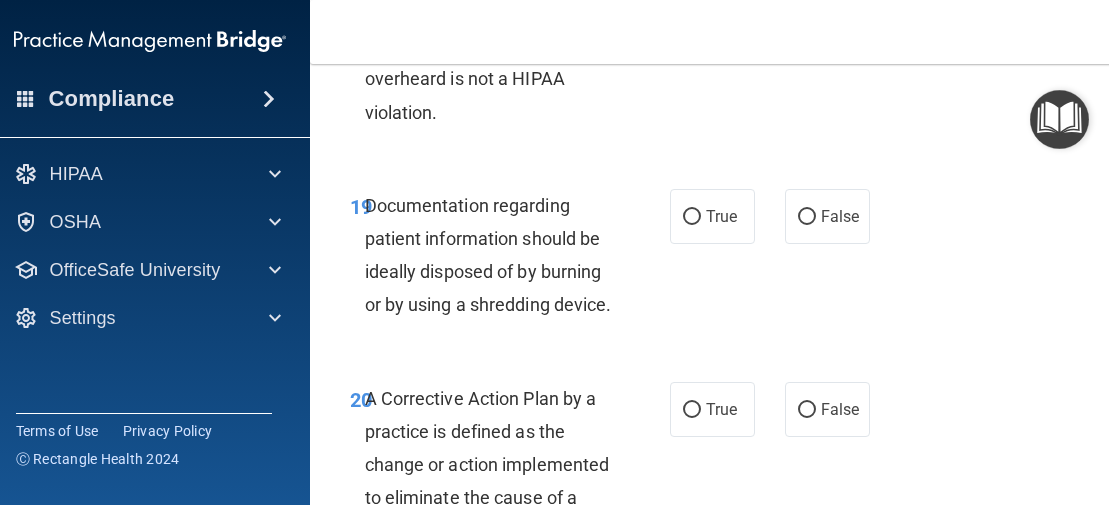 scroll, scrollTop: 4135, scrollLeft: 0, axis: vertical 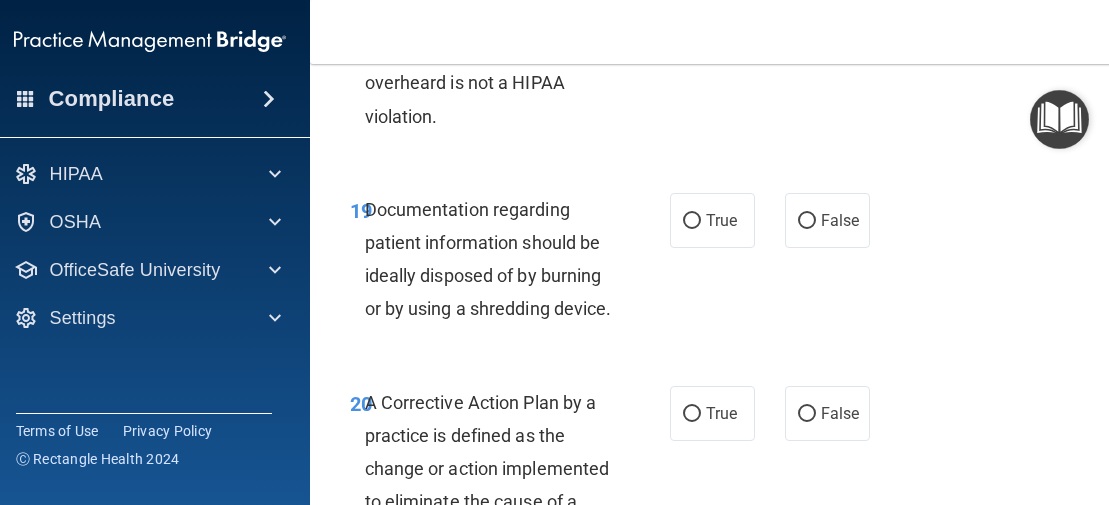 click on "True" at bounding box center [712, 220] 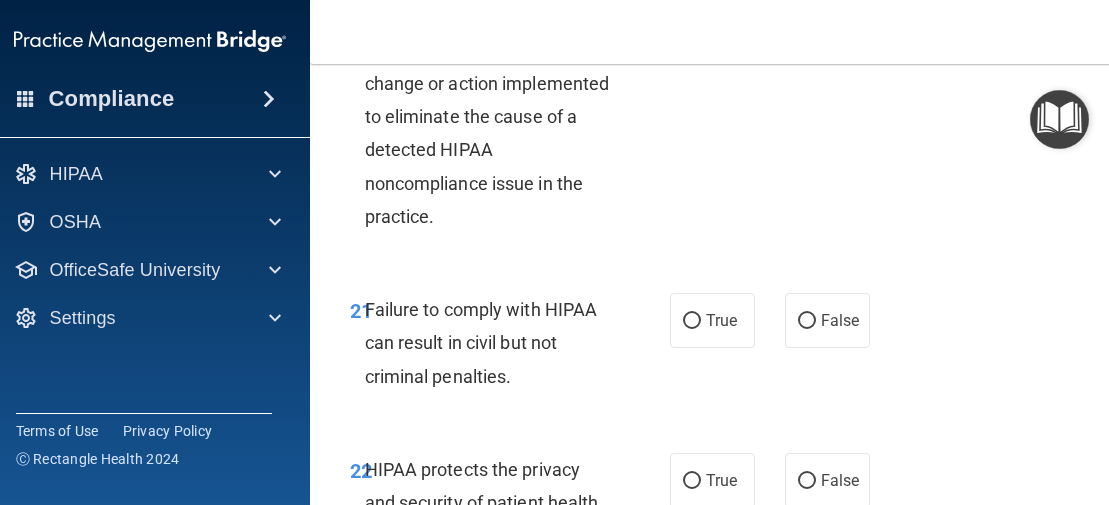 scroll, scrollTop: 4523, scrollLeft: 0, axis: vertical 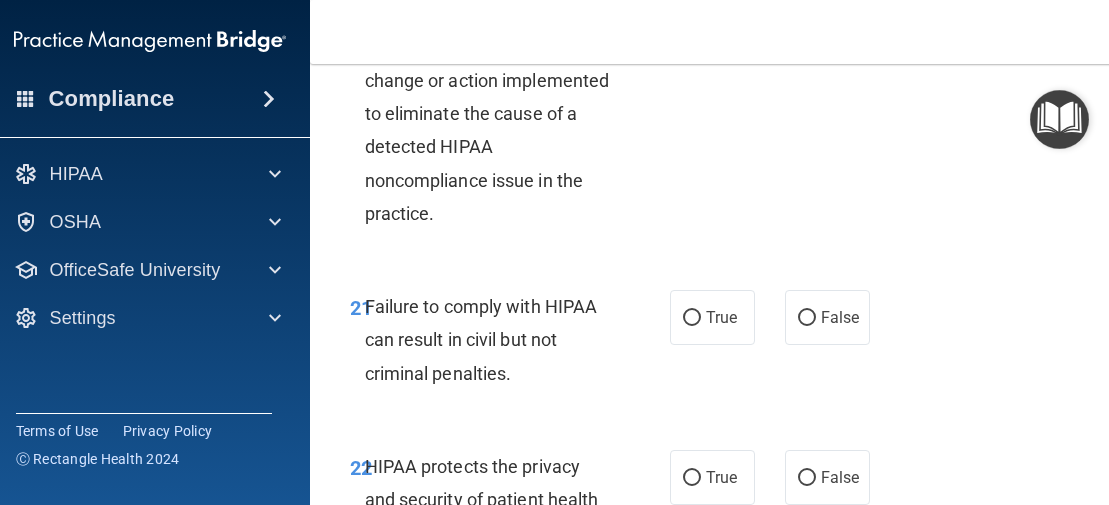 click on "True" at bounding box center (721, 25) 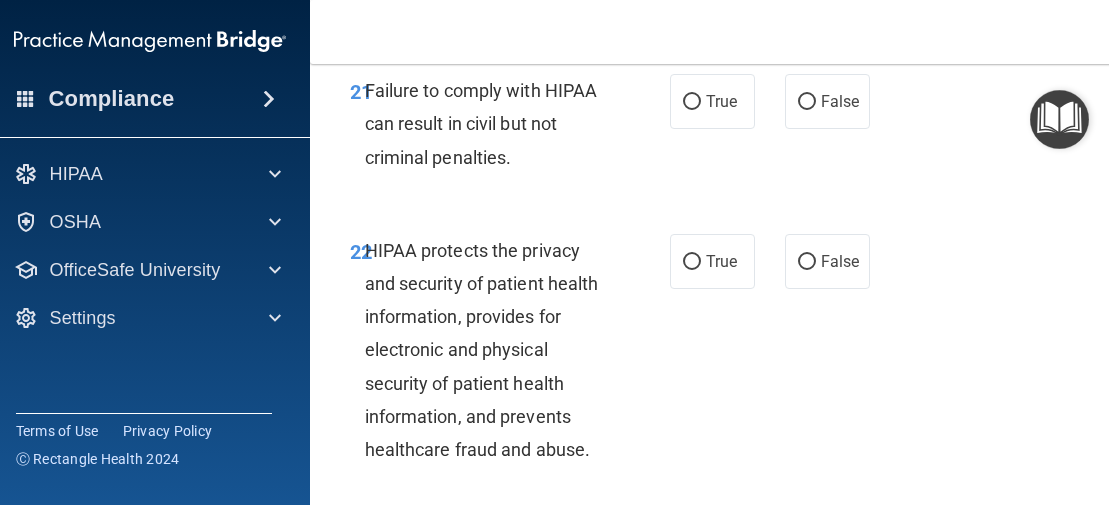 scroll, scrollTop: 4741, scrollLeft: 0, axis: vertical 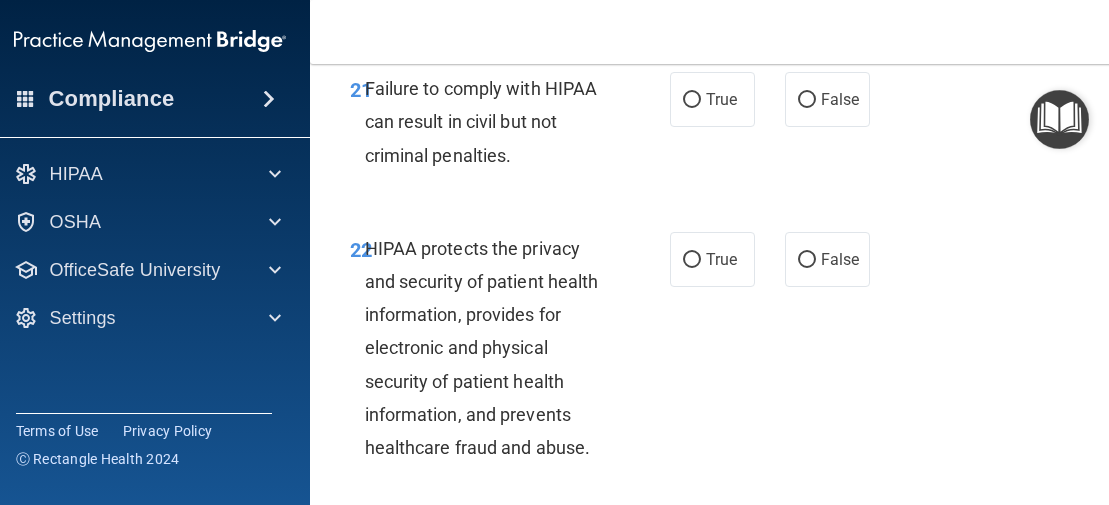 click on "True" at bounding box center [721, 99] 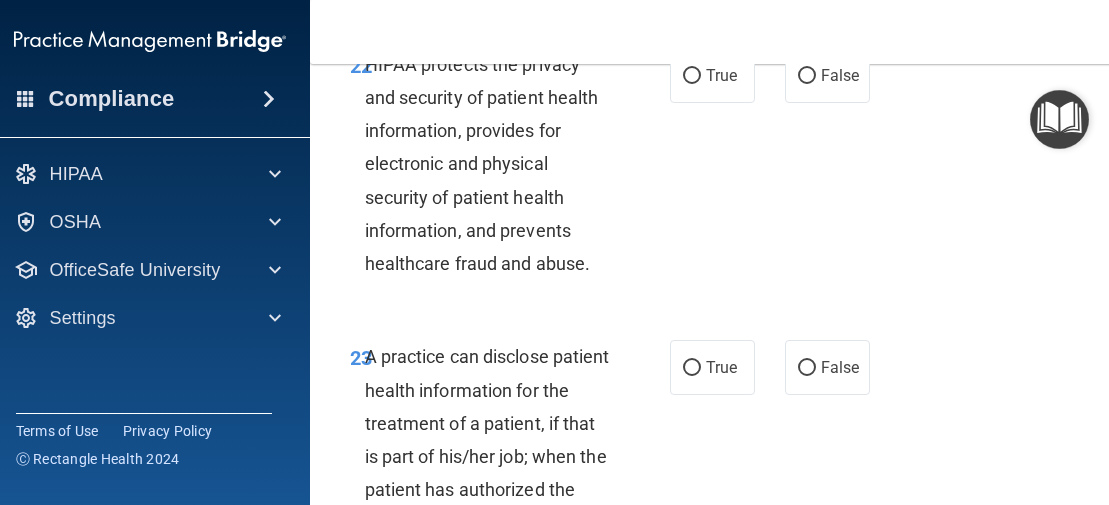 scroll, scrollTop: 4931, scrollLeft: 0, axis: vertical 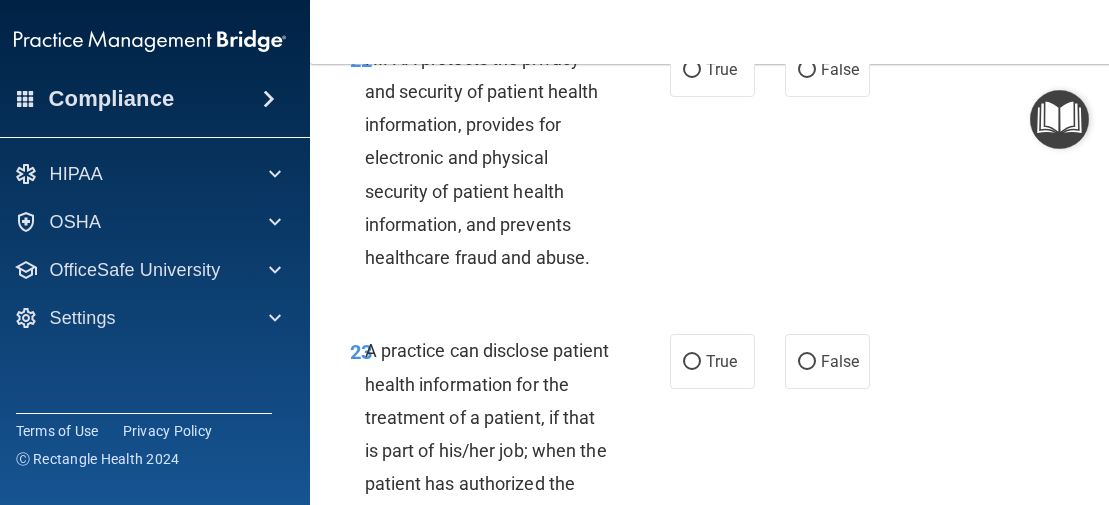 click on "True" at bounding box center (721, 69) 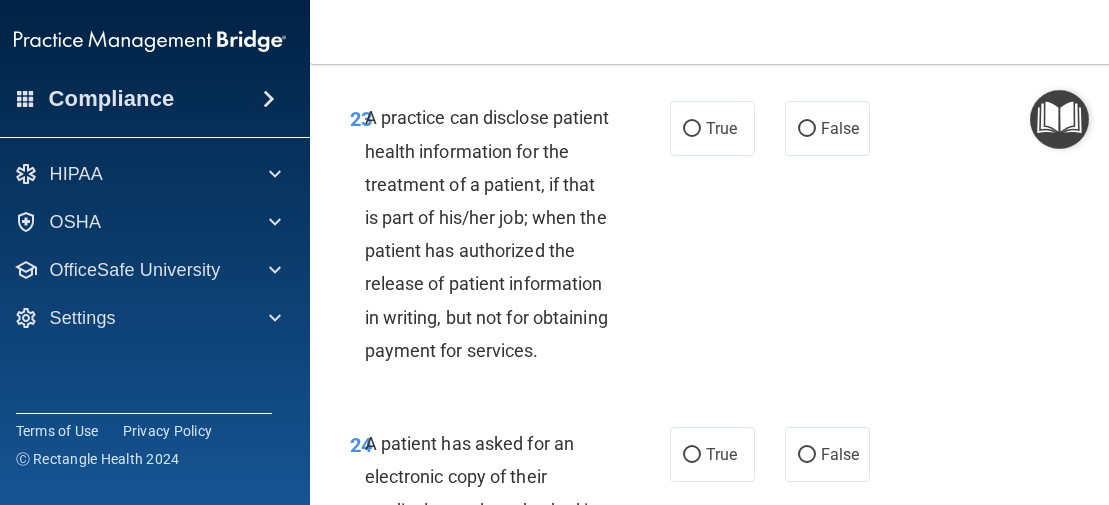 scroll, scrollTop: 5163, scrollLeft: 0, axis: vertical 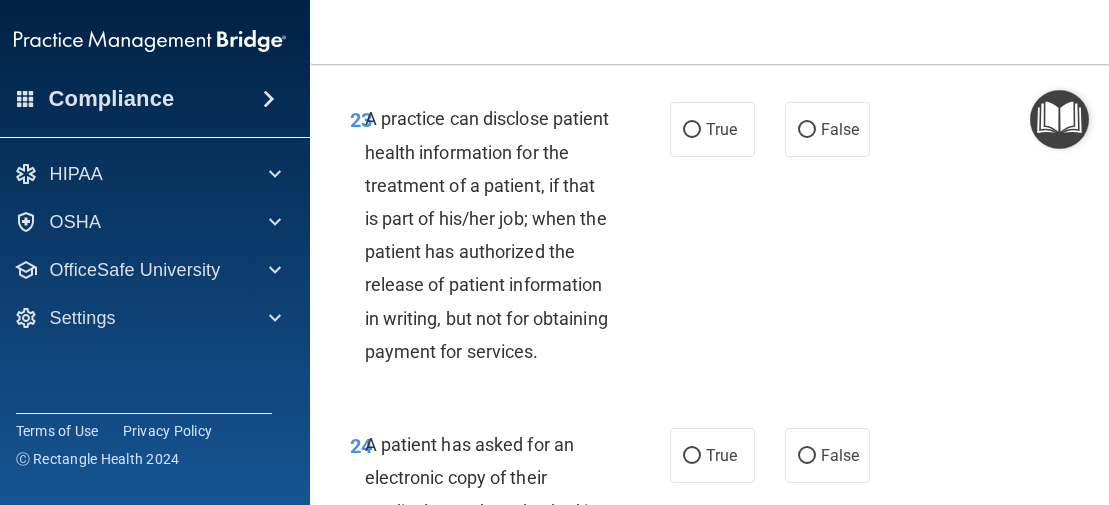 click on "True" at bounding box center (721, 129) 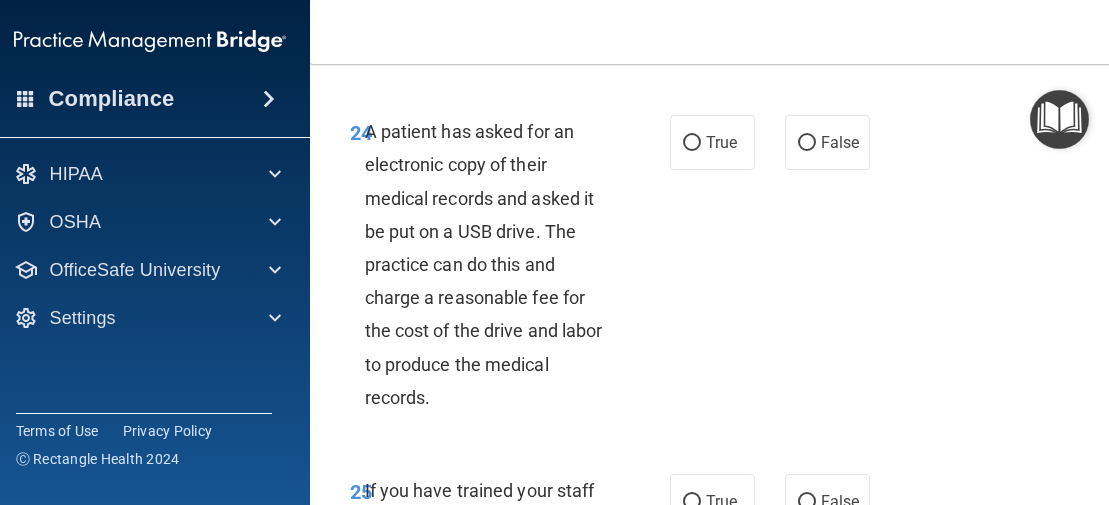 scroll, scrollTop: 5477, scrollLeft: 0, axis: vertical 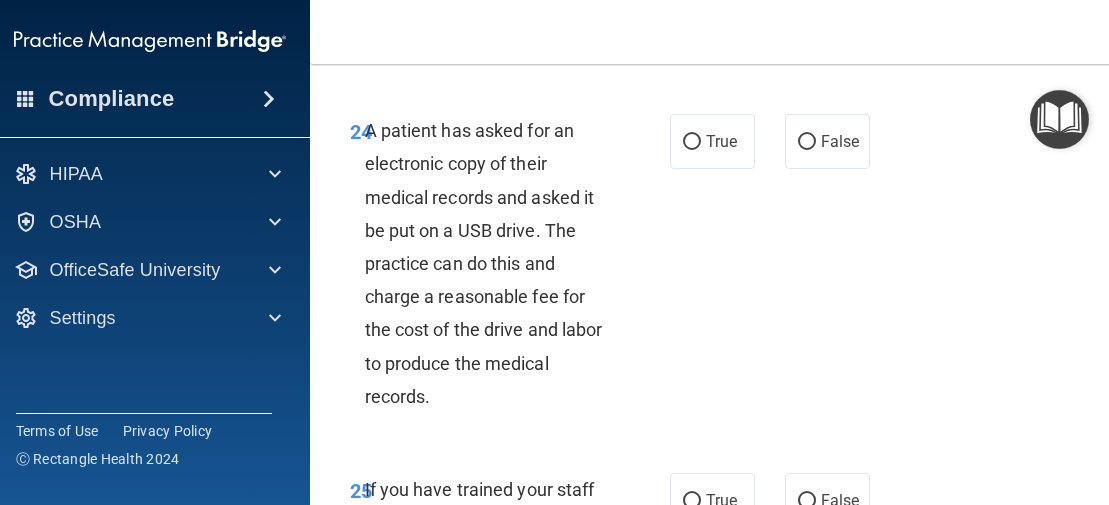 click on "24       A patient has asked for an electronic copy of their medical records and asked it be put on a USB drive.  The practice can do this and charge a reasonable fee for the cost of the drive and labor to produce the medical records.                 True           False" at bounding box center (715, 268) 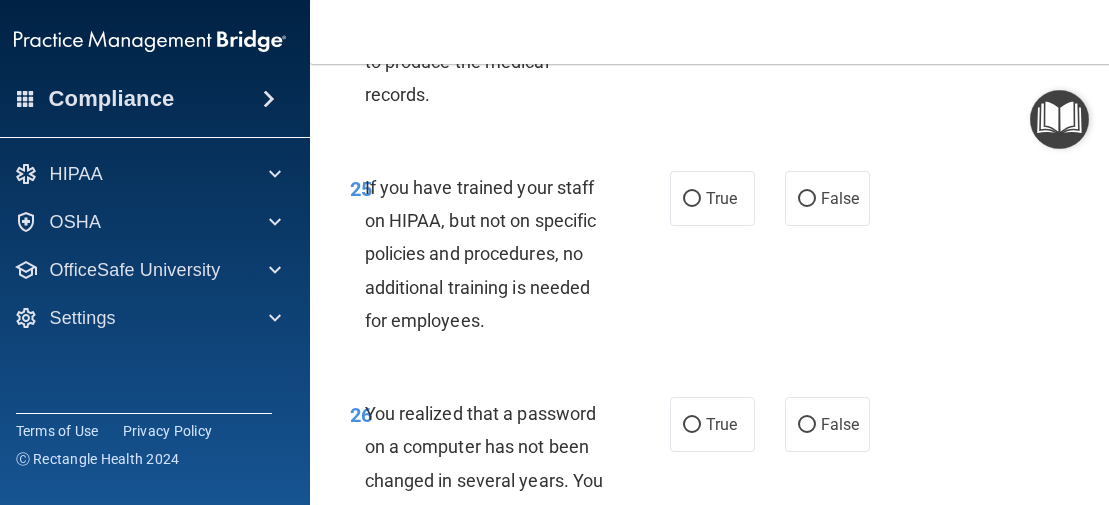 scroll, scrollTop: 5786, scrollLeft: 0, axis: vertical 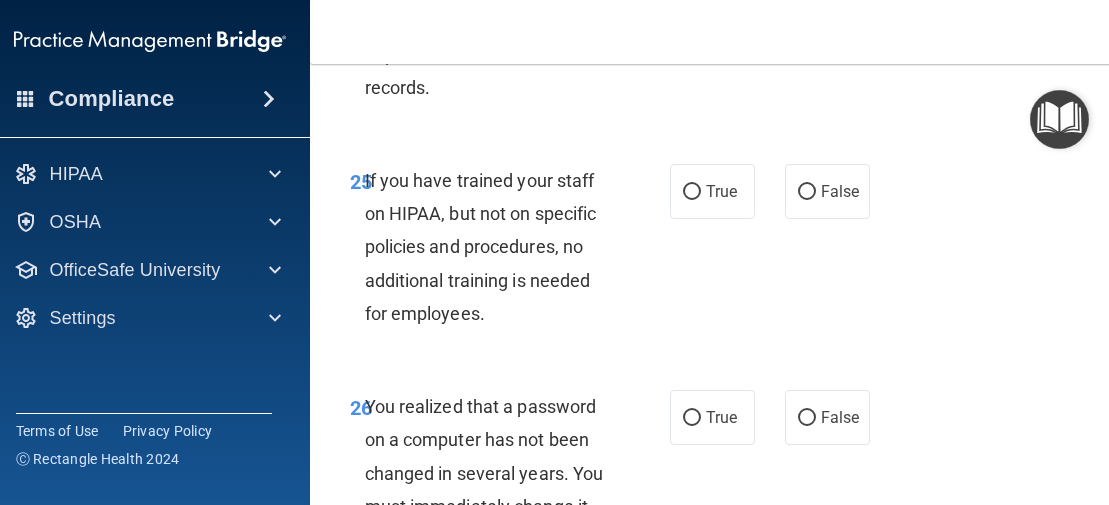 click on "False" at bounding box center [827, 191] 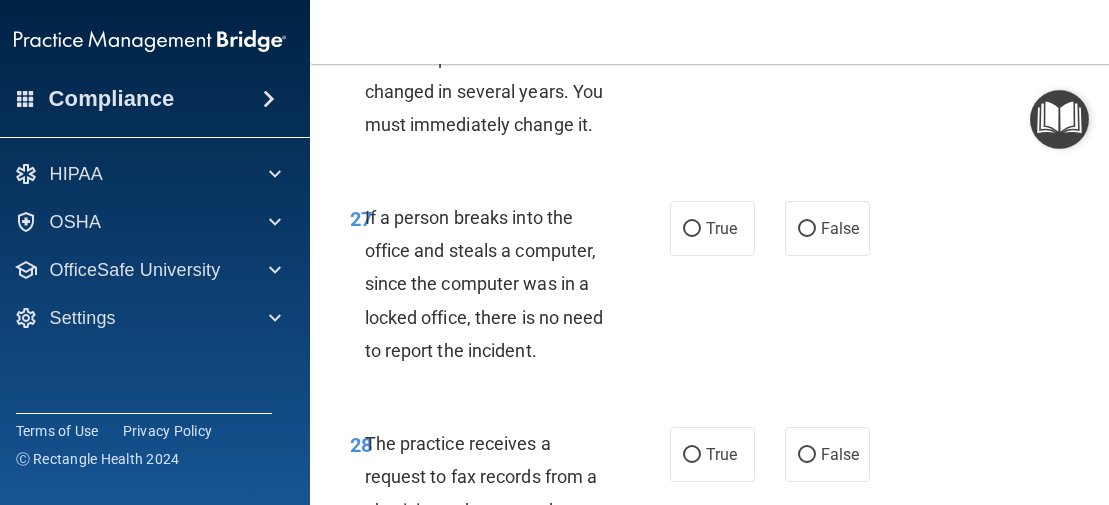 scroll, scrollTop: 6169, scrollLeft: 0, axis: vertical 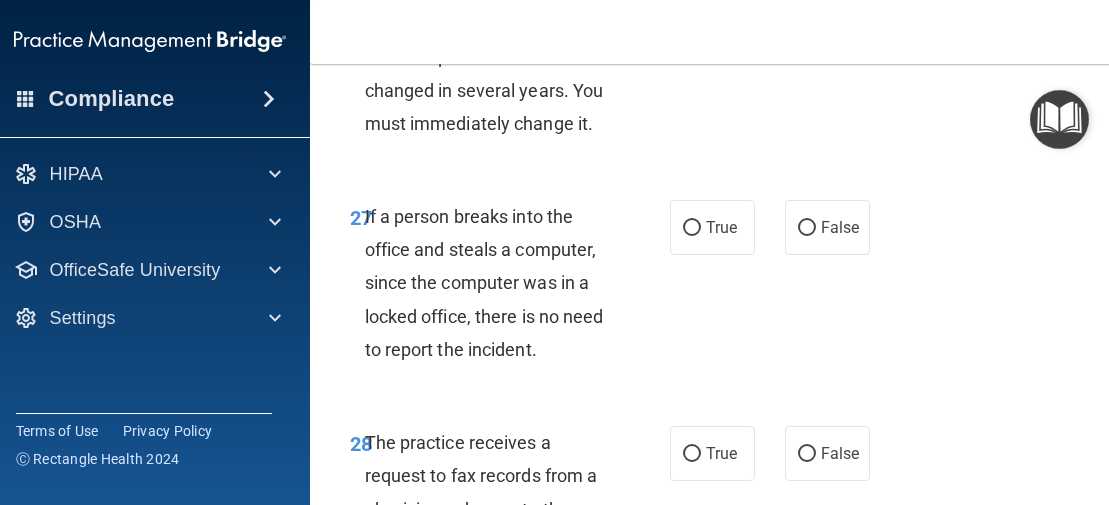 click on "True" at bounding box center (721, 34) 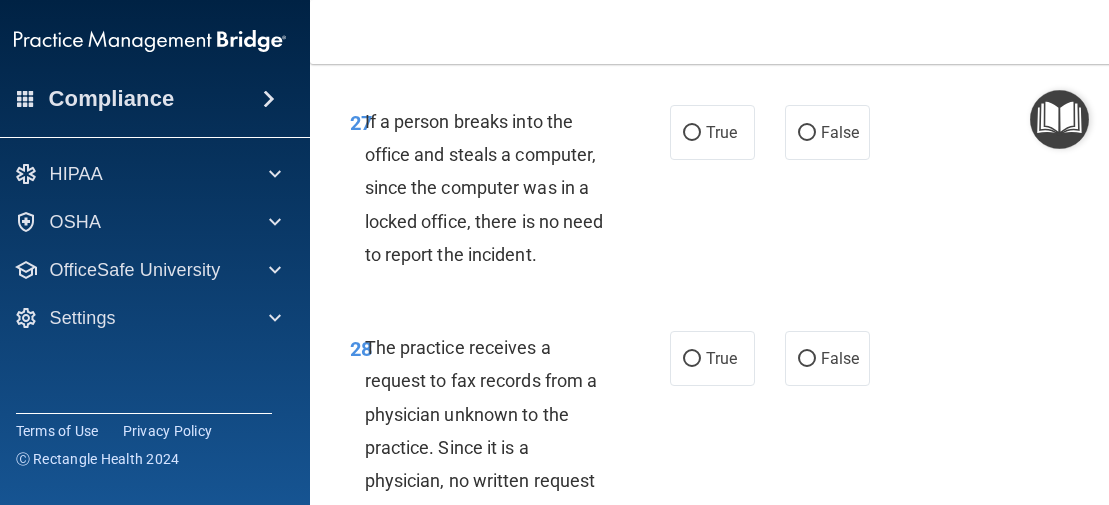 scroll, scrollTop: 6265, scrollLeft: 0, axis: vertical 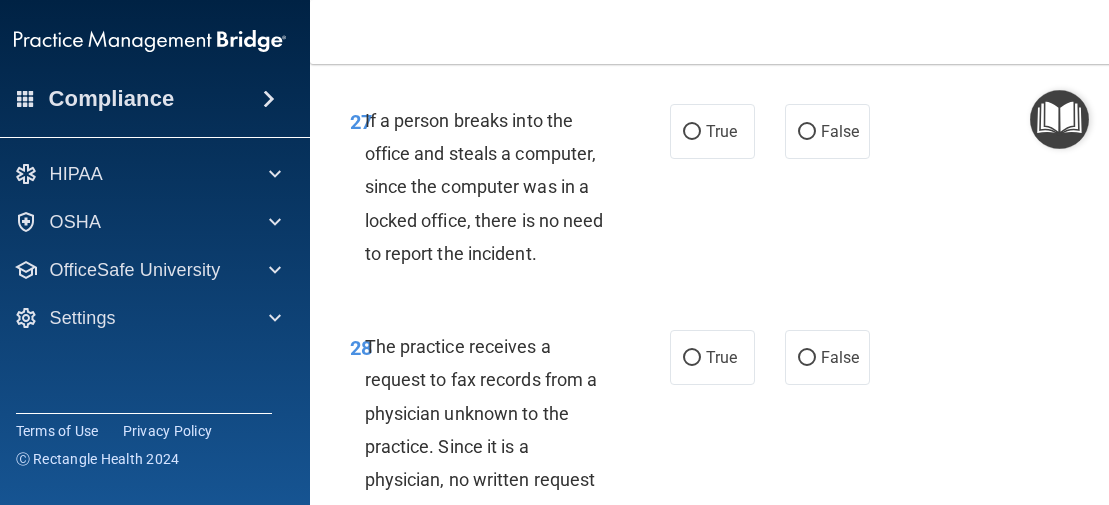 click on "False" at bounding box center (840, 131) 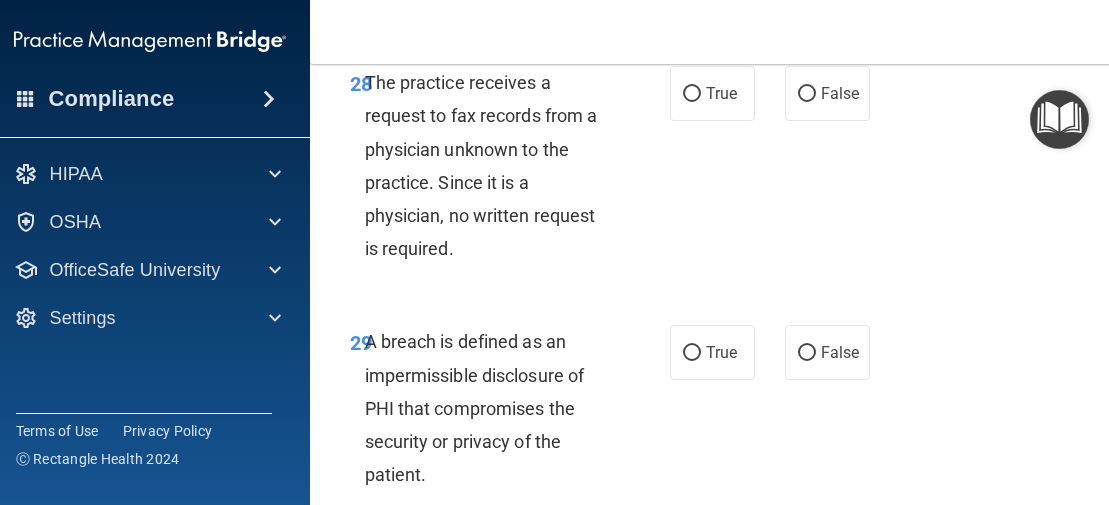 scroll, scrollTop: 6530, scrollLeft: 0, axis: vertical 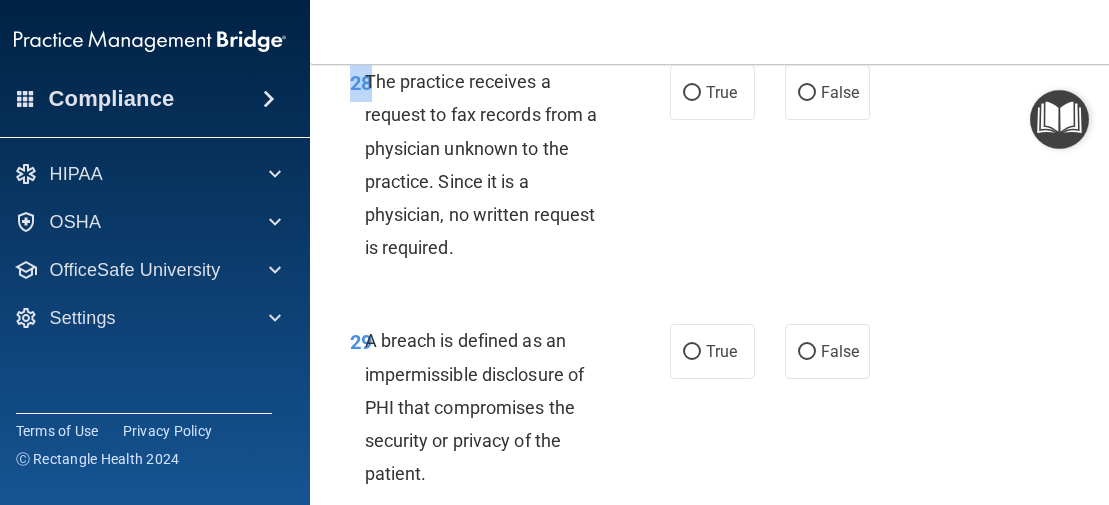 click on "False" at bounding box center (840, 92) 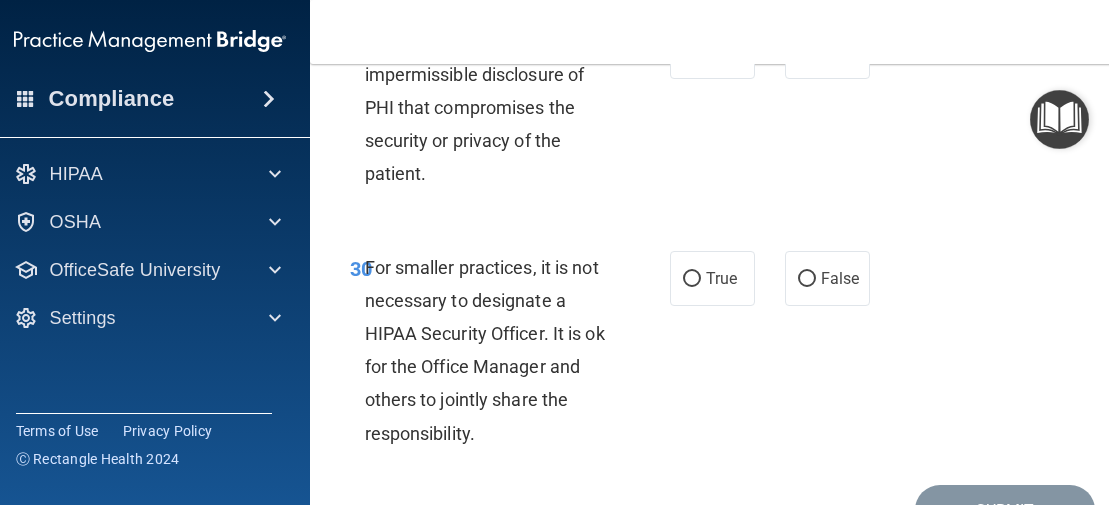 scroll, scrollTop: 6831, scrollLeft: 0, axis: vertical 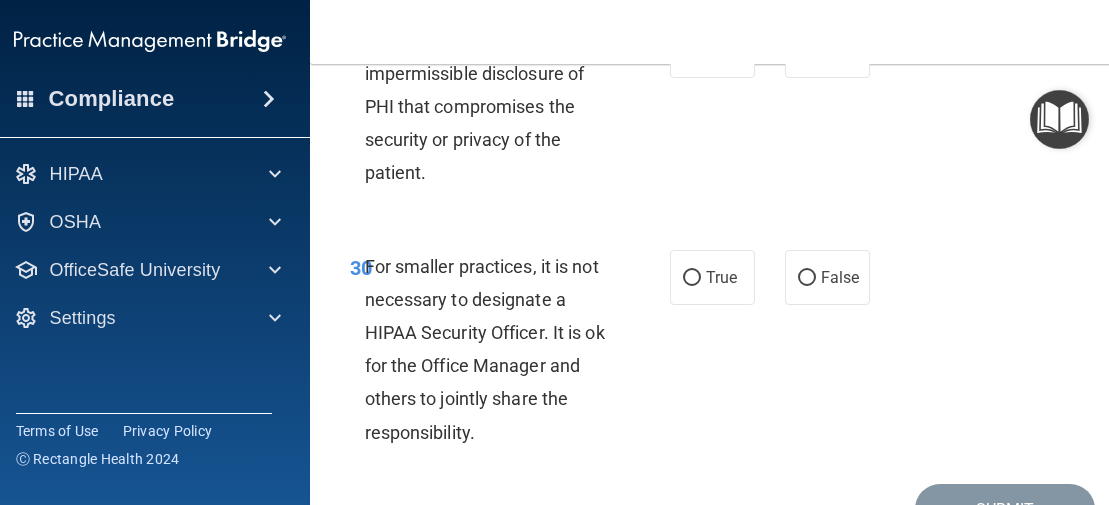 click on "True" at bounding box center (712, 50) 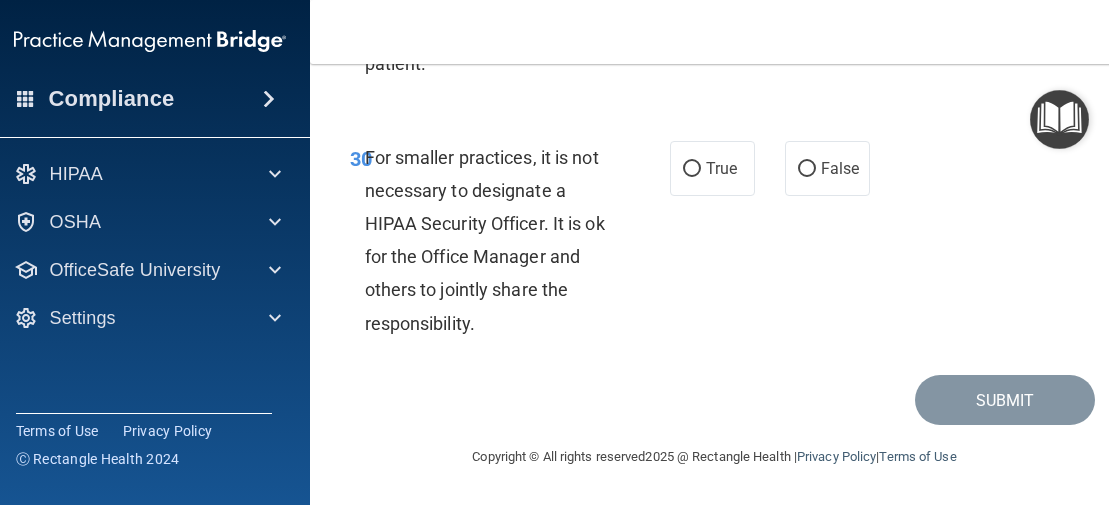 scroll, scrollTop: 6967, scrollLeft: 0, axis: vertical 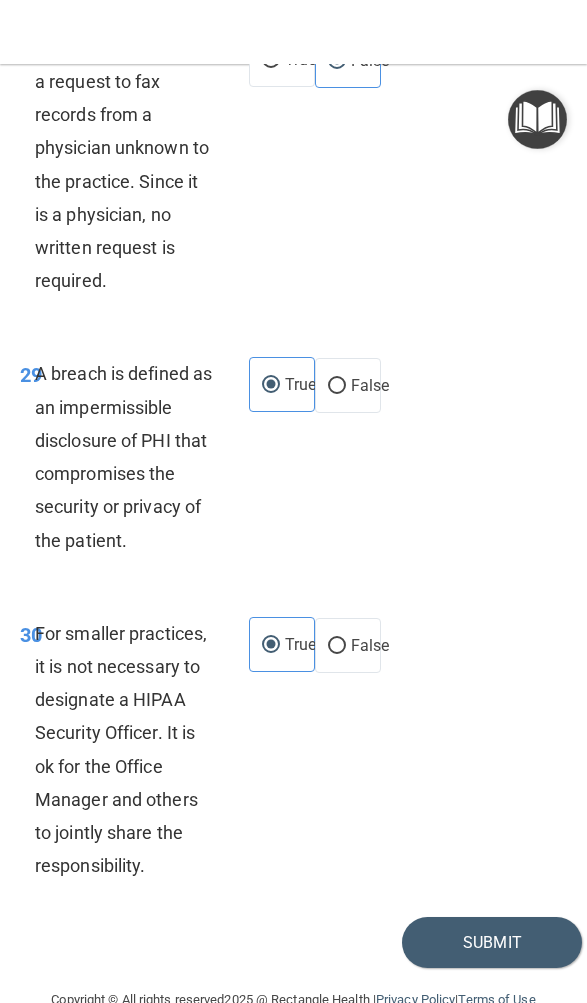 click on "Submit" at bounding box center (293, 942) 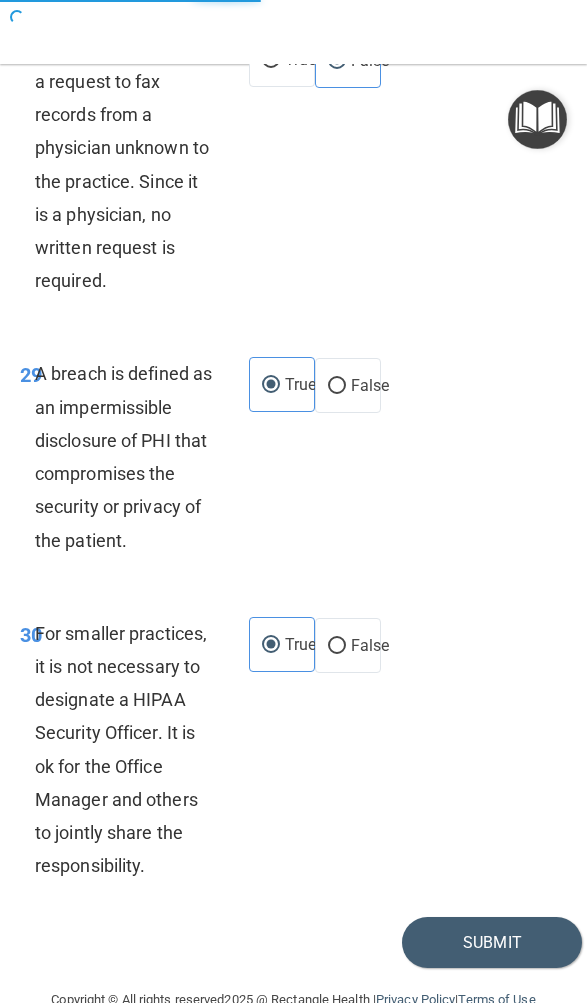 click on "Submit" at bounding box center (492, 942) 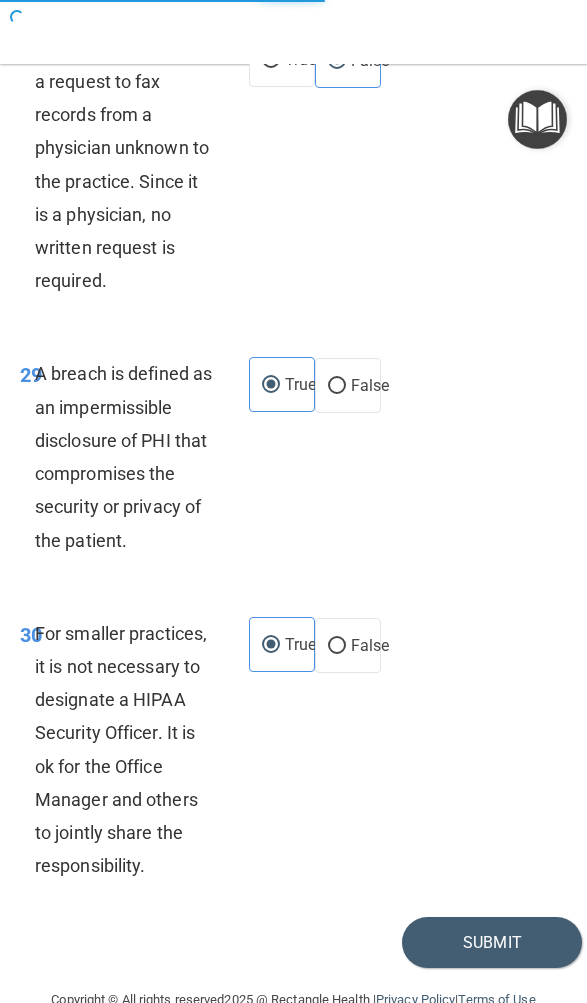 scroll, scrollTop: 1, scrollLeft: 0, axis: vertical 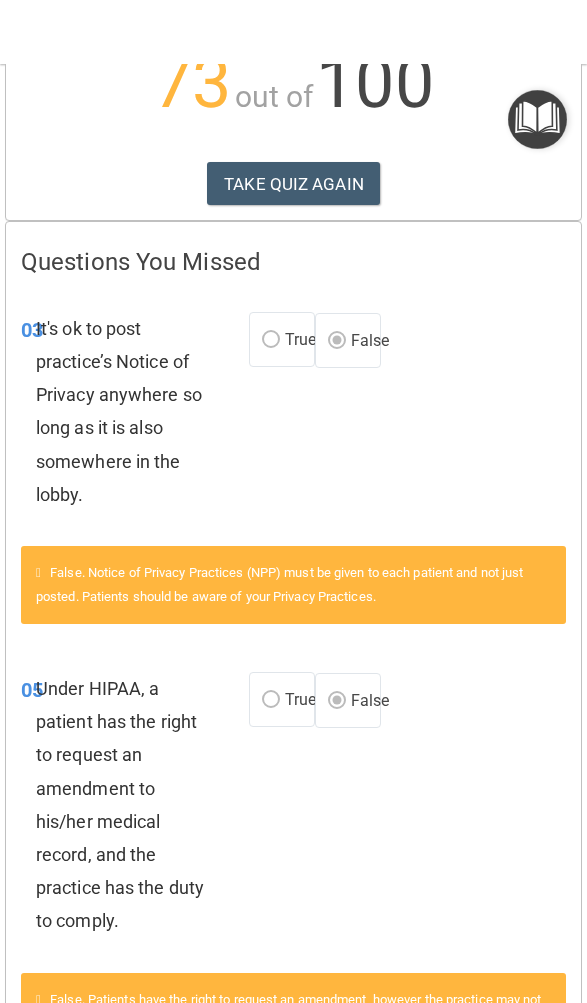 click on "TAKE QUIZ AGAIN" at bounding box center [293, 184] 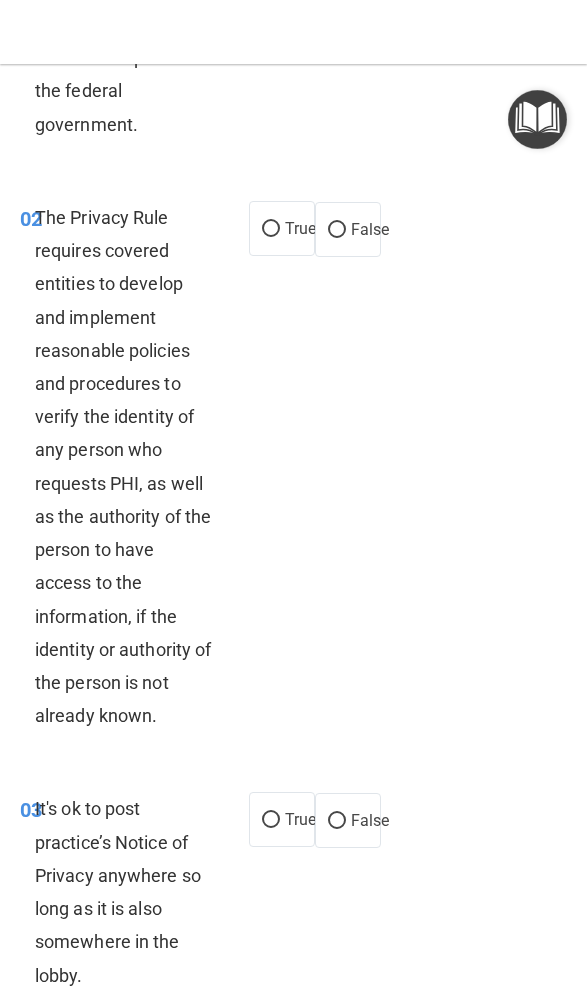 click on "True" at bounding box center (300, 228) 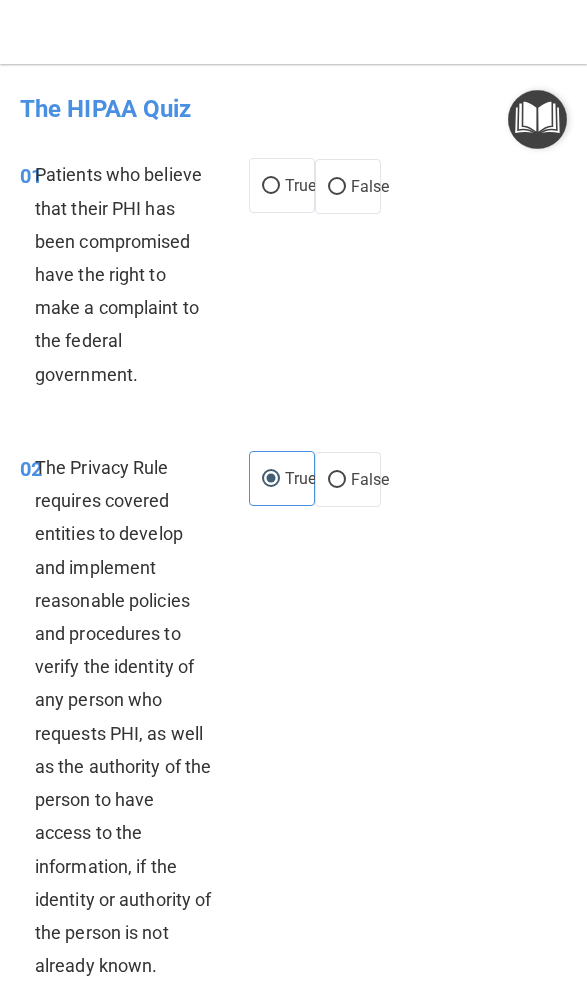 scroll, scrollTop: 0, scrollLeft: 0, axis: both 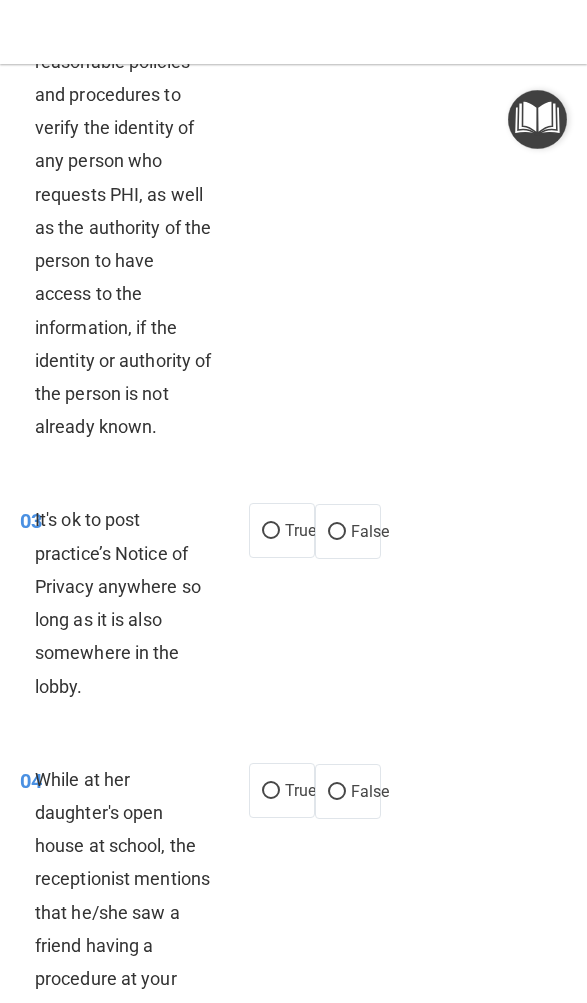 click on "False" at bounding box center [348, 531] 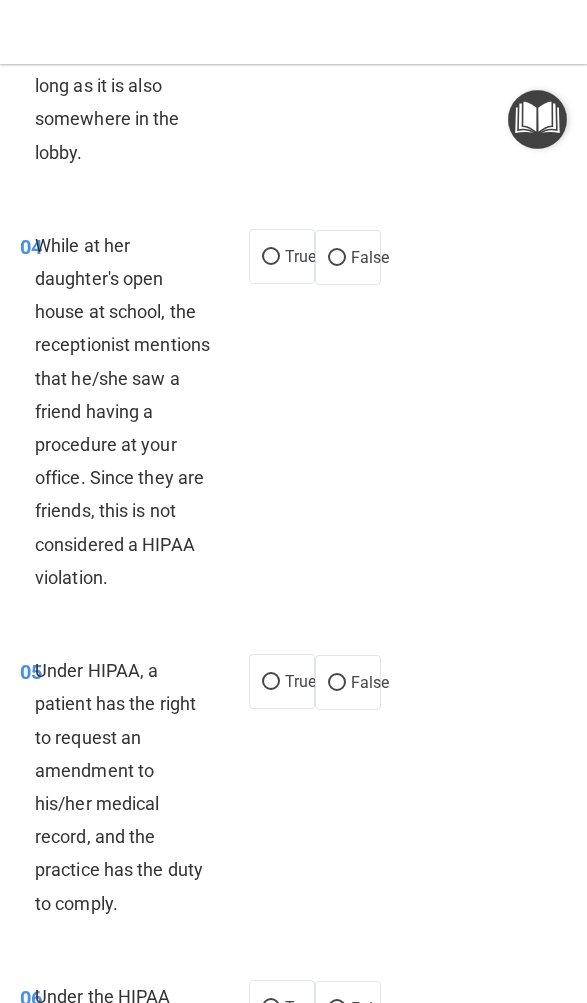scroll, scrollTop: 1074, scrollLeft: 0, axis: vertical 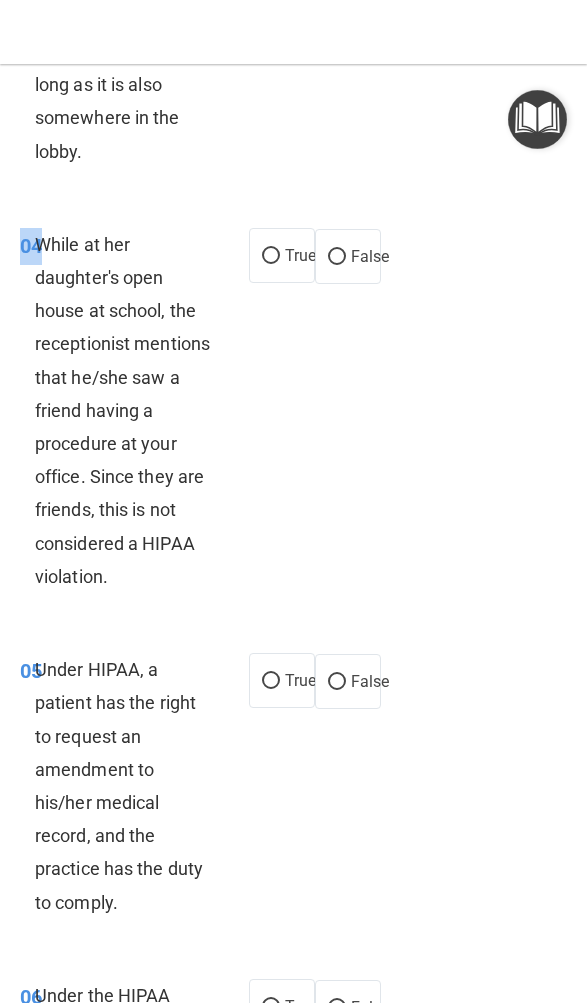 click on "False" at bounding box center [370, 256] 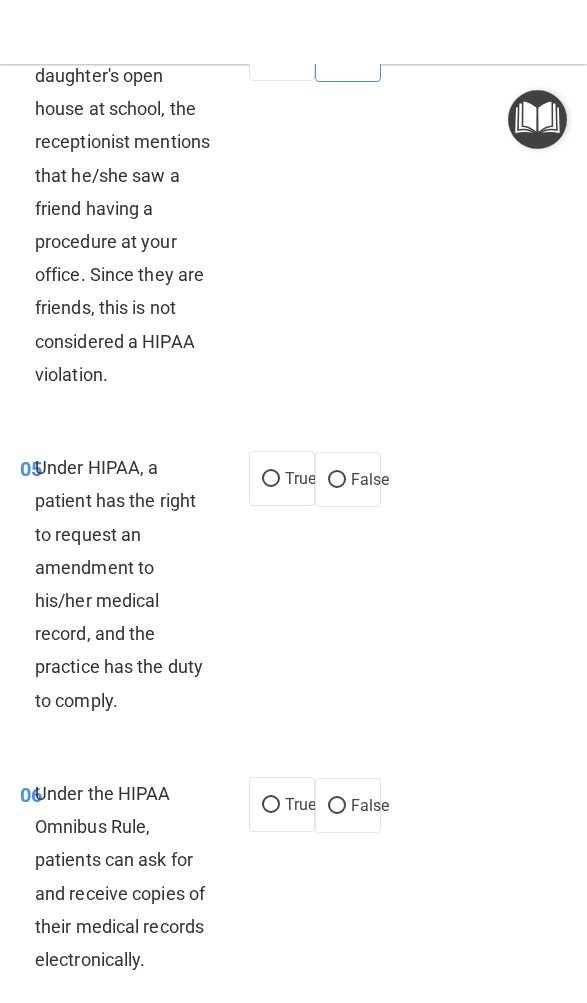 scroll, scrollTop: 1286, scrollLeft: 0, axis: vertical 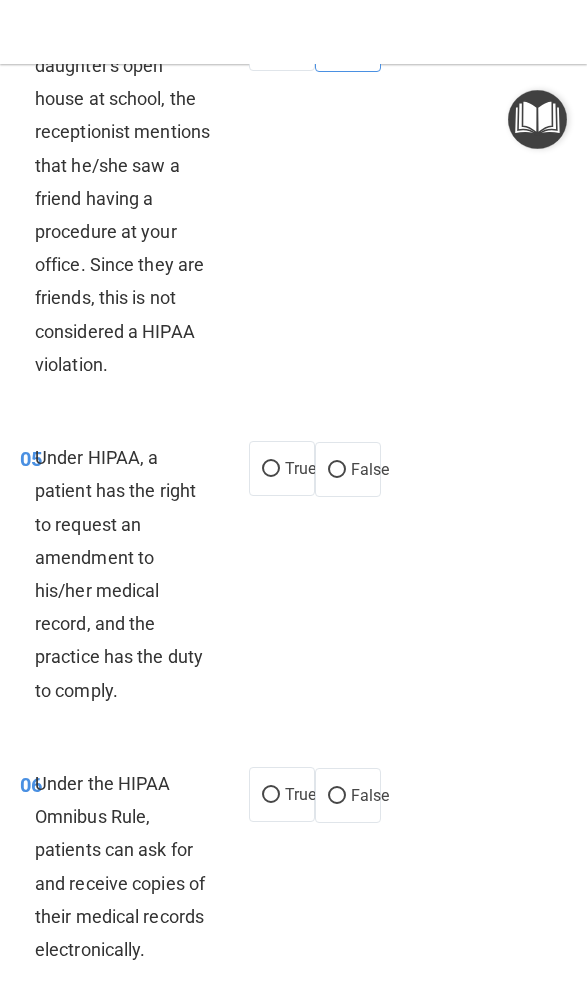click on "True" at bounding box center (282, 468) 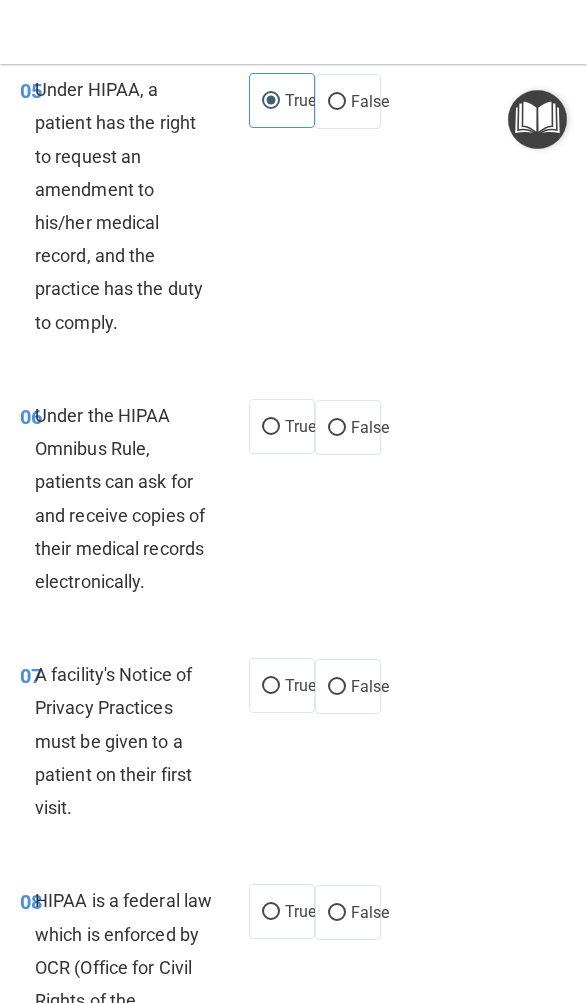 scroll, scrollTop: 1661, scrollLeft: 0, axis: vertical 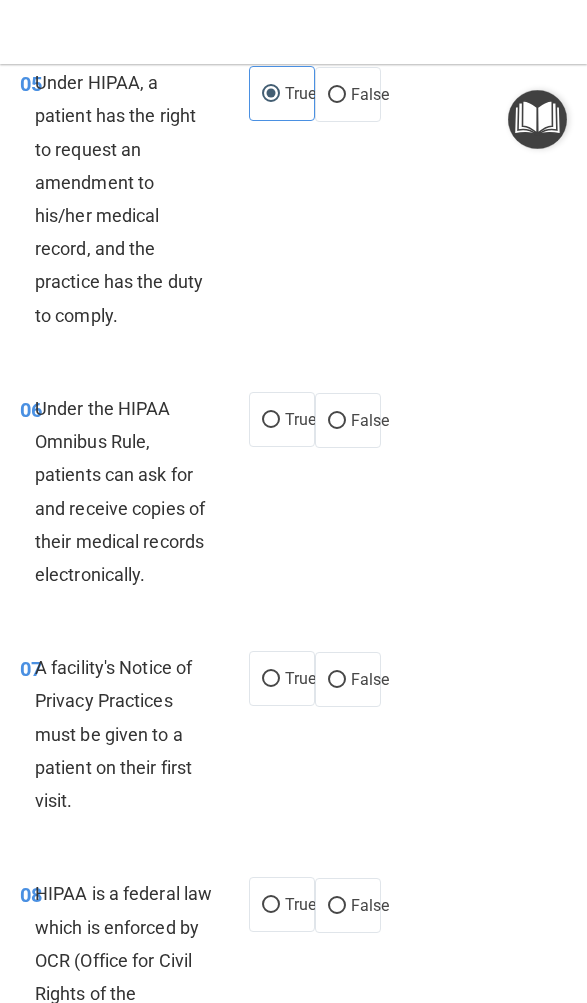 click on "True" at bounding box center [300, 419] 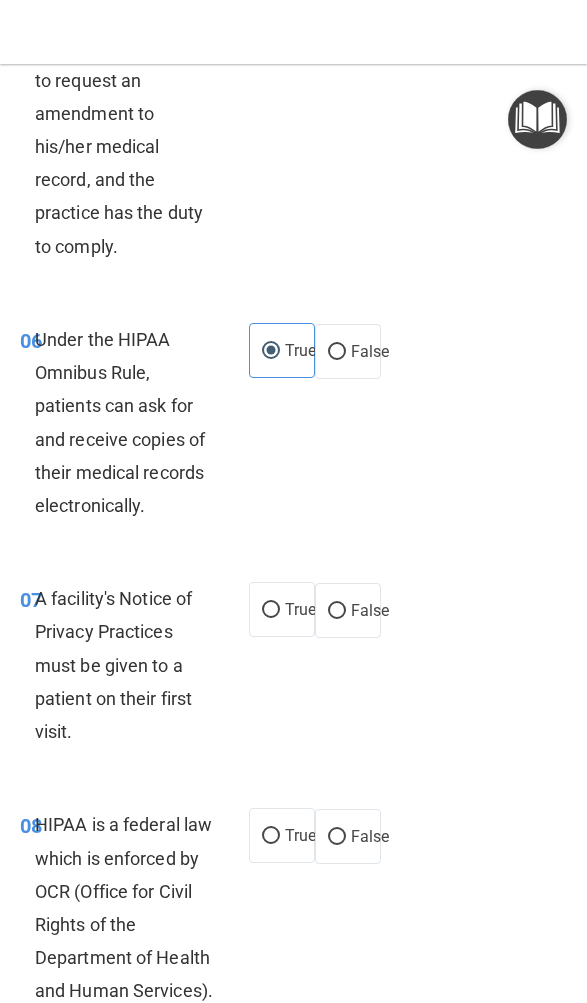 scroll, scrollTop: 1729, scrollLeft: 0, axis: vertical 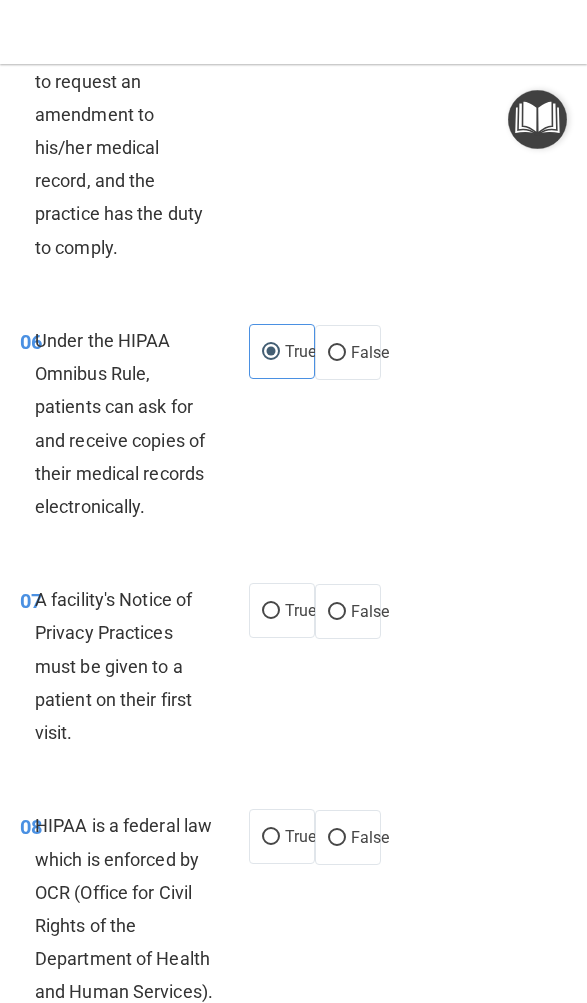 click on "True           False" at bounding box center (328, 611) 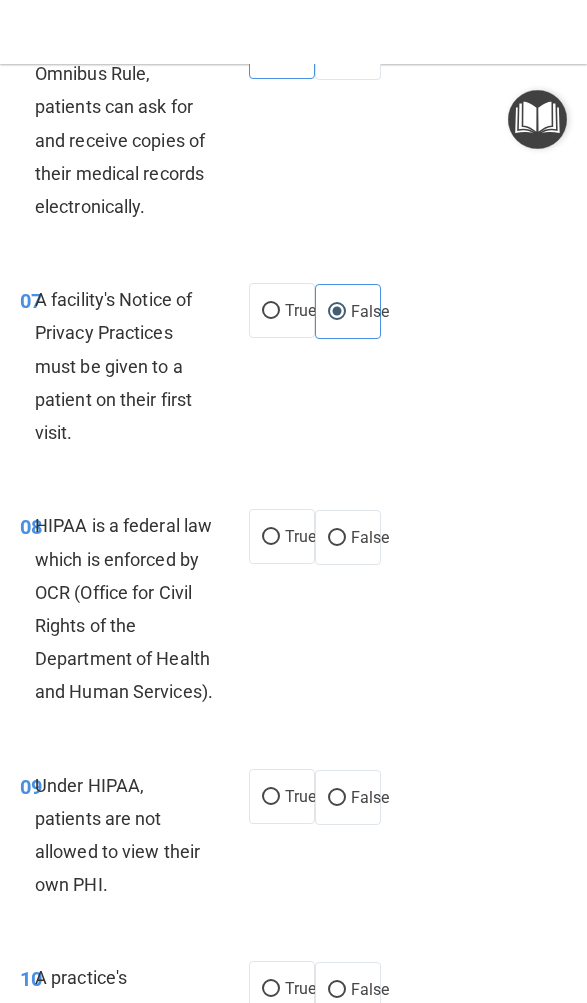 scroll, scrollTop: 2030, scrollLeft: 0, axis: vertical 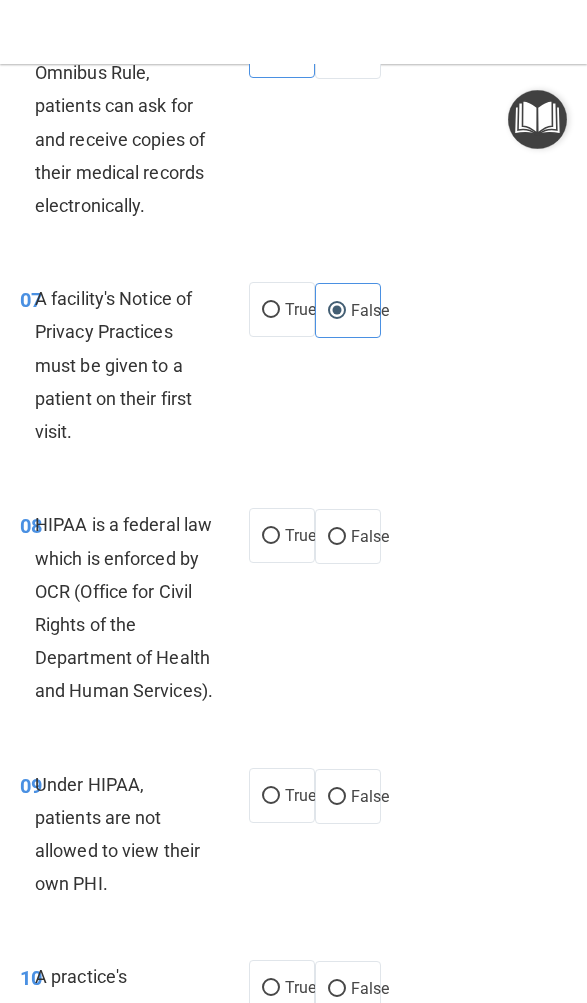 click on "True" at bounding box center (282, 535) 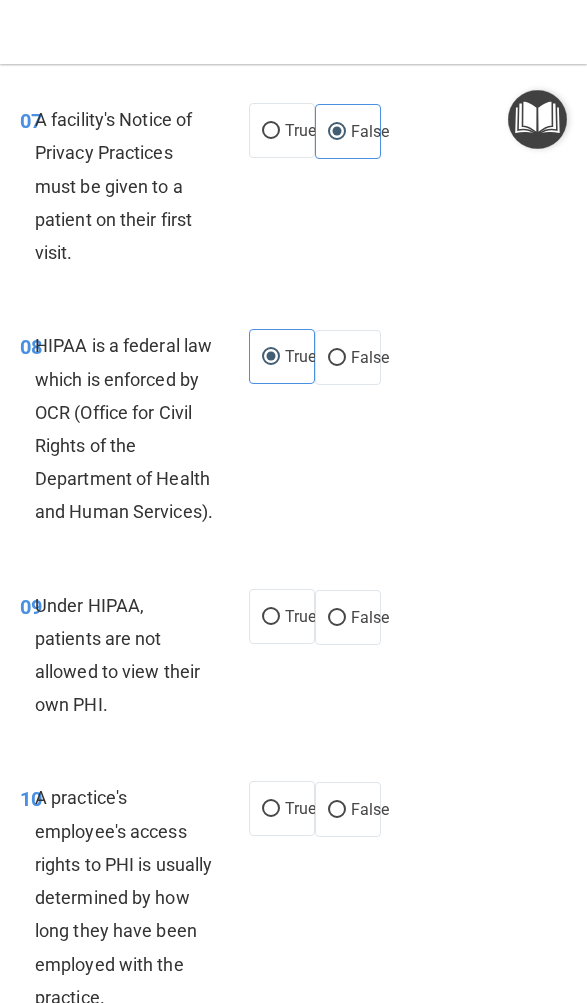 scroll, scrollTop: 2210, scrollLeft: 0, axis: vertical 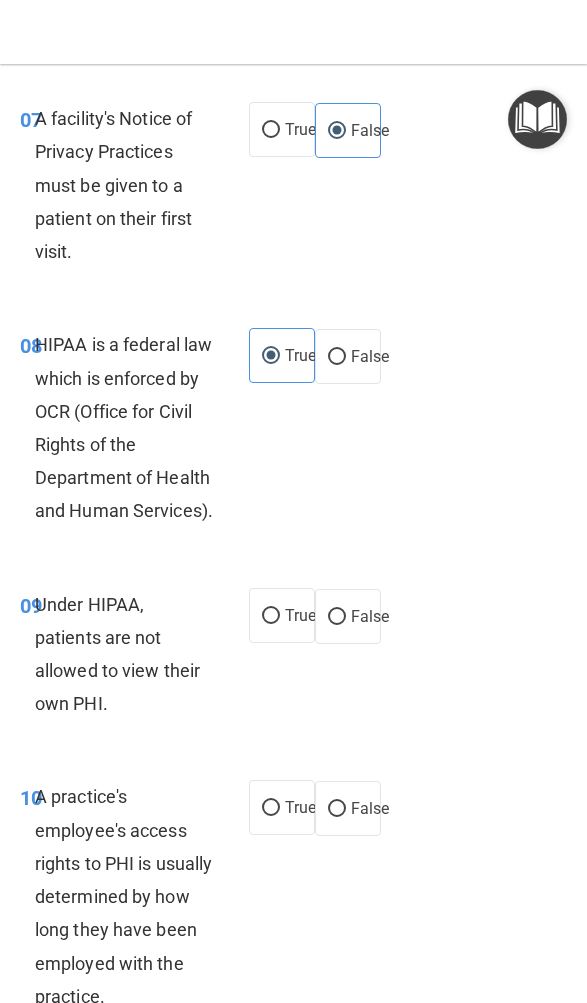 click on "True" at bounding box center (282, 615) 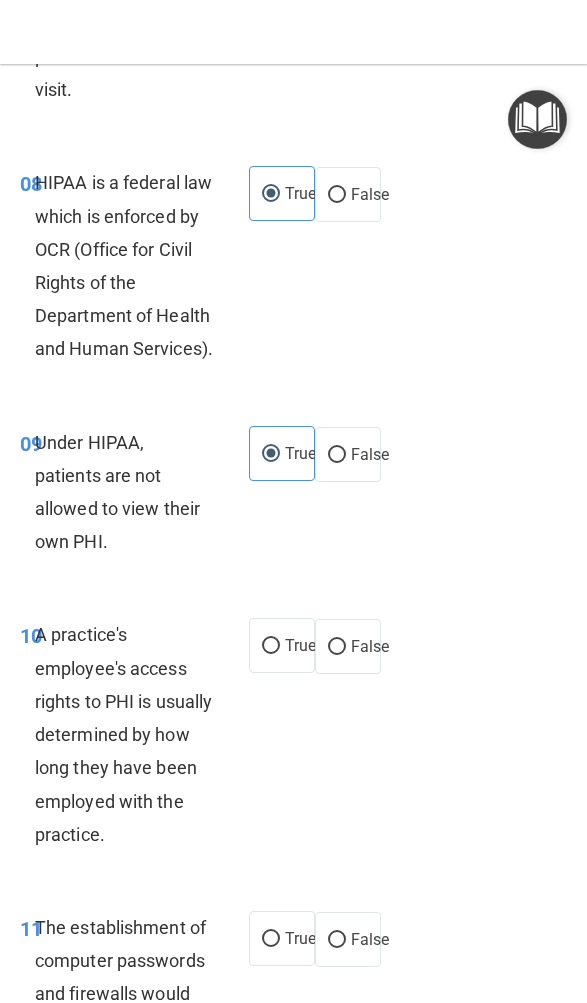 scroll, scrollTop: 2359, scrollLeft: 0, axis: vertical 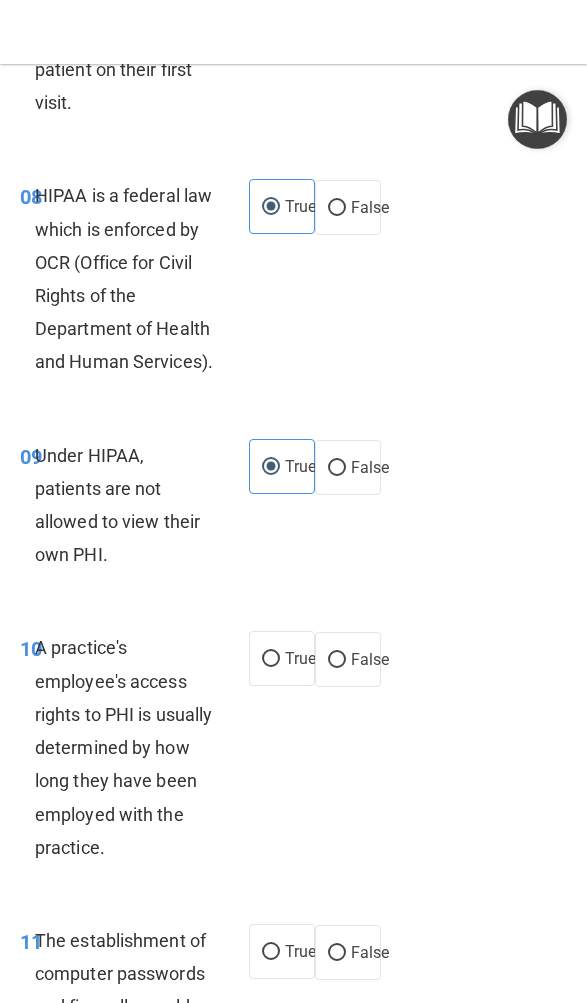 click on "False" at bounding box center (370, 659) 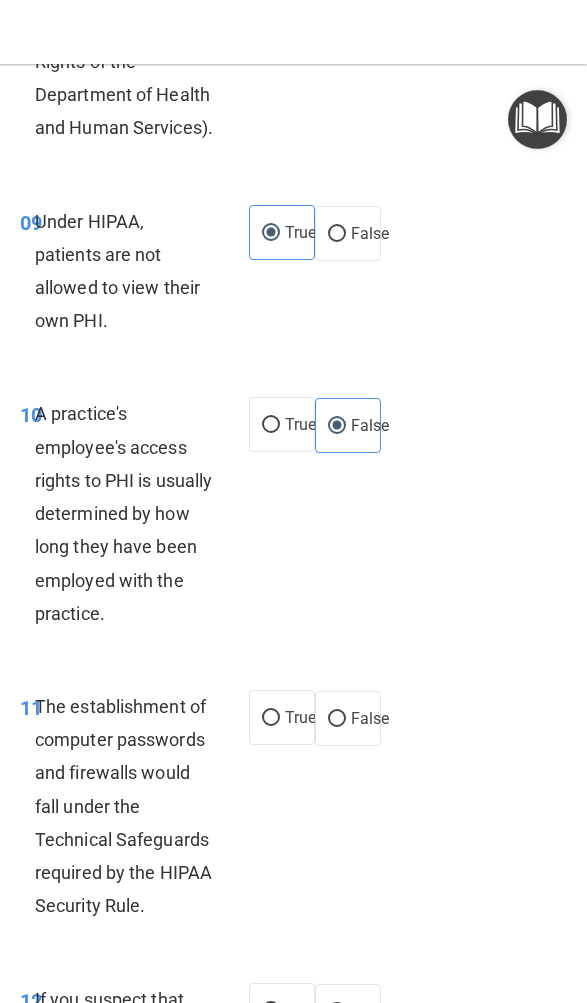 scroll, scrollTop: 2600, scrollLeft: 0, axis: vertical 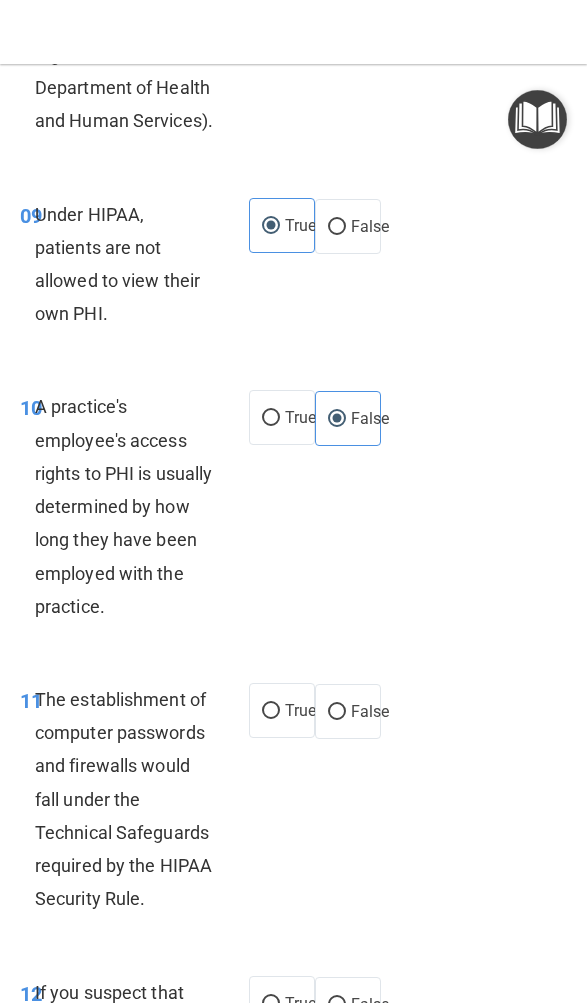 click on "11       The establishment of computer passwords and firewalls would fall under the Technical Safeguards required by the HIPAA Security Rule.                 True           False" at bounding box center (293, 804) 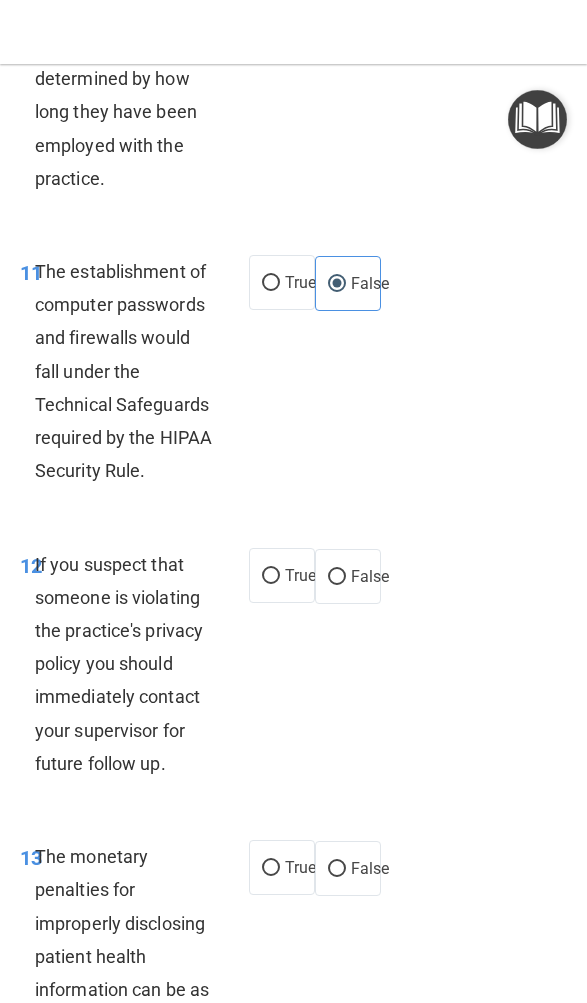 scroll, scrollTop: 3031, scrollLeft: 0, axis: vertical 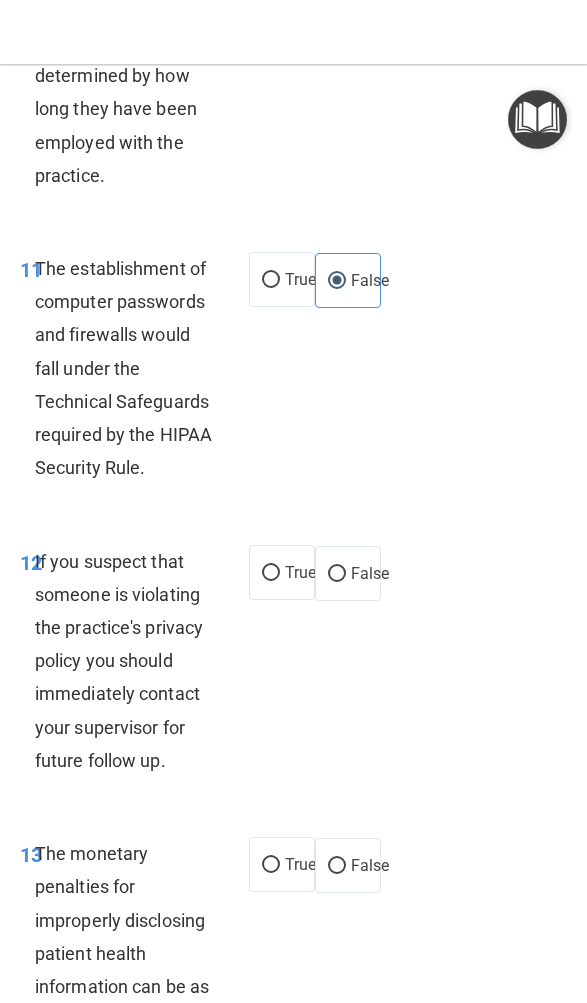 click on "True" at bounding box center (282, 572) 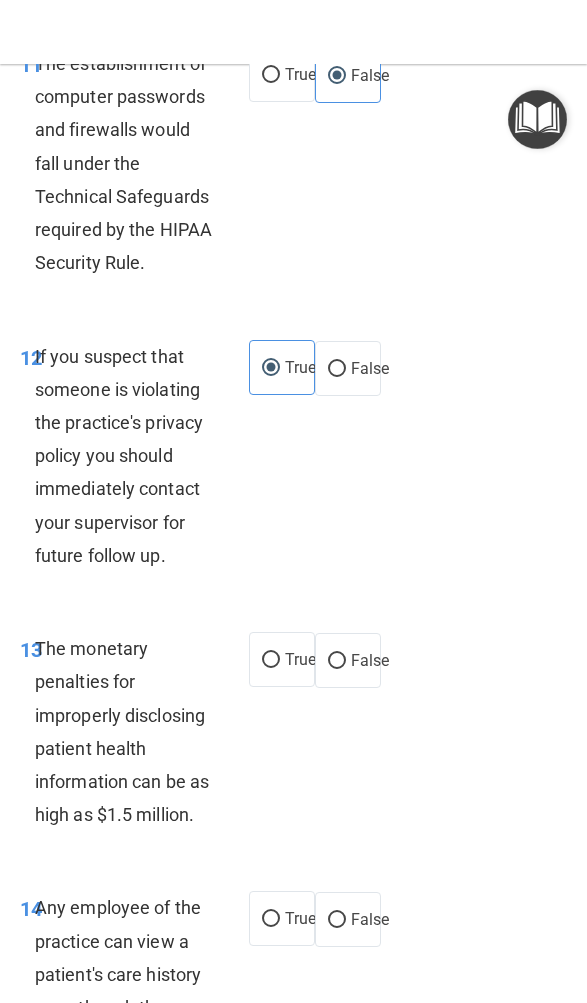 scroll, scrollTop: 3237, scrollLeft: 0, axis: vertical 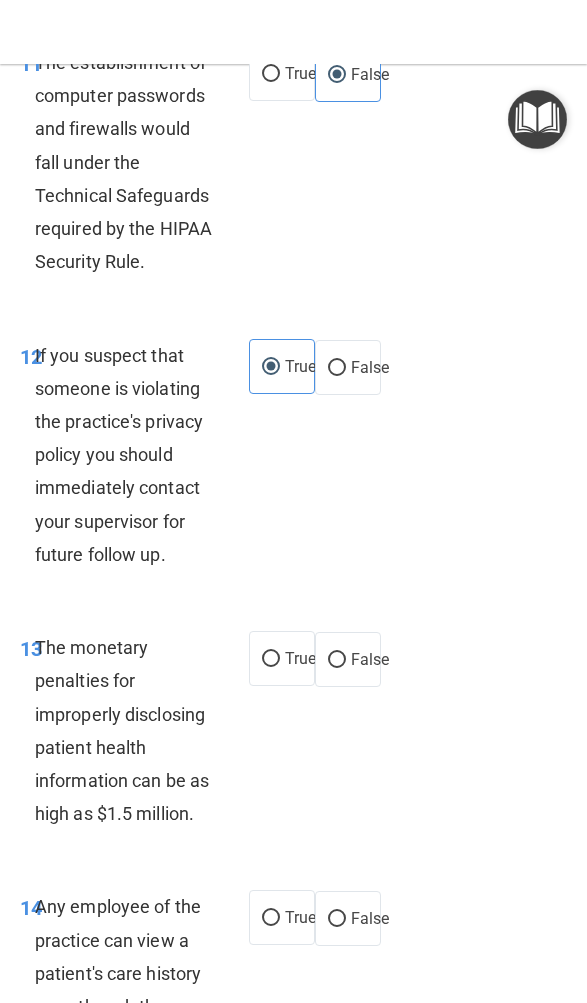 click on "True" at bounding box center [300, 658] 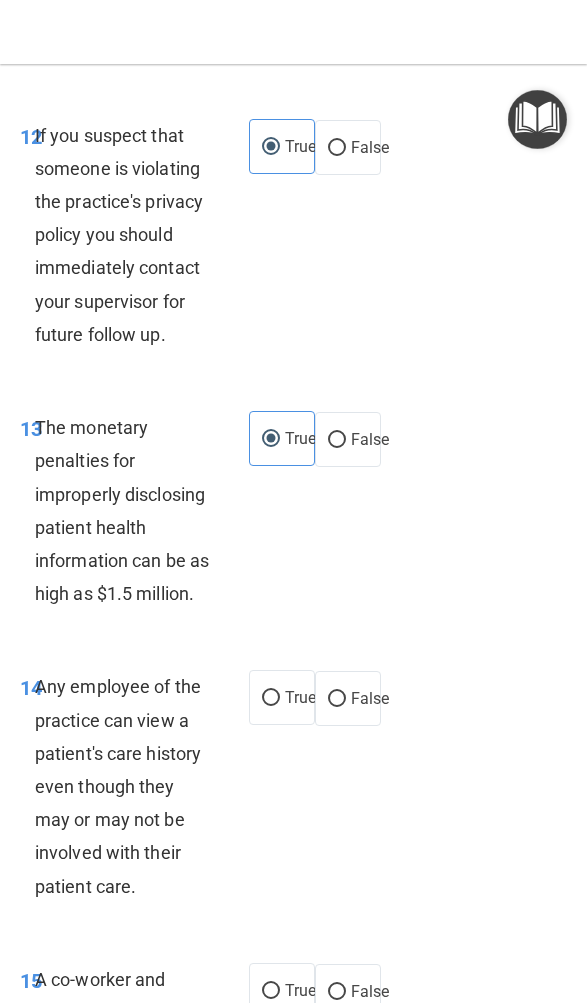 scroll, scrollTop: 3461, scrollLeft: 0, axis: vertical 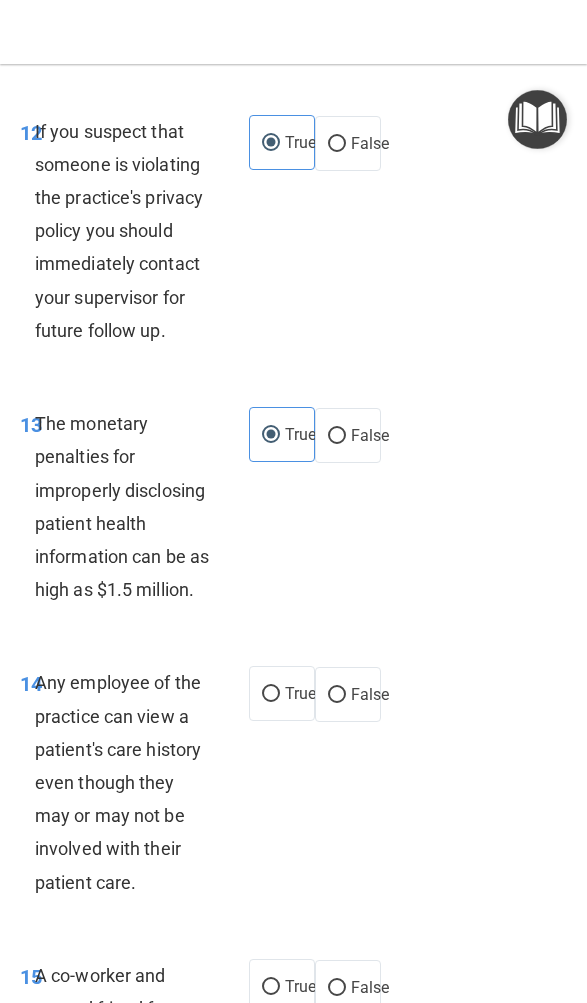 click on "True" at bounding box center [300, 693] 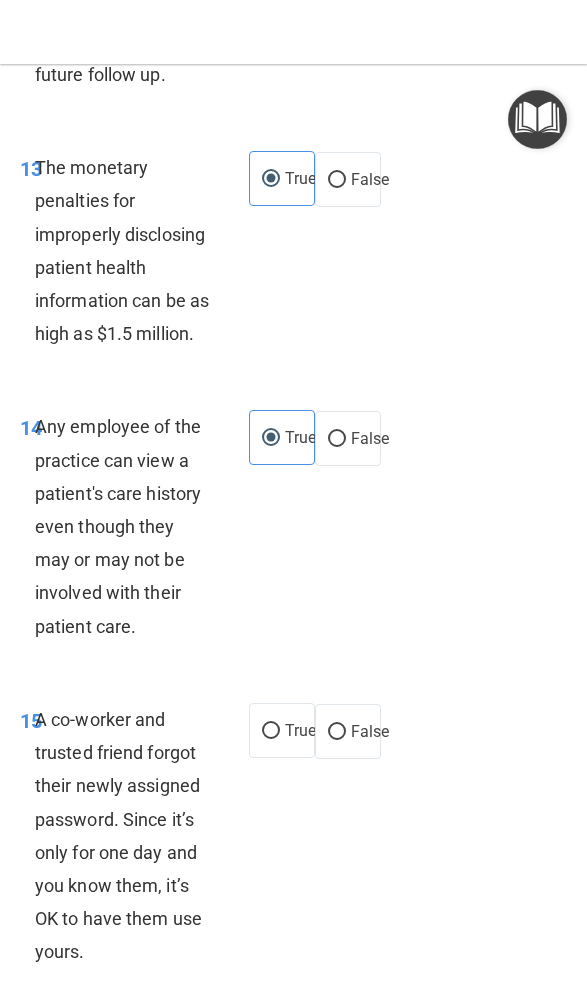 scroll, scrollTop: 3742, scrollLeft: 0, axis: vertical 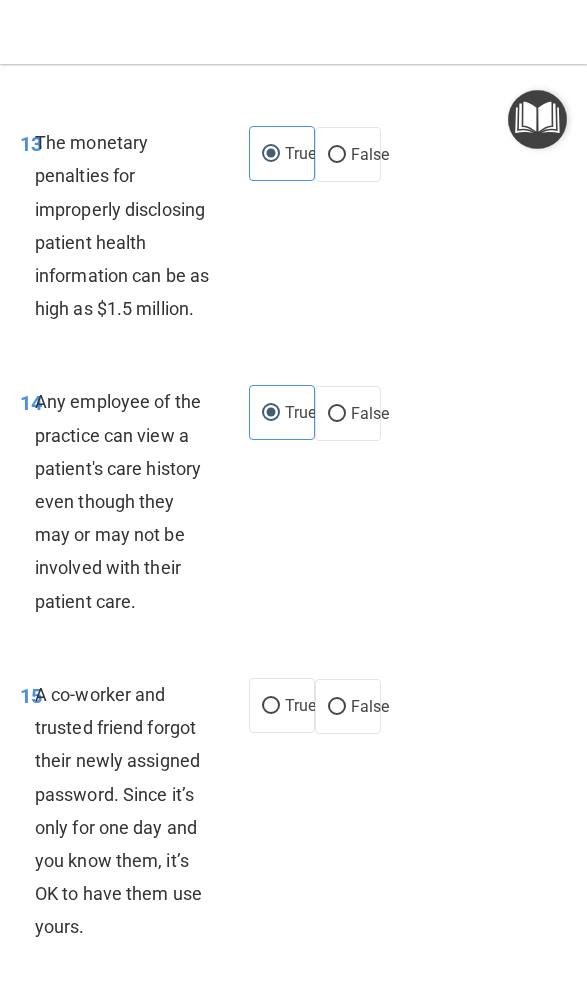 click on "True" at bounding box center (300, 705) 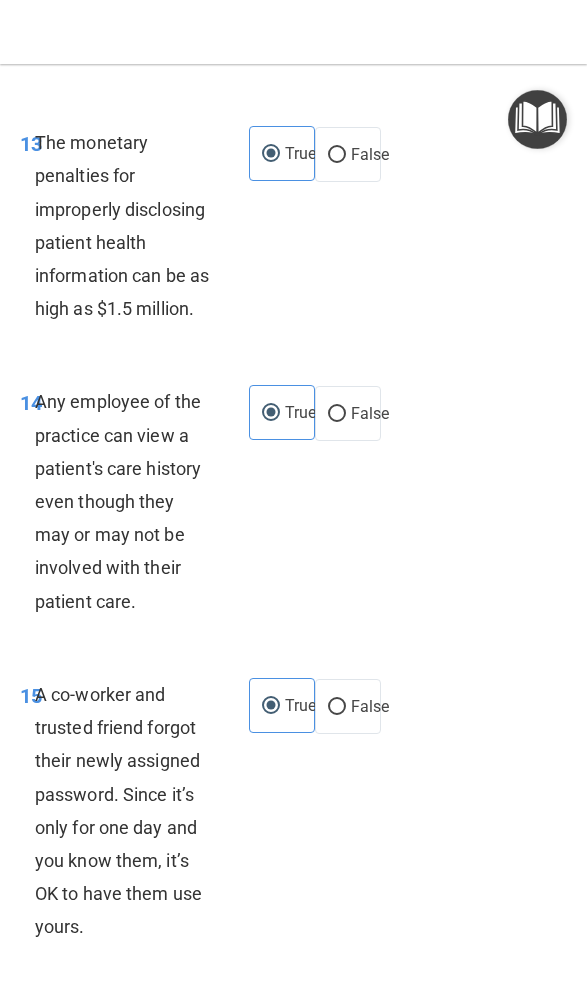 click on "False" at bounding box center [348, 706] 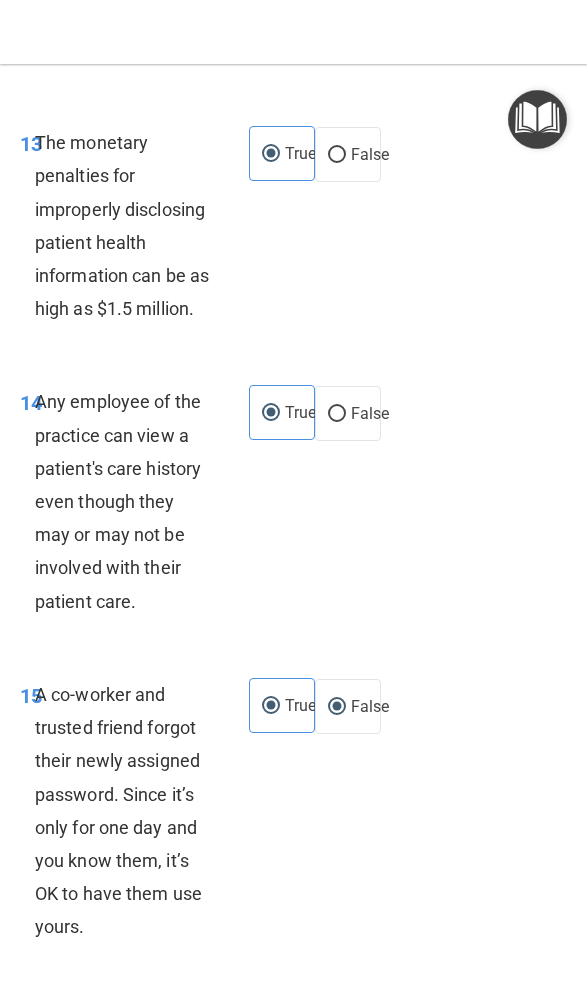 radio on "false" 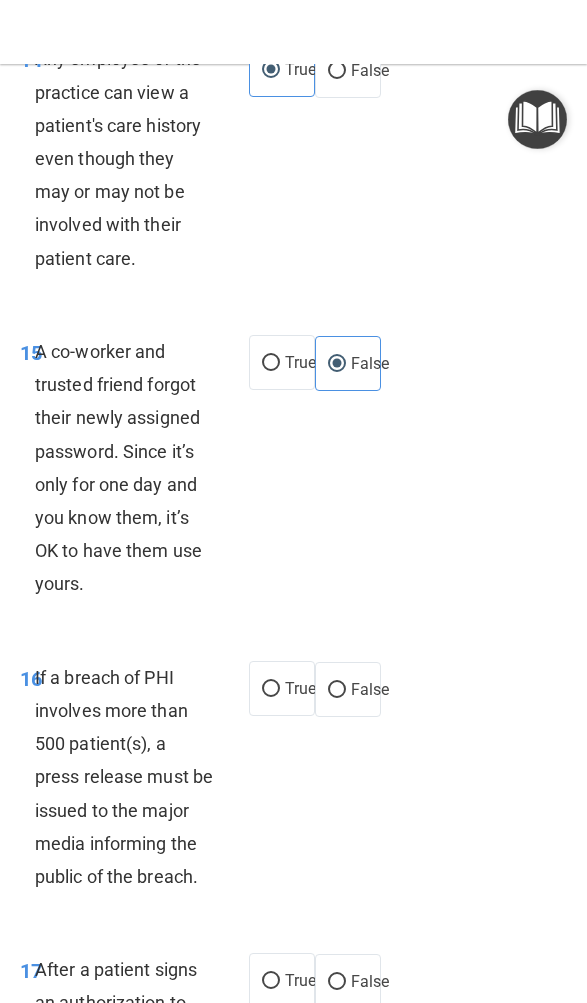 scroll, scrollTop: 4087, scrollLeft: 0, axis: vertical 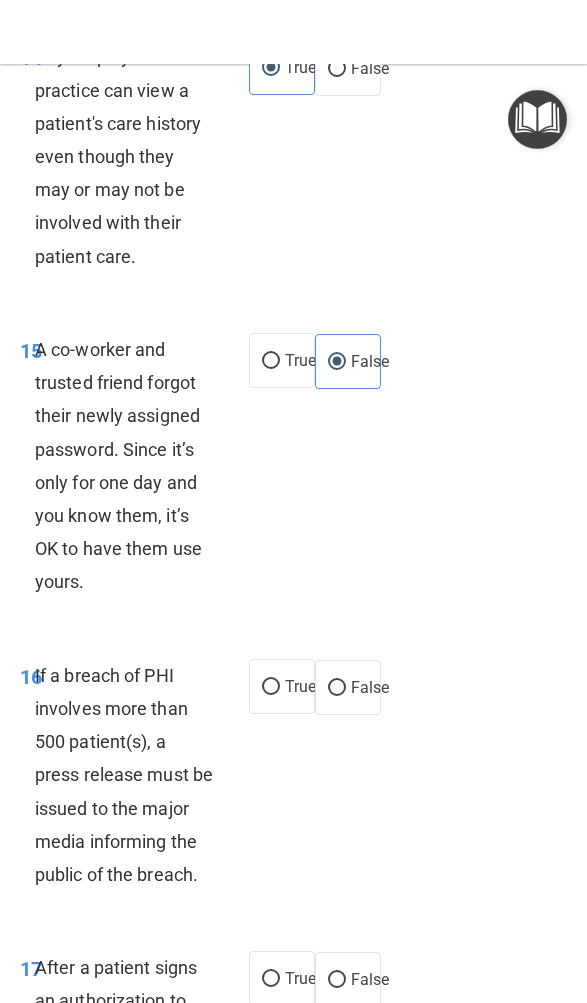 click on "True" at bounding box center [282, 686] 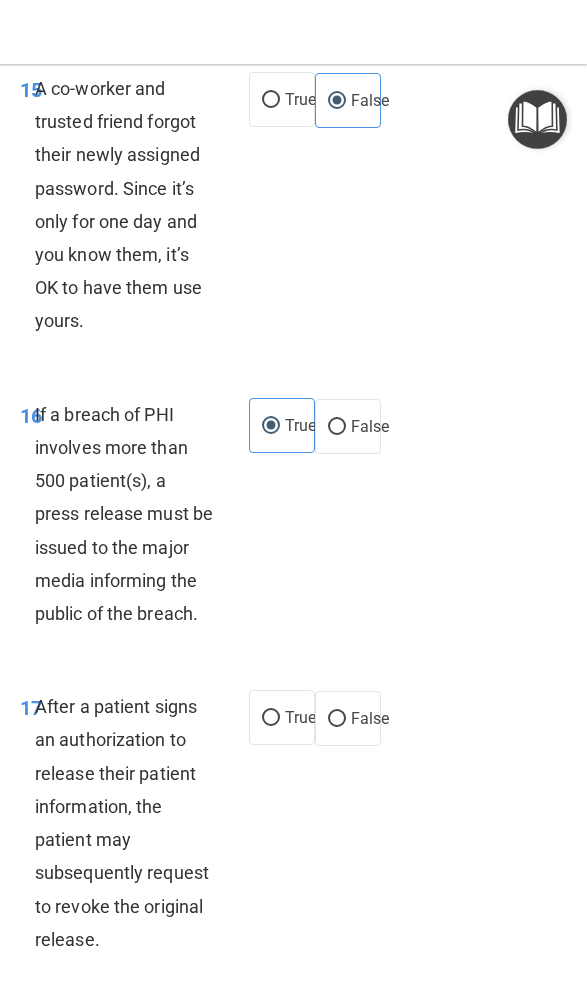 scroll, scrollTop: 4351, scrollLeft: 0, axis: vertical 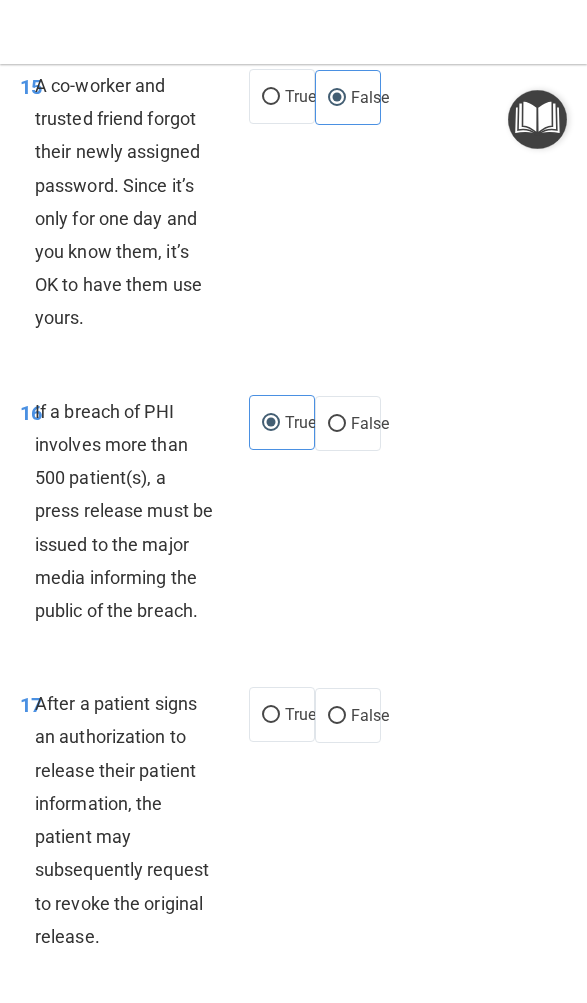 click on "True" at bounding box center [300, 714] 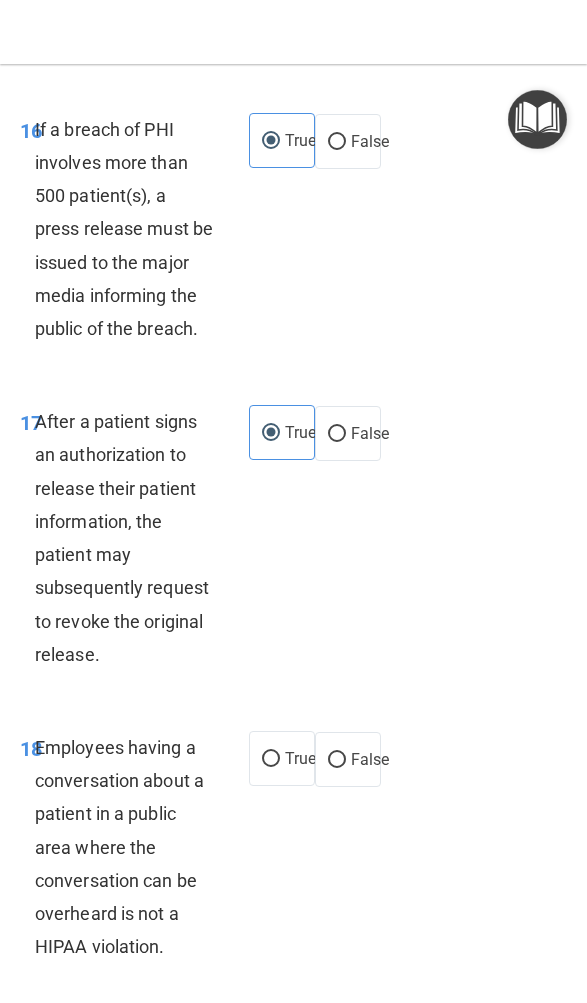 scroll, scrollTop: 4636, scrollLeft: 0, axis: vertical 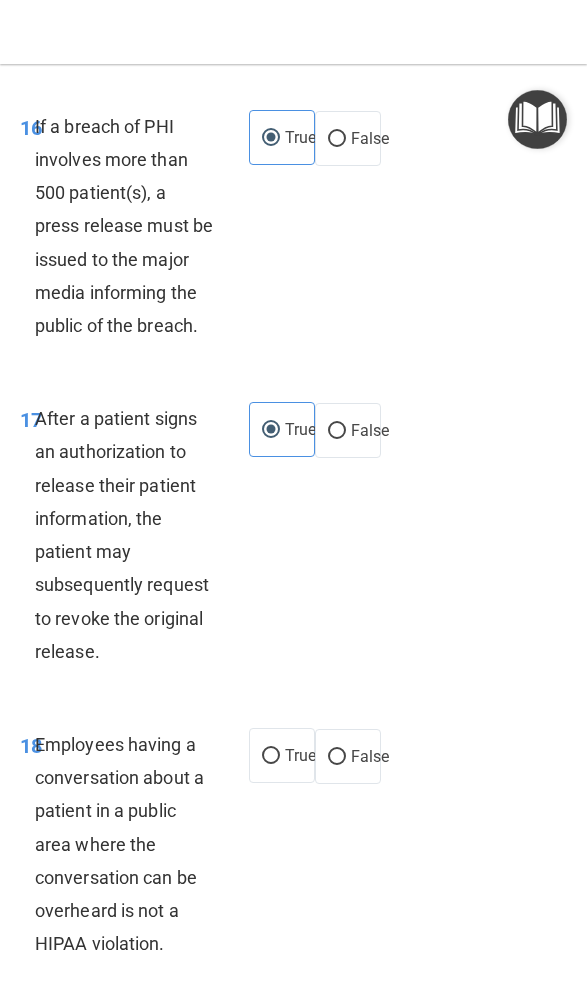 click on "True           False" at bounding box center [328, 756] 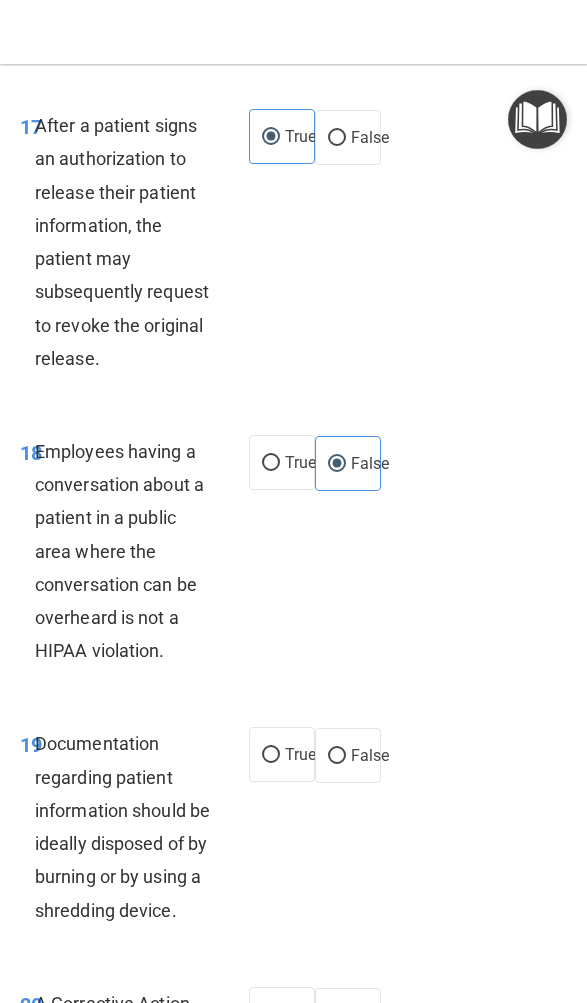 scroll, scrollTop: 4935, scrollLeft: 0, axis: vertical 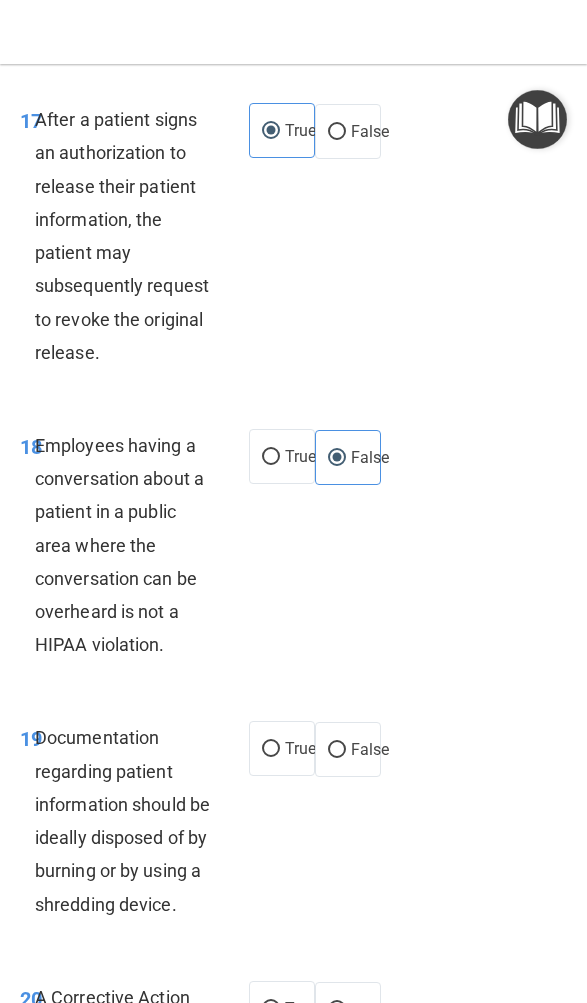 click on "True" at bounding box center [282, 748] 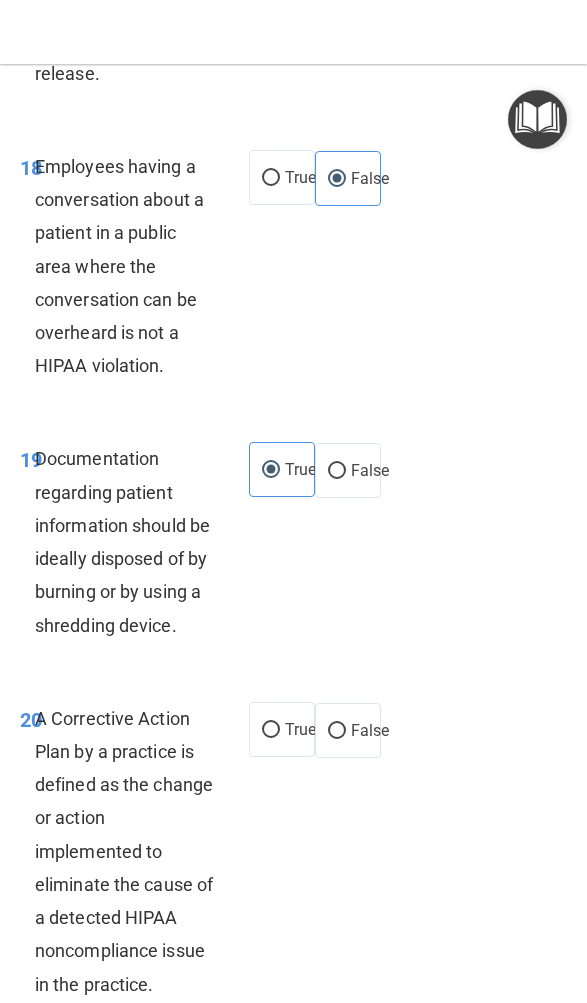 scroll, scrollTop: 5216, scrollLeft: 0, axis: vertical 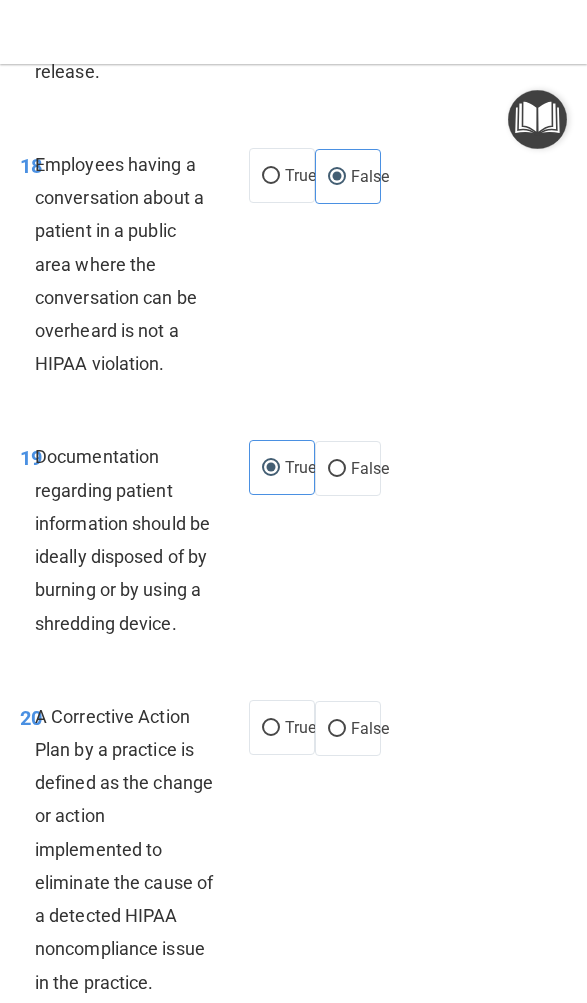 click on "False" at bounding box center (370, 728) 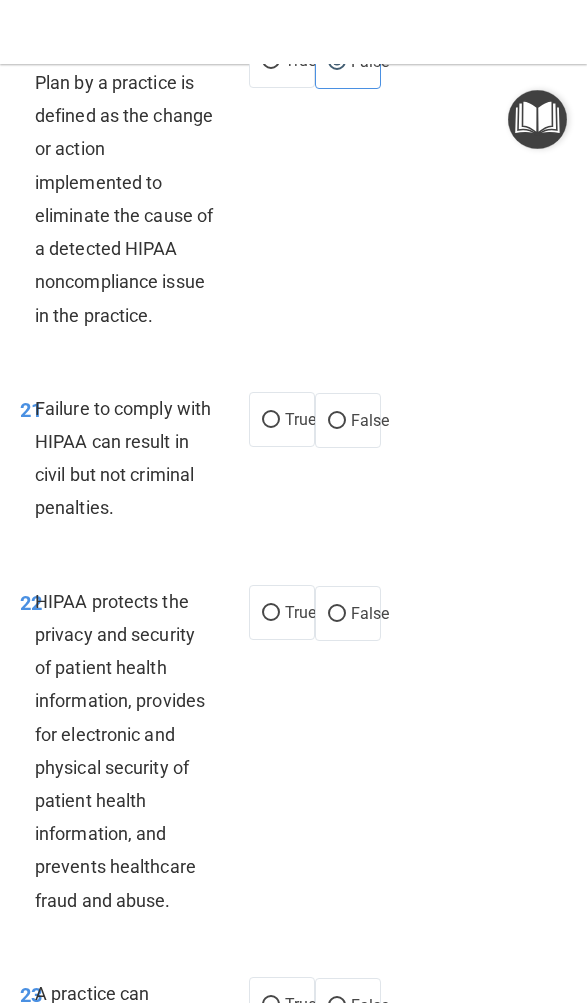 scroll, scrollTop: 5882, scrollLeft: 0, axis: vertical 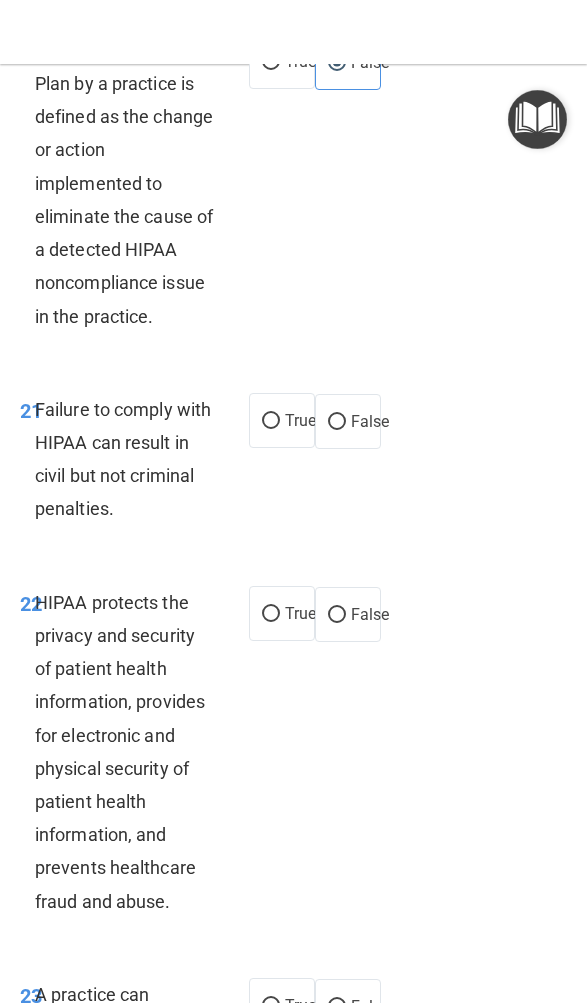 click on "True" at bounding box center [300, 613] 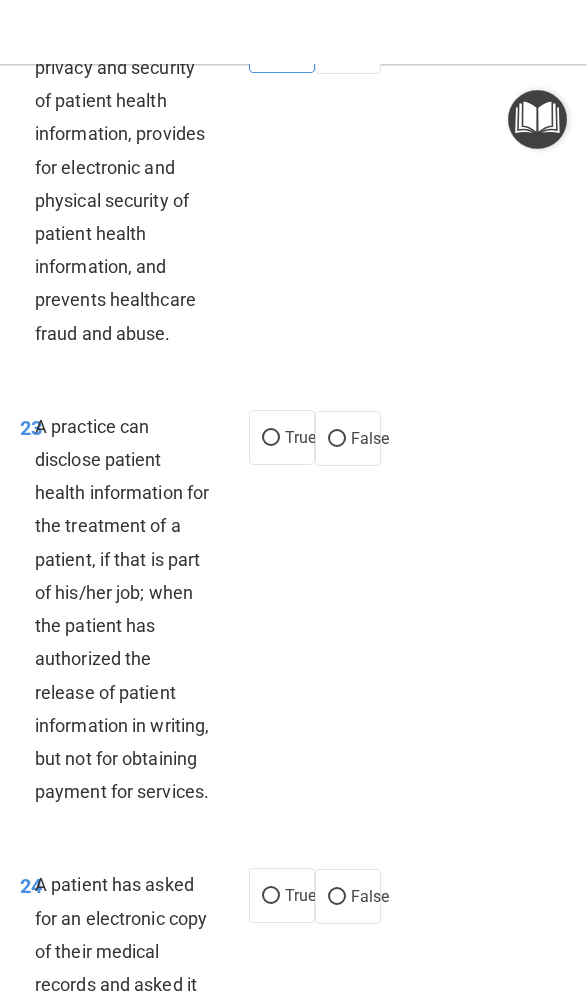scroll, scrollTop: 6449, scrollLeft: 0, axis: vertical 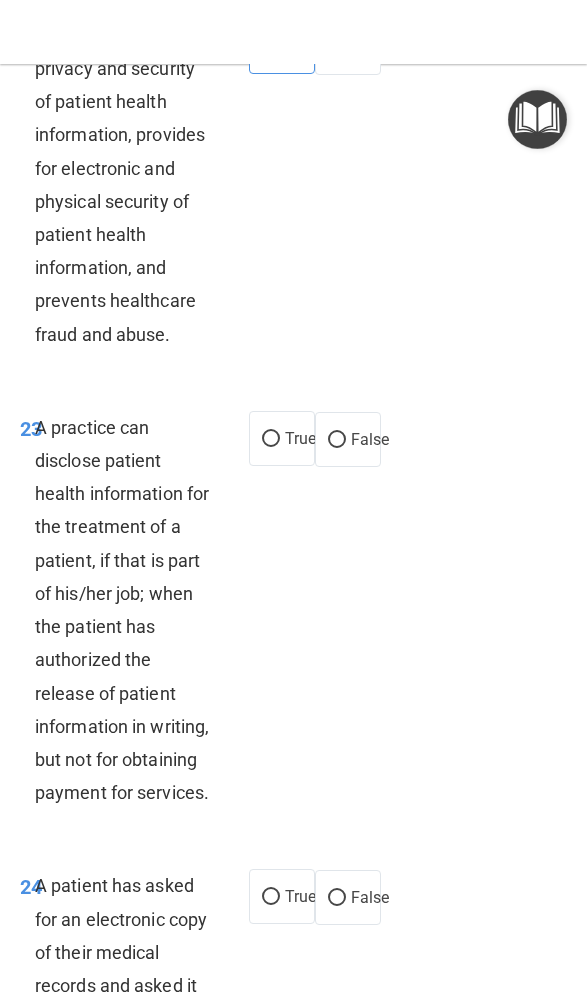 click on "True" at bounding box center [282, 438] 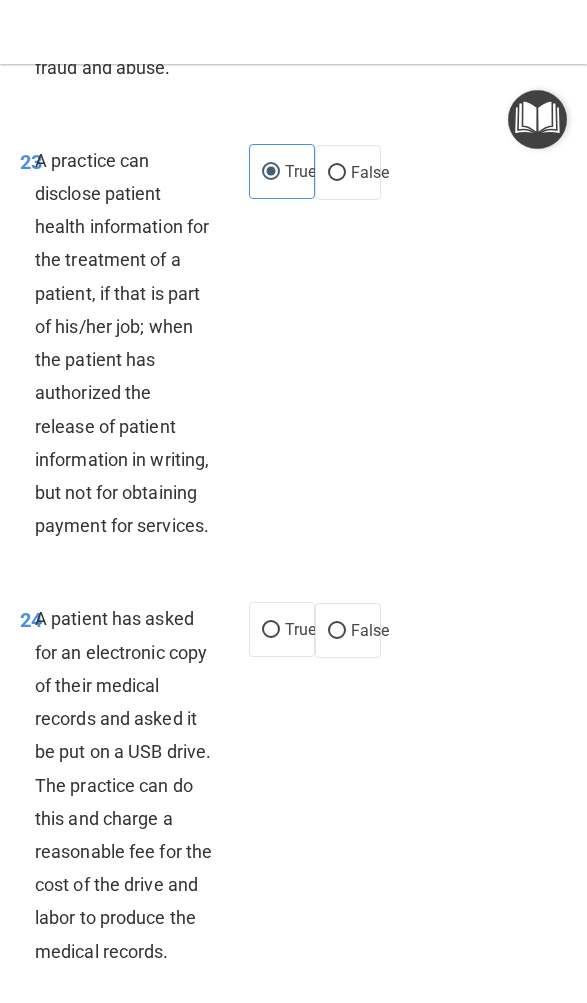 scroll, scrollTop: 6718, scrollLeft: 0, axis: vertical 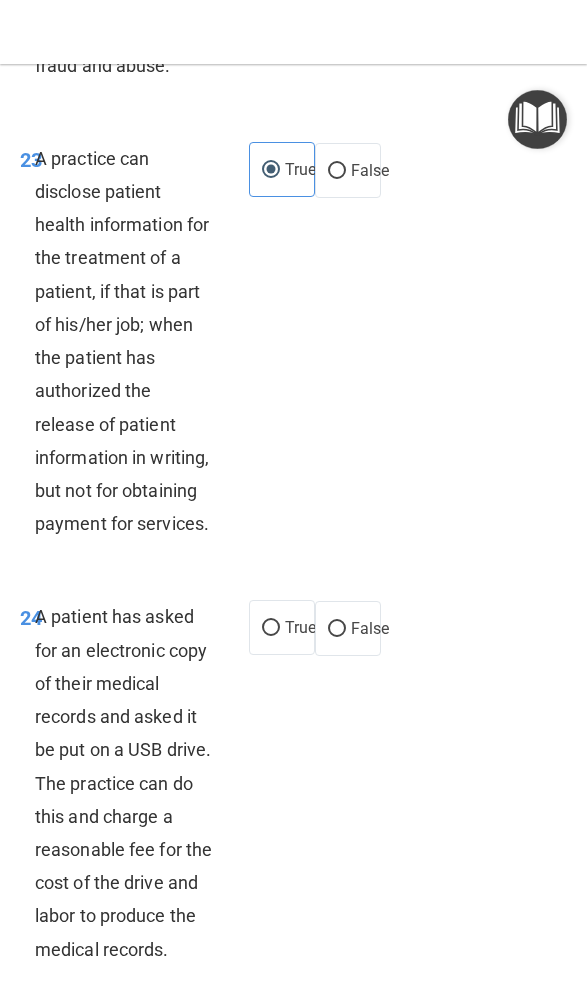 click on "True" at bounding box center (300, 627) 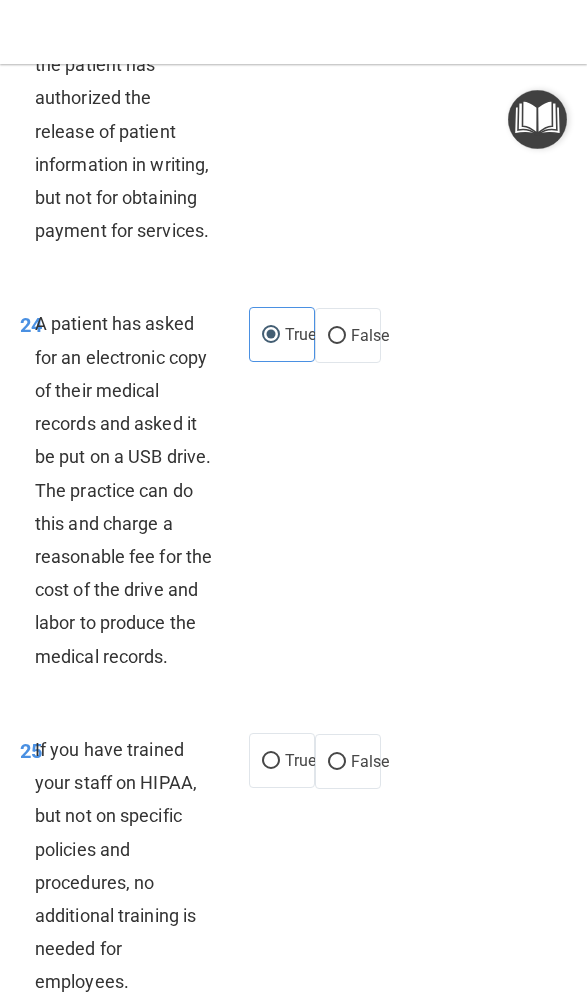 scroll, scrollTop: 7012, scrollLeft: 0, axis: vertical 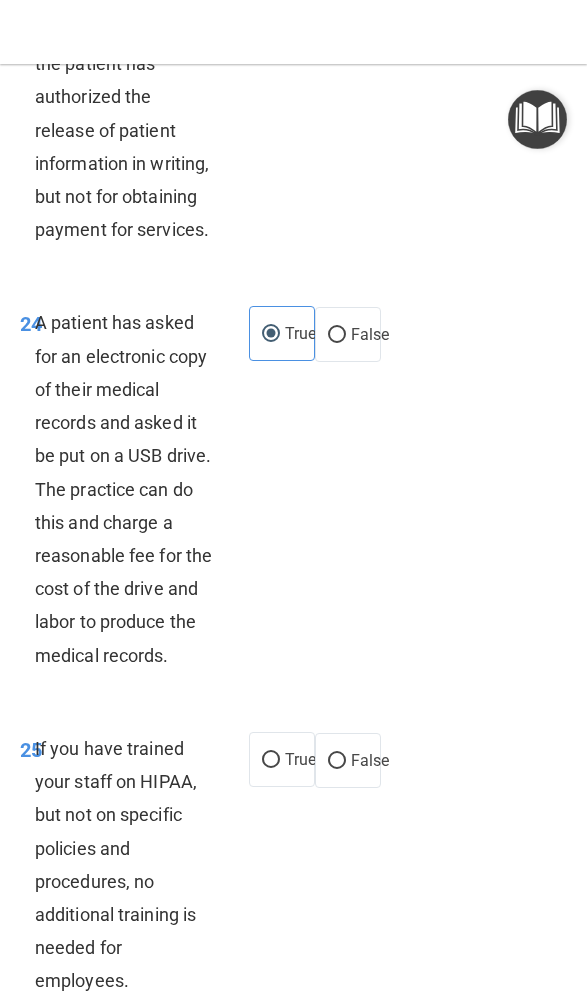 click on "False" at bounding box center (348, 760) 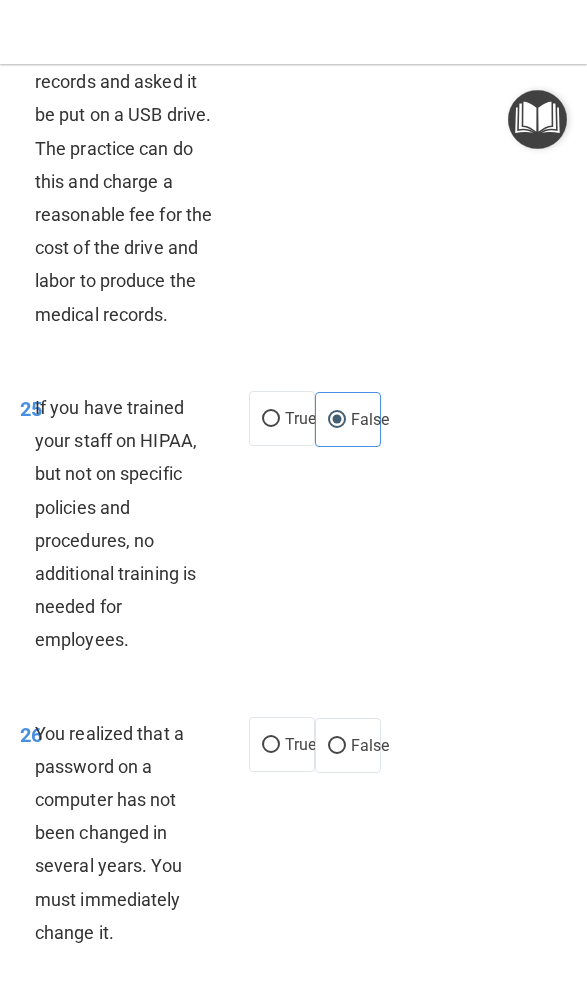 scroll, scrollTop: 7358, scrollLeft: 0, axis: vertical 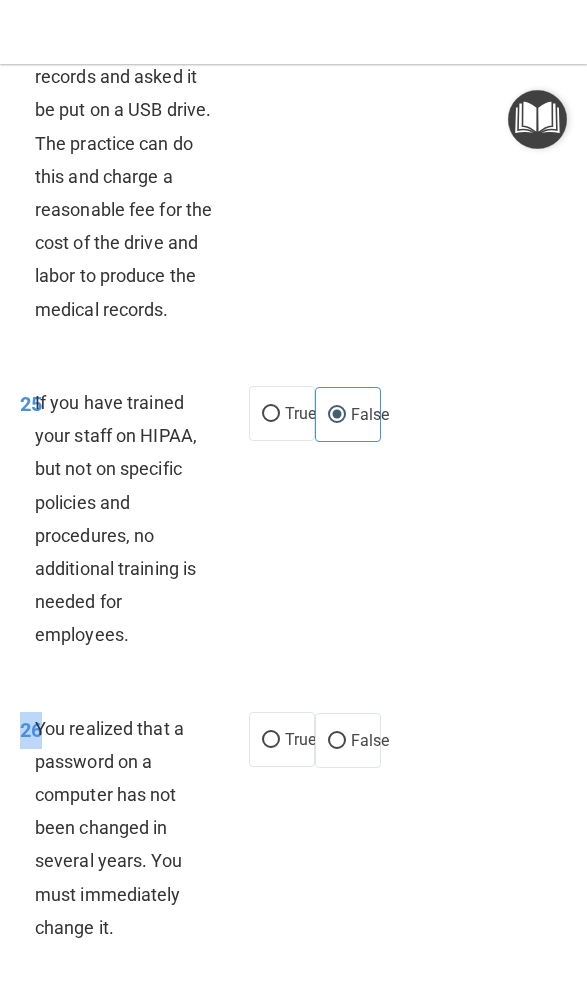 click on "True" at bounding box center [282, 739] 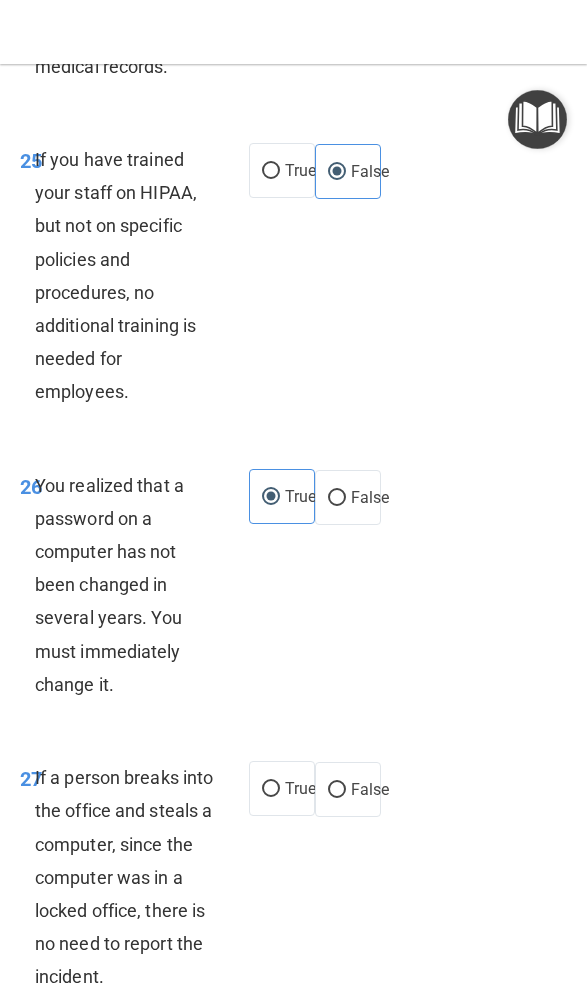 scroll, scrollTop: 7612, scrollLeft: 0, axis: vertical 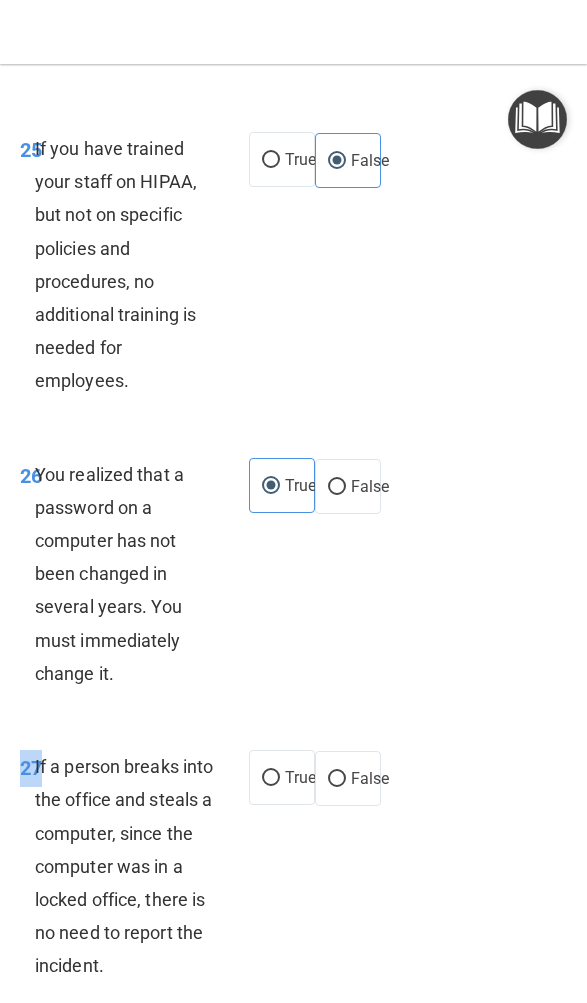 click on "False" at bounding box center (370, 778) 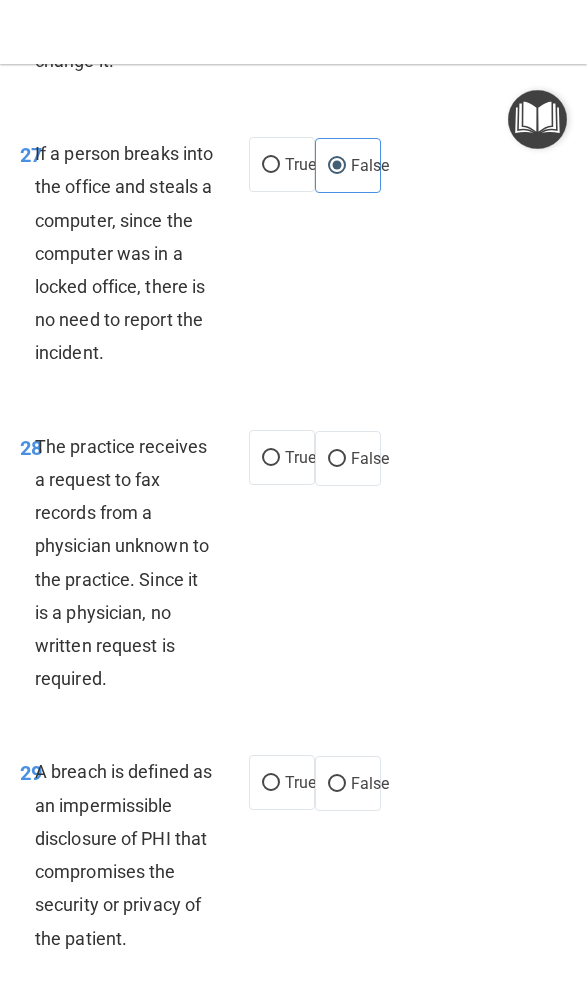 scroll, scrollTop: 8235, scrollLeft: 0, axis: vertical 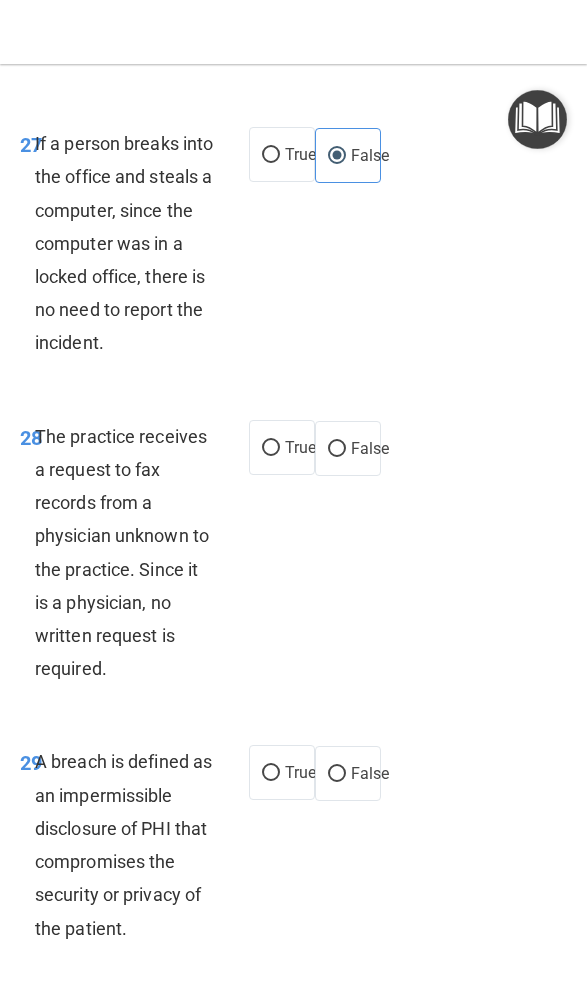 click on "False" at bounding box center (370, 448) 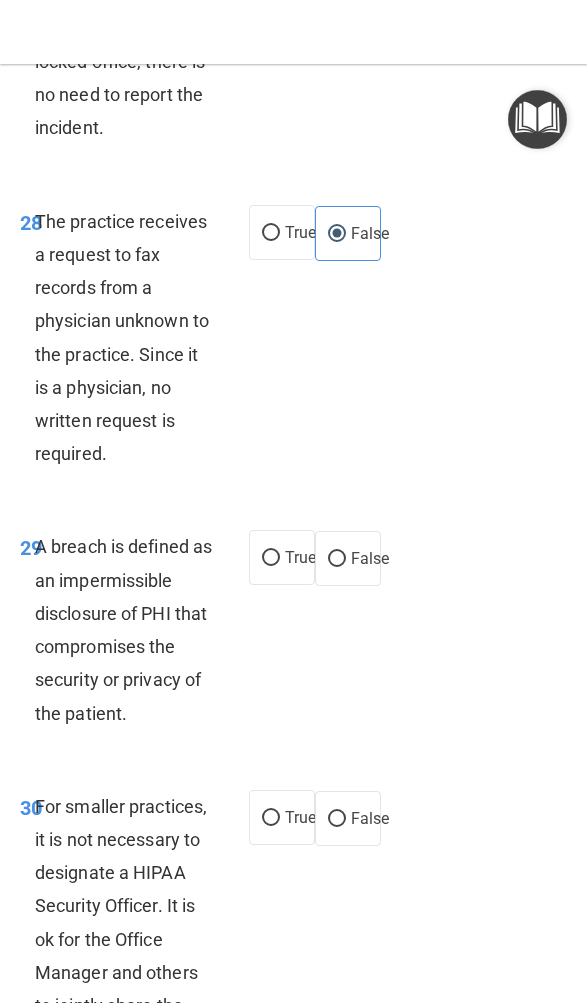 scroll, scrollTop: 8451, scrollLeft: 0, axis: vertical 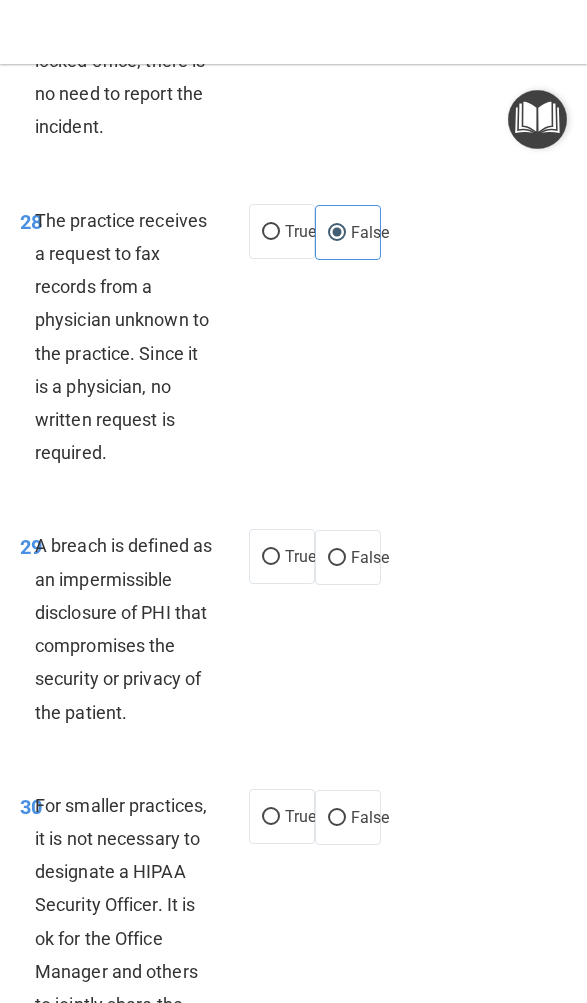 click on "True" at bounding box center [300, 556] 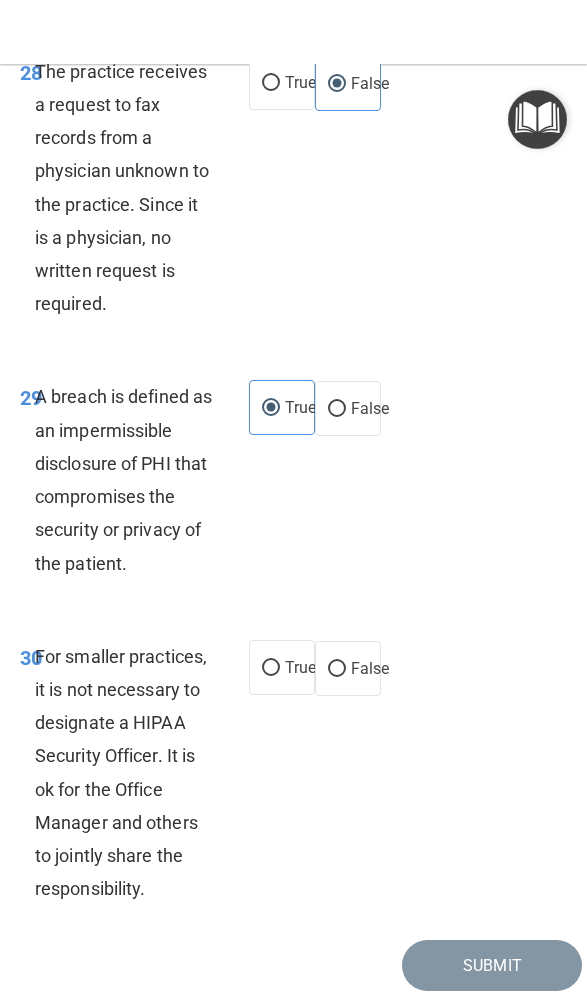 scroll, scrollTop: 8601, scrollLeft: 0, axis: vertical 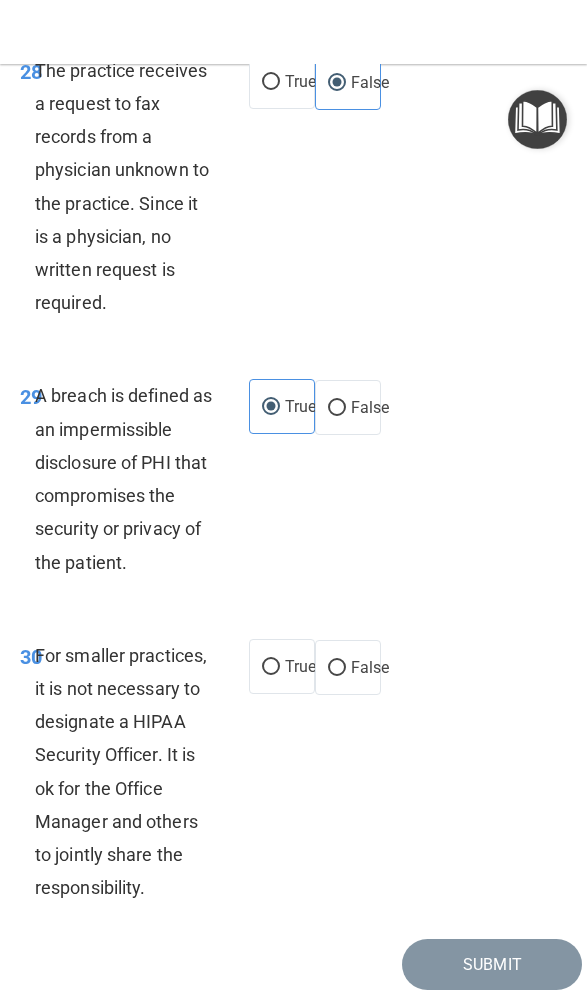 click on "True" at bounding box center (282, 666) 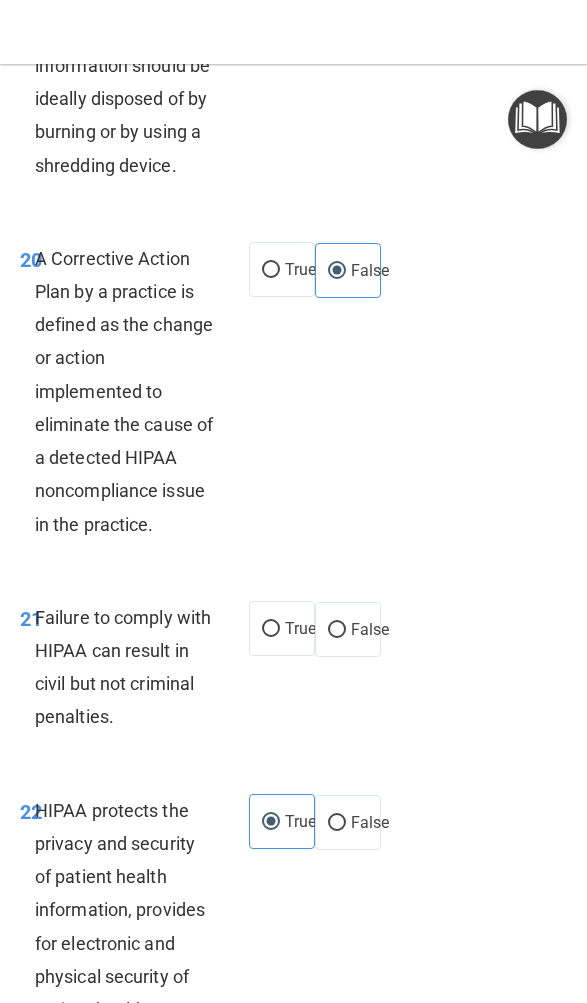 scroll, scrollTop: 5677, scrollLeft: 0, axis: vertical 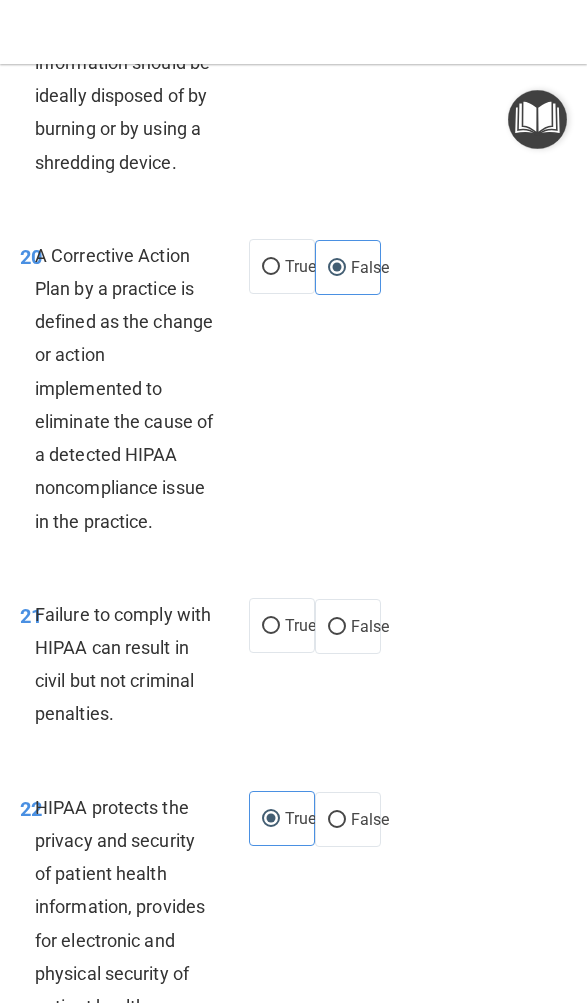 click on "True" at bounding box center (282, 625) 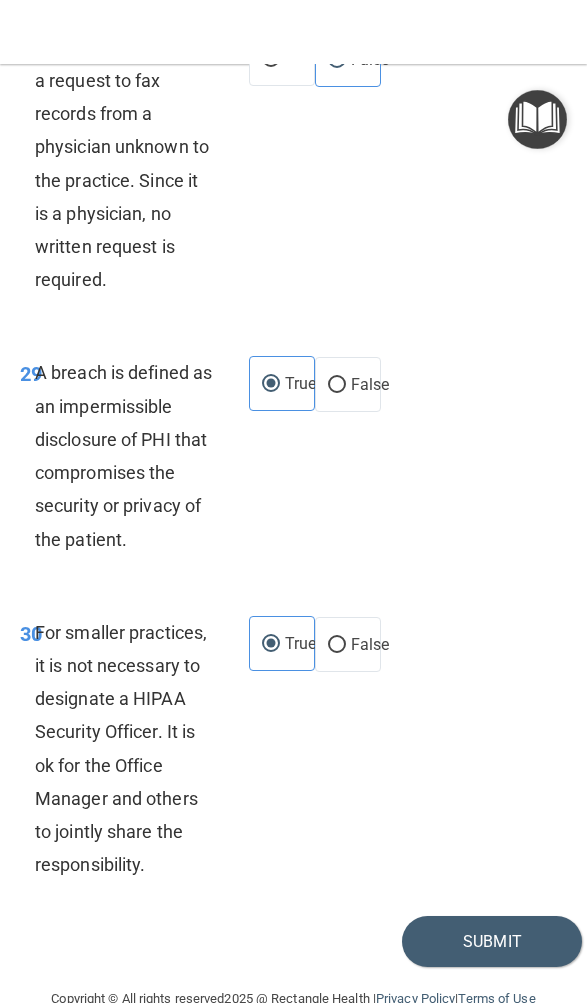 scroll, scrollTop: 8623, scrollLeft: 0, axis: vertical 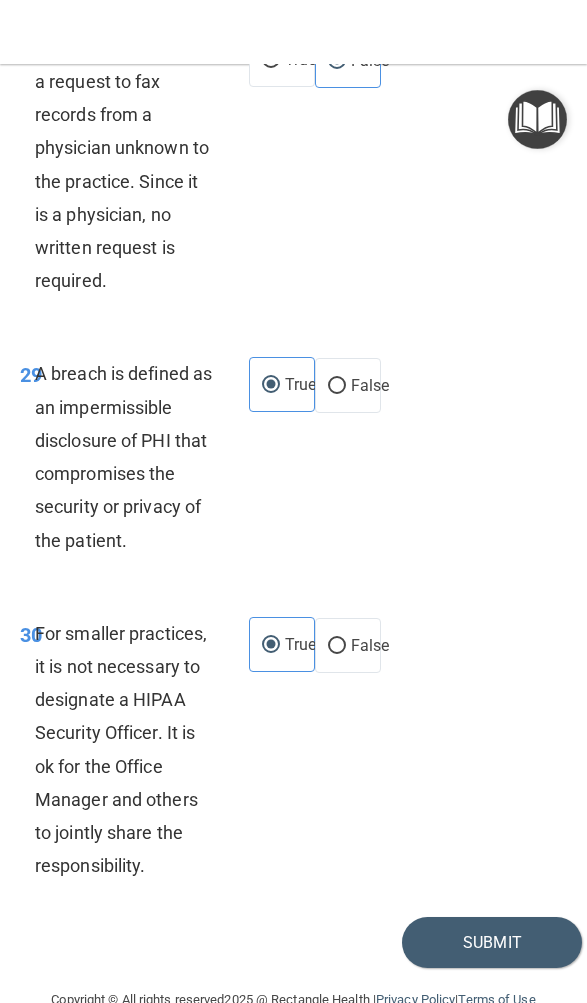 click on "Submit" at bounding box center (492, 942) 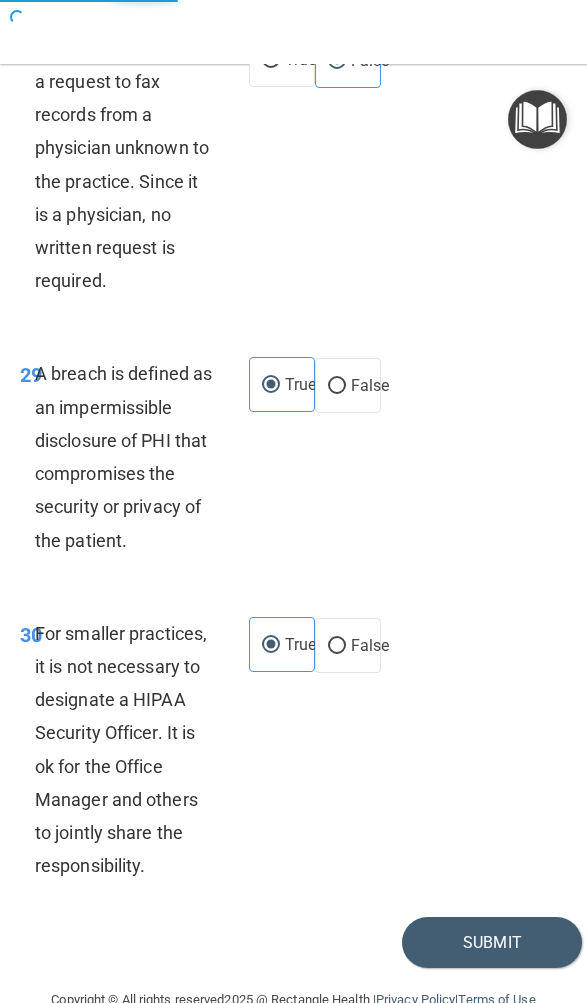 click on "Submit" at bounding box center [492, 942] 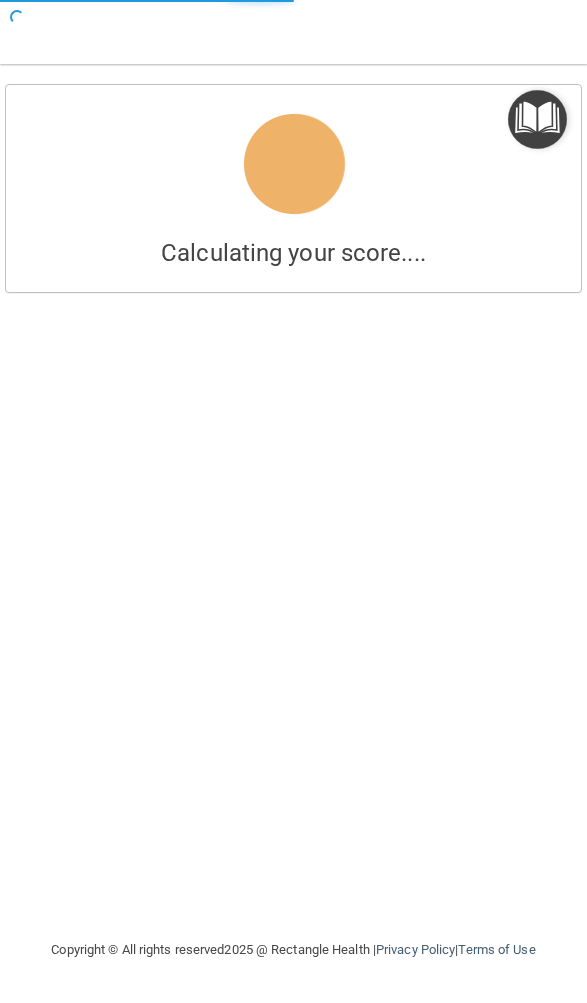 scroll, scrollTop: 1, scrollLeft: 0, axis: vertical 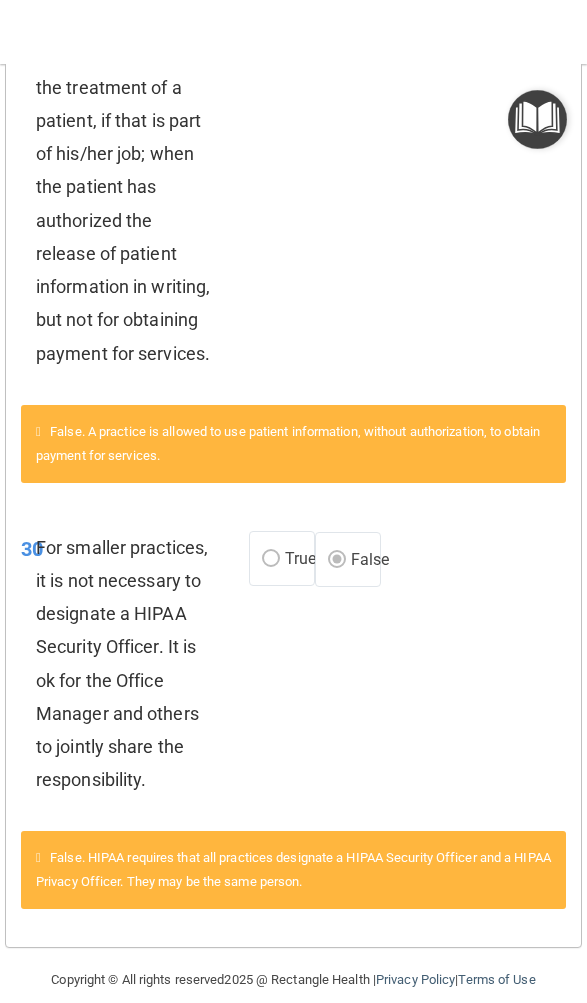 click on "True" at bounding box center (300, 558) 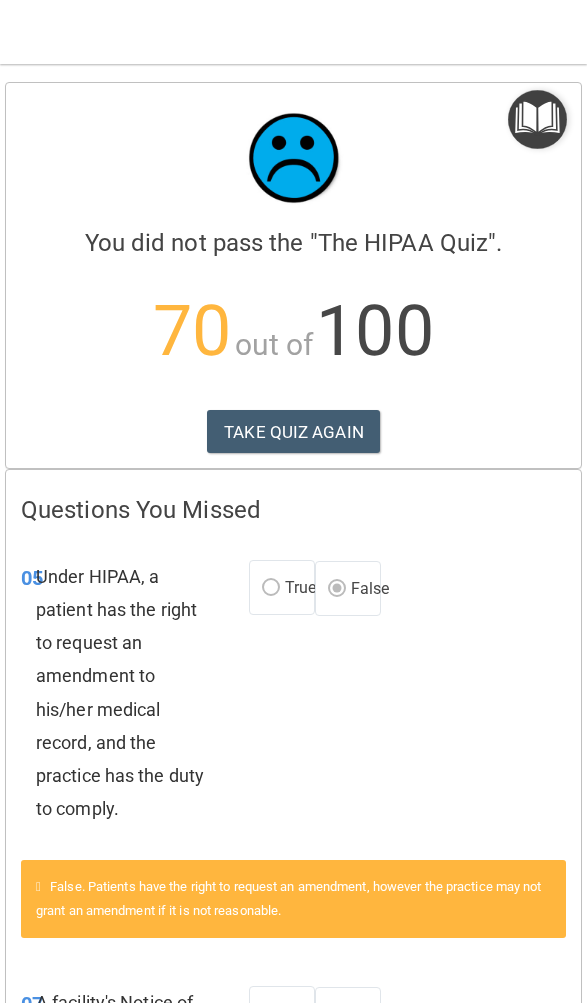 scroll, scrollTop: 1, scrollLeft: 0, axis: vertical 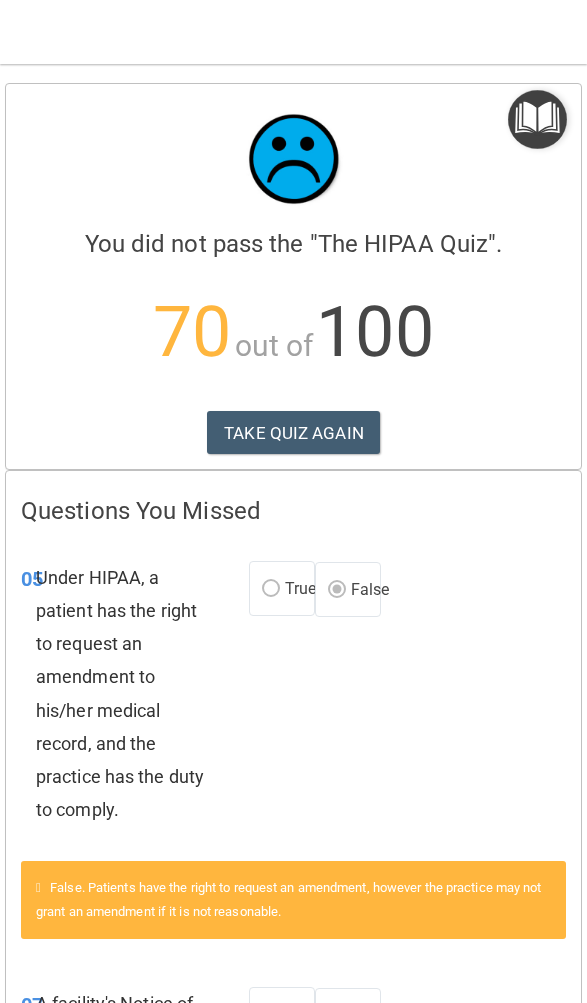 click on "TAKE QUIZ AGAIN" at bounding box center (293, 433) 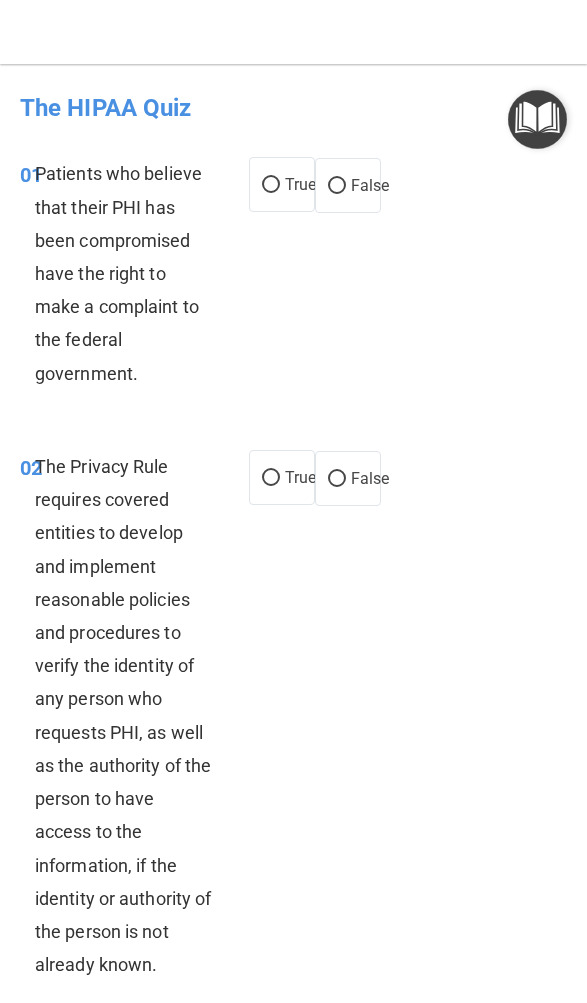 click on "True" at bounding box center (271, 185) 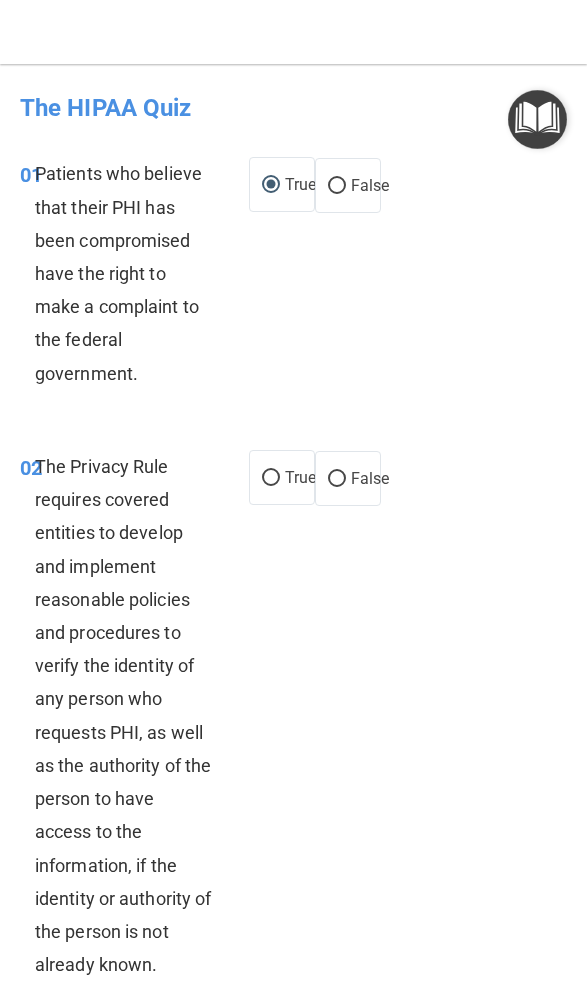 click on "True" at bounding box center [300, 477] 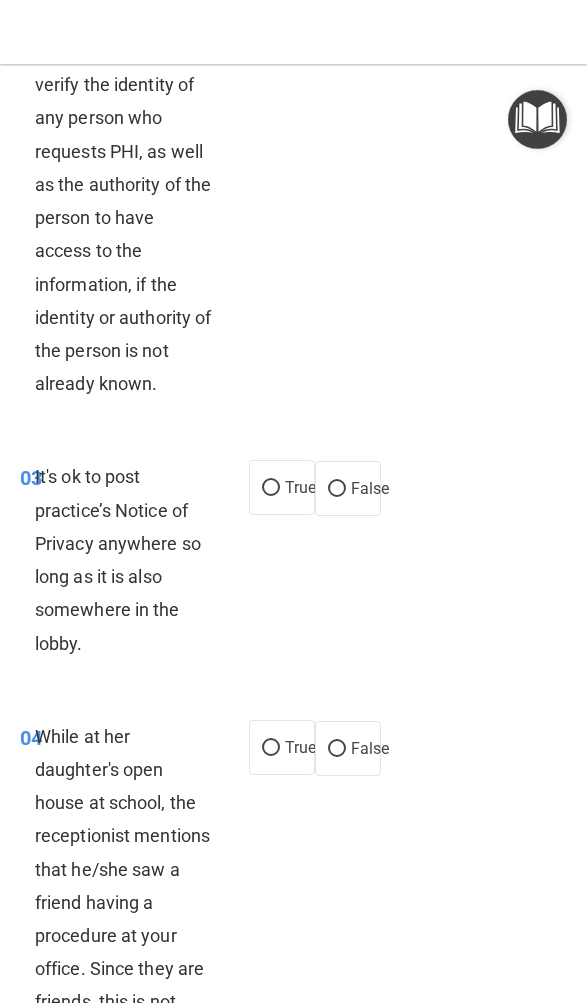 scroll, scrollTop: 585, scrollLeft: 0, axis: vertical 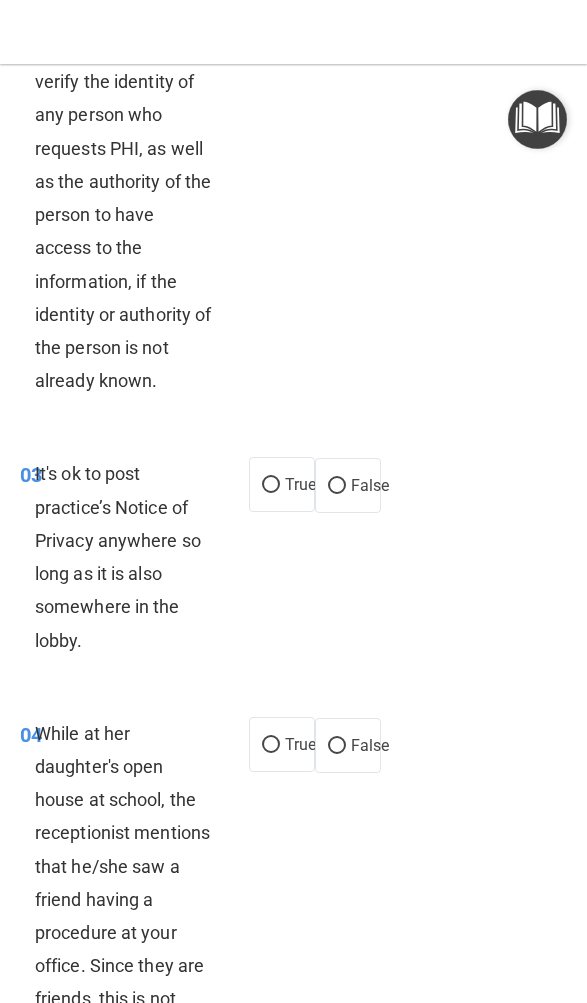 click on "False" at bounding box center (370, 485) 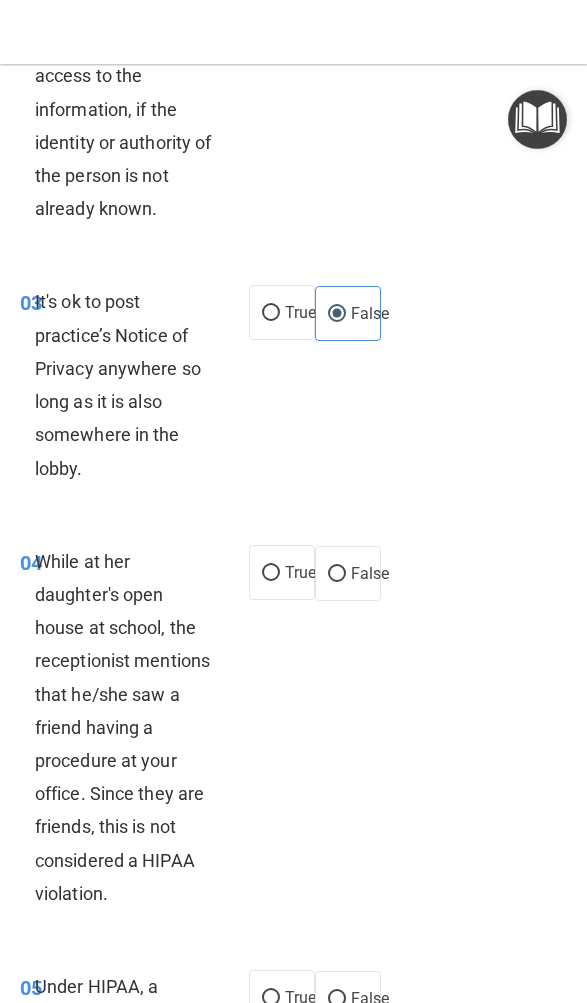 scroll, scrollTop: 760, scrollLeft: 0, axis: vertical 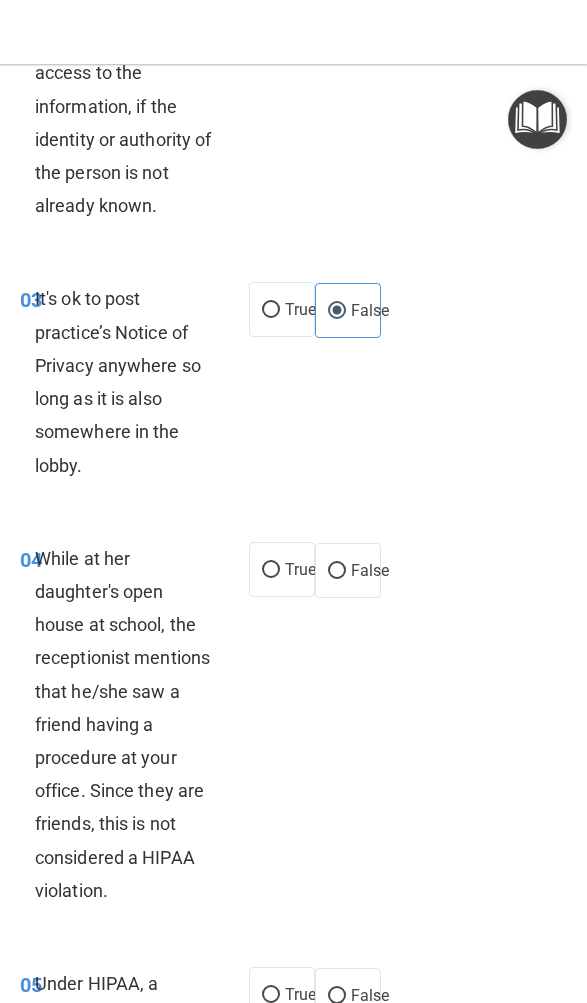 click on "False" at bounding box center [370, 570] 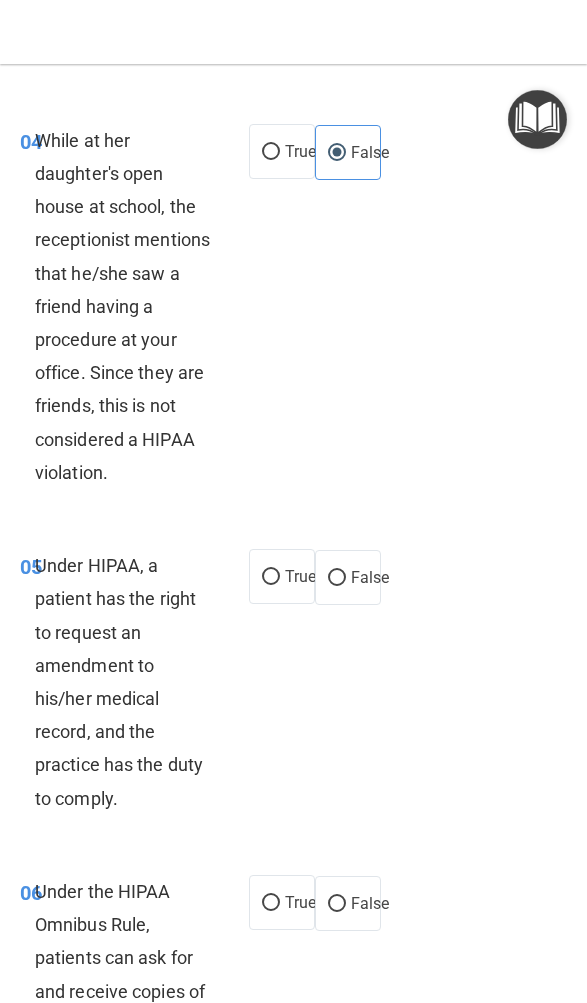 scroll, scrollTop: 1180, scrollLeft: 0, axis: vertical 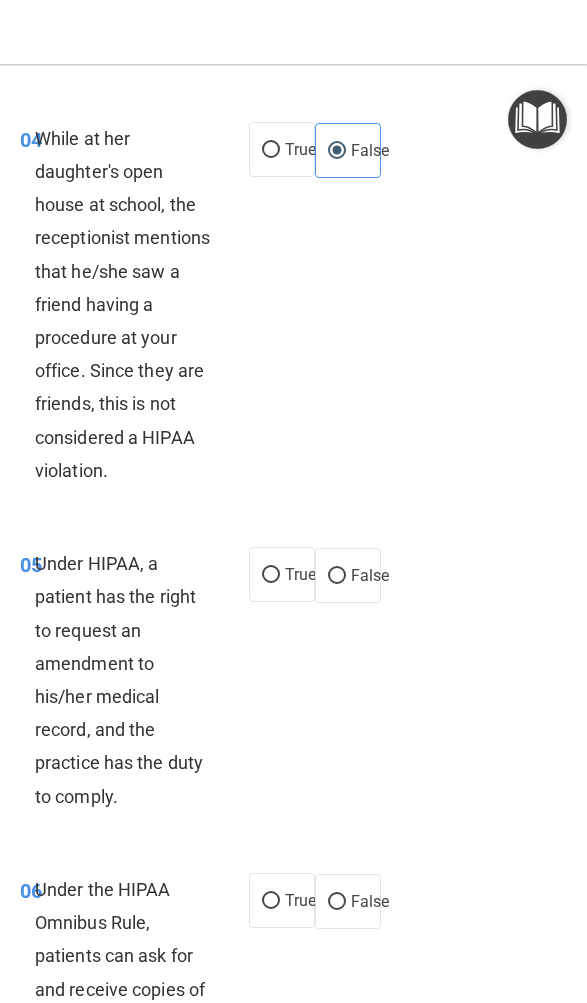 click on "True" at bounding box center [300, 574] 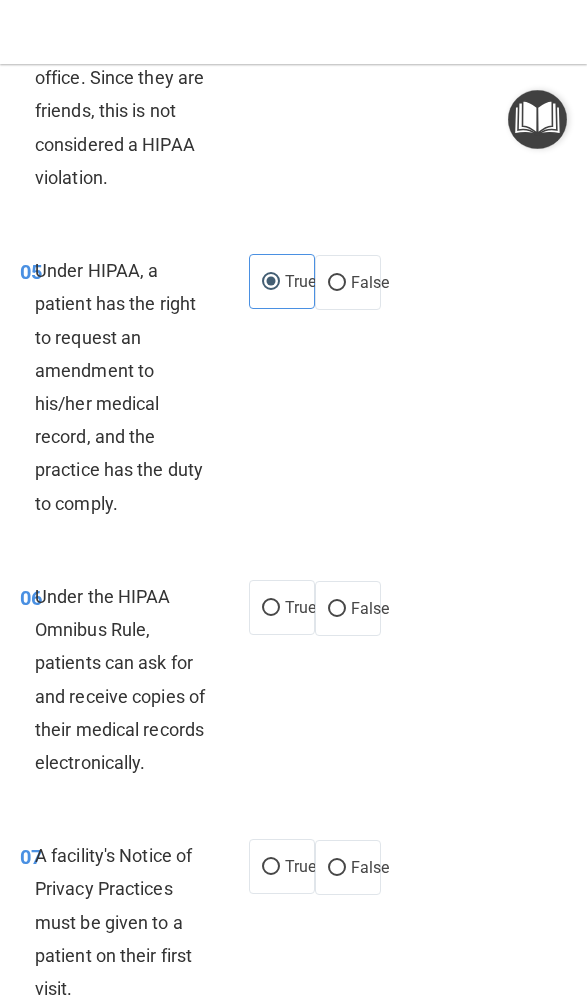 scroll, scrollTop: 1476, scrollLeft: 0, axis: vertical 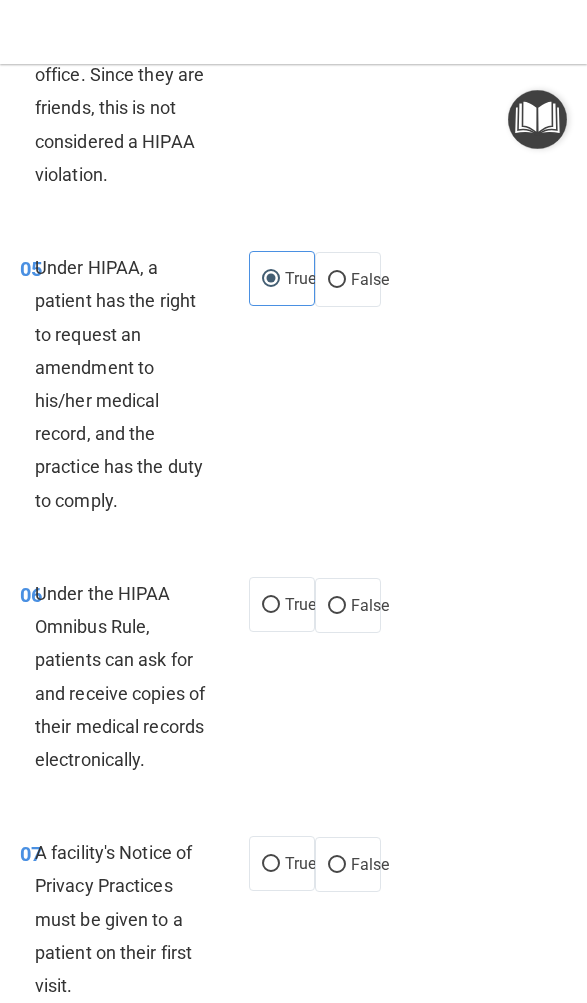 click on "True" at bounding box center (300, 604) 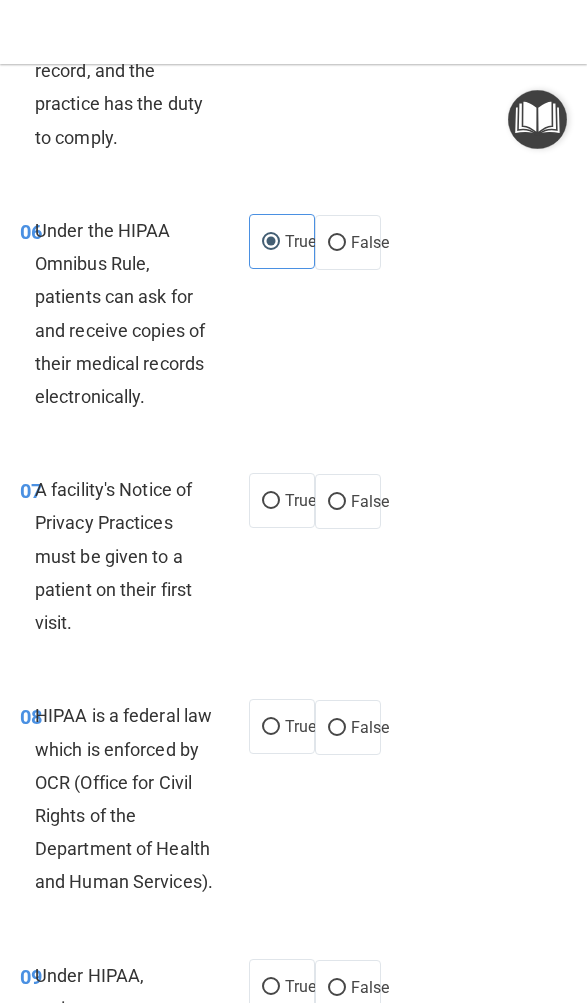 scroll, scrollTop: 1841, scrollLeft: 0, axis: vertical 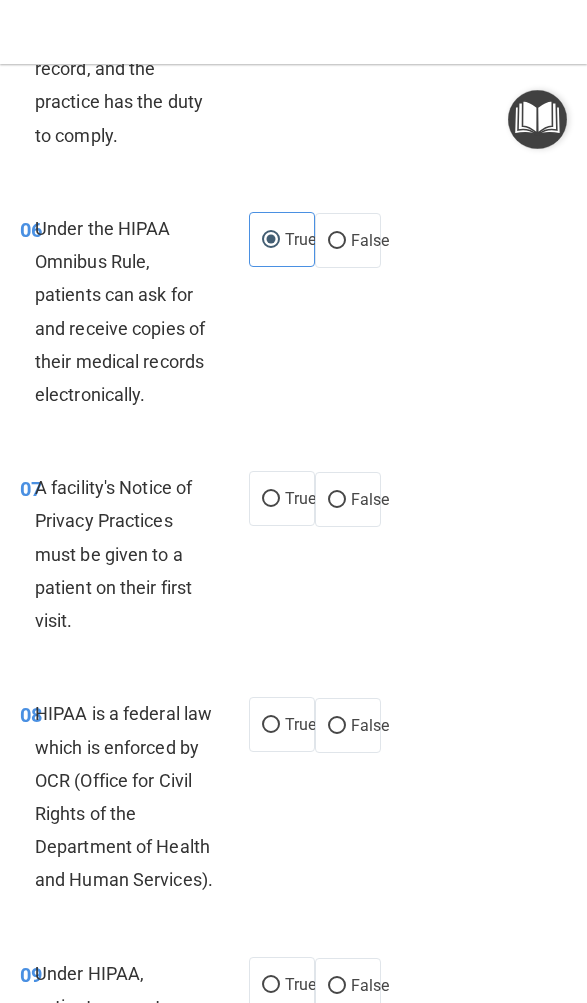 click on "False" at bounding box center [370, 499] 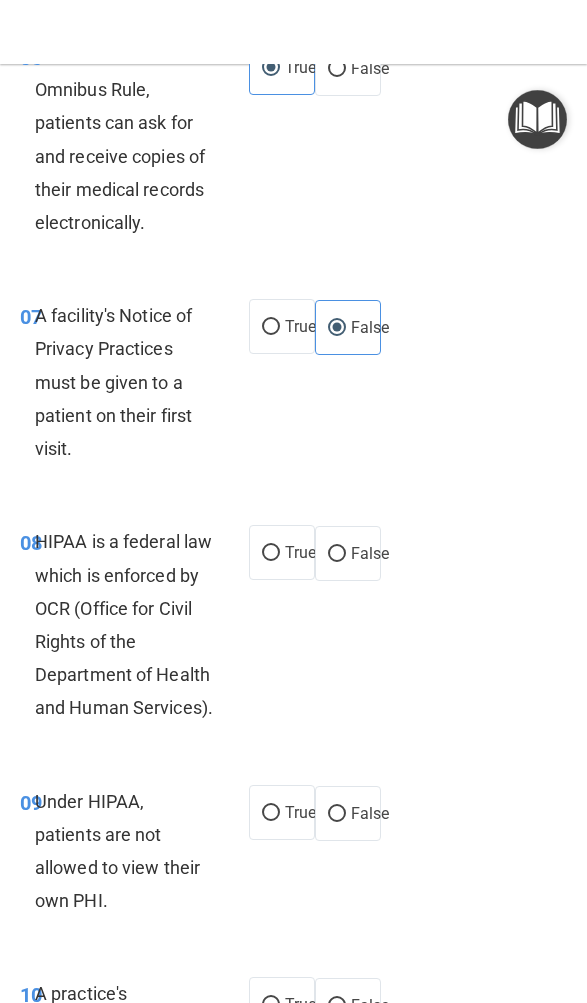 scroll, scrollTop: 2018, scrollLeft: 0, axis: vertical 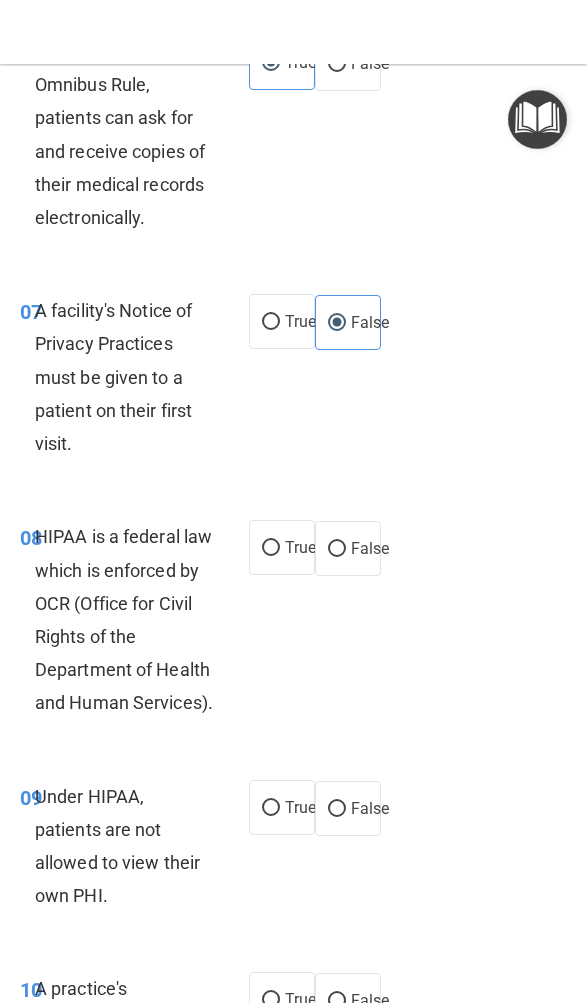 click on "True" at bounding box center (271, 548) 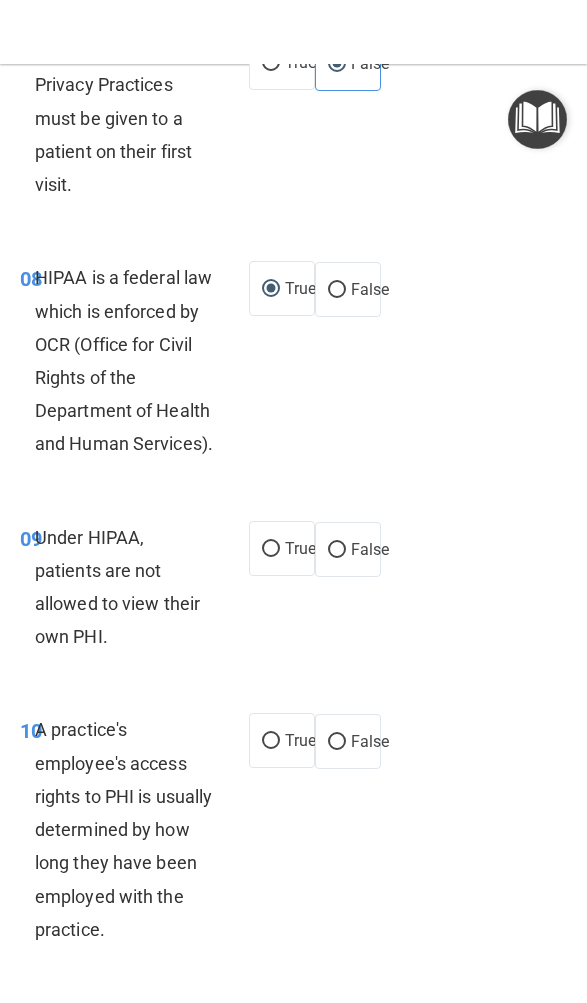 scroll, scrollTop: 2280, scrollLeft: 0, axis: vertical 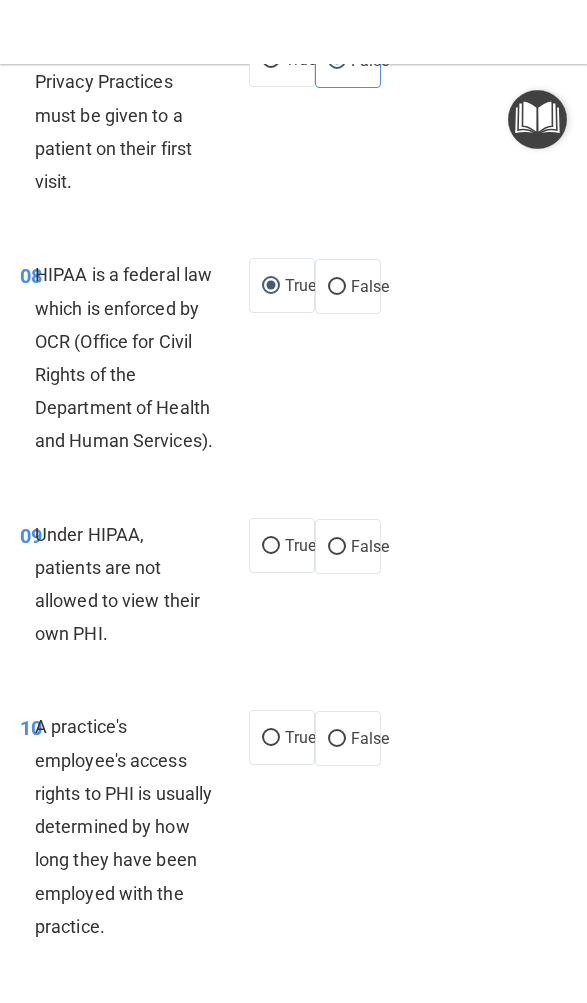 click on "09       Under HIPAA, patients are not allowed to view their own PHI.                 True           False" at bounding box center (293, 589) 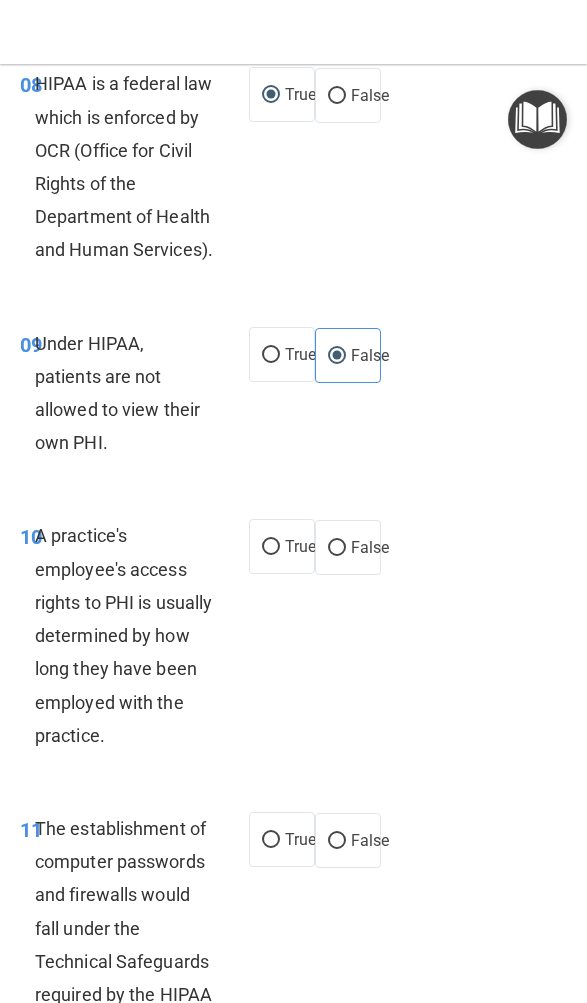 scroll, scrollTop: 2472, scrollLeft: 0, axis: vertical 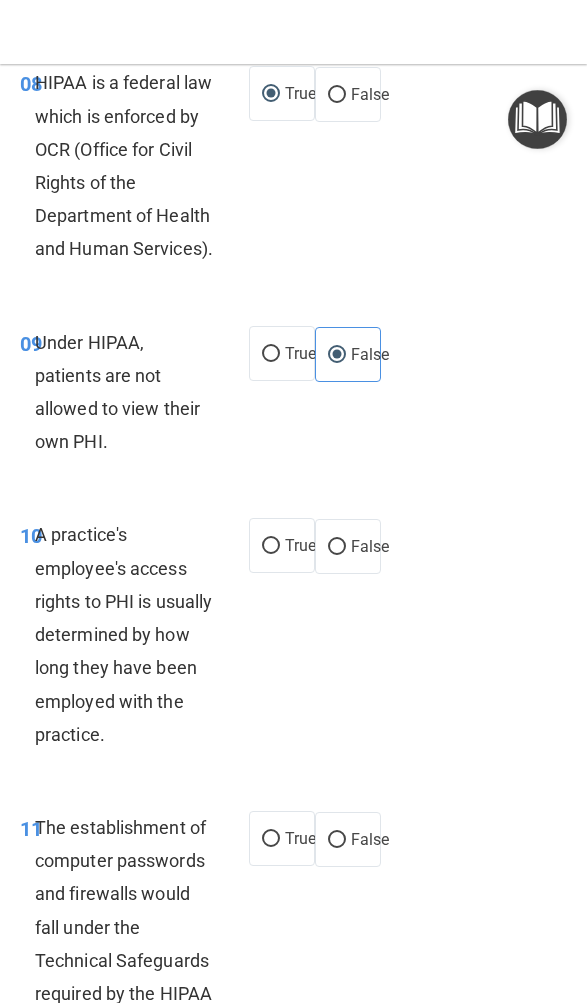 click on "False" at bounding box center [370, 546] 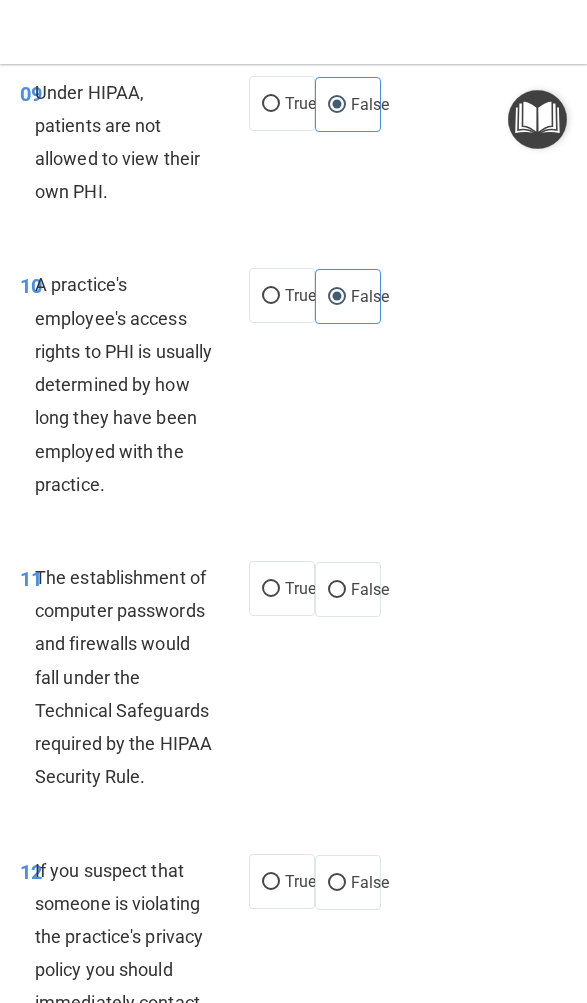 scroll, scrollTop: 2725, scrollLeft: 0, axis: vertical 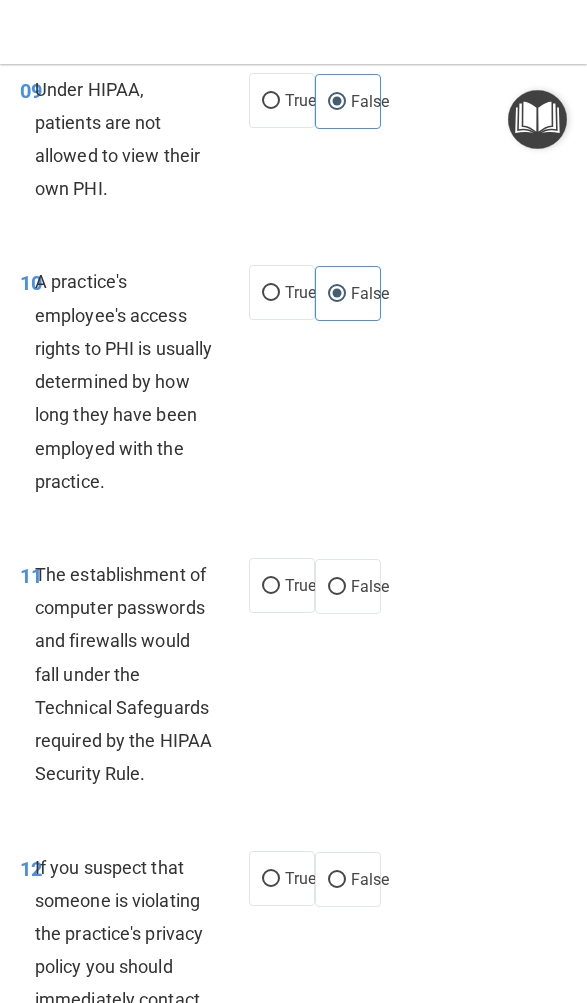 click on "True" at bounding box center (282, 585) 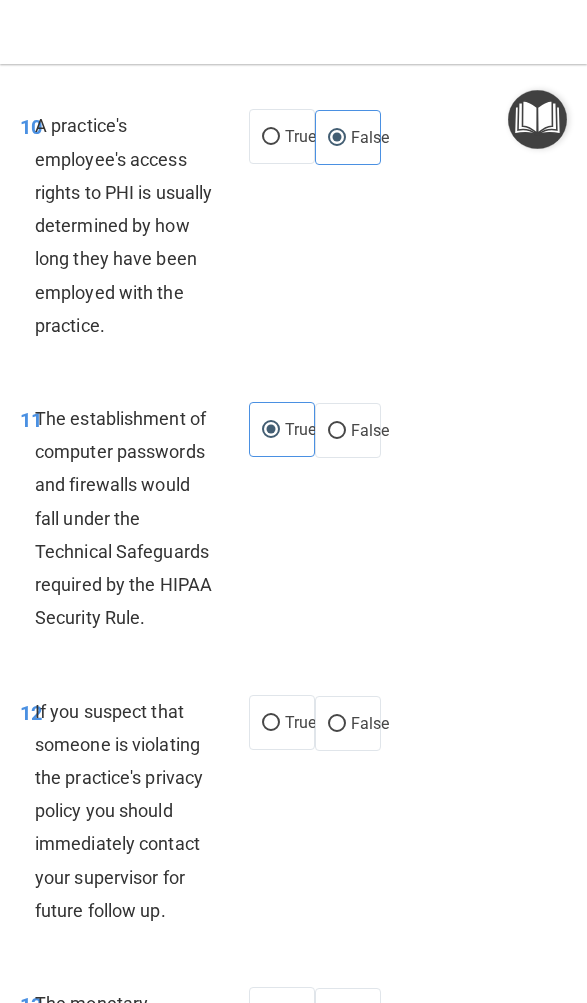 scroll, scrollTop: 2883, scrollLeft: 0, axis: vertical 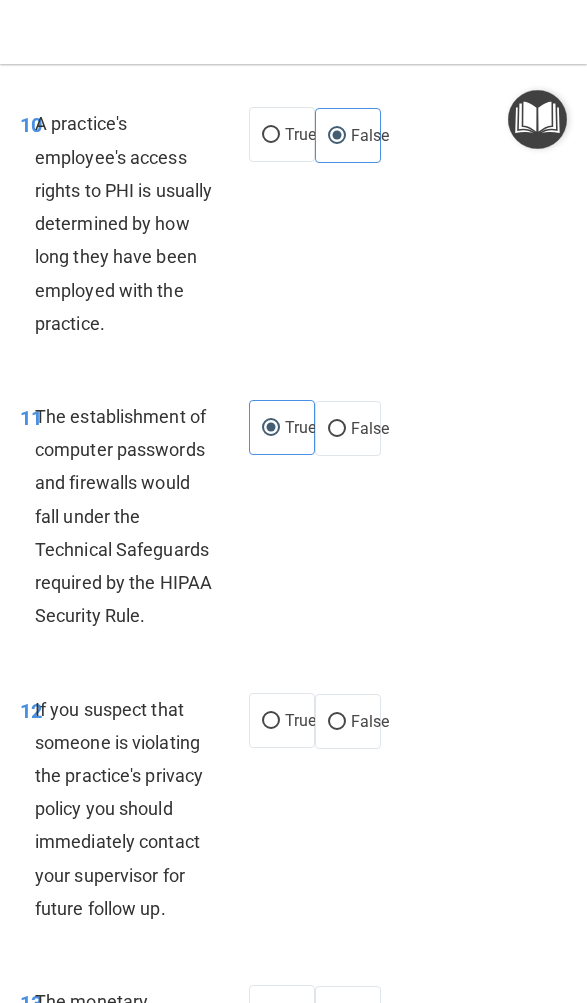 click on "True" at bounding box center (300, 720) 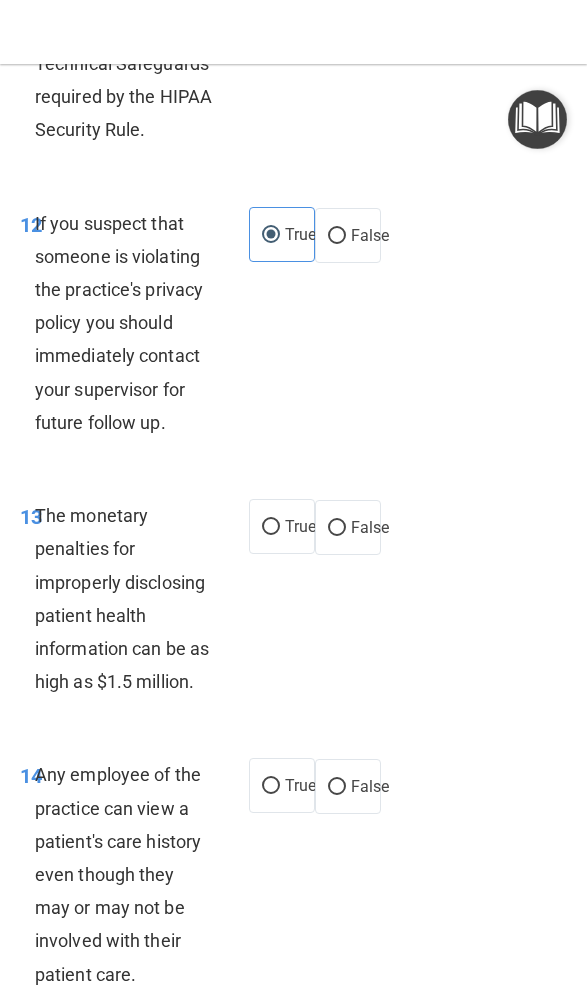 scroll, scrollTop: 3371, scrollLeft: 0, axis: vertical 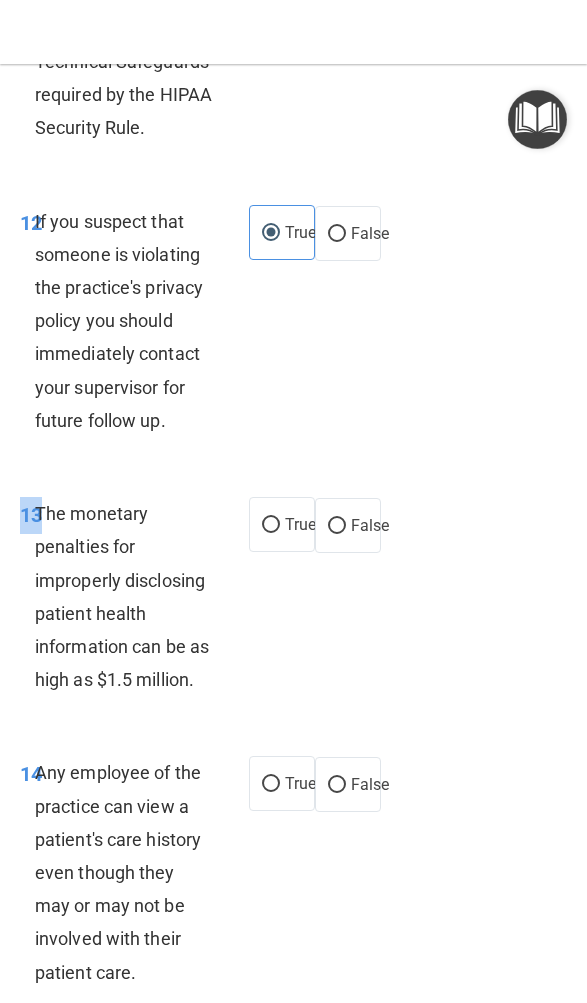 click on "True" at bounding box center (282, 524) 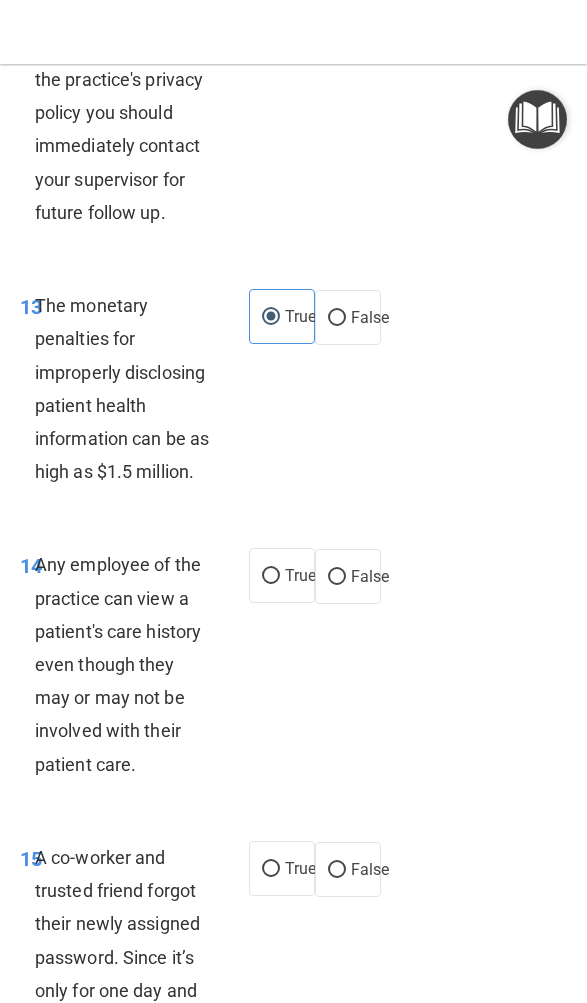 scroll, scrollTop: 3580, scrollLeft: 0, axis: vertical 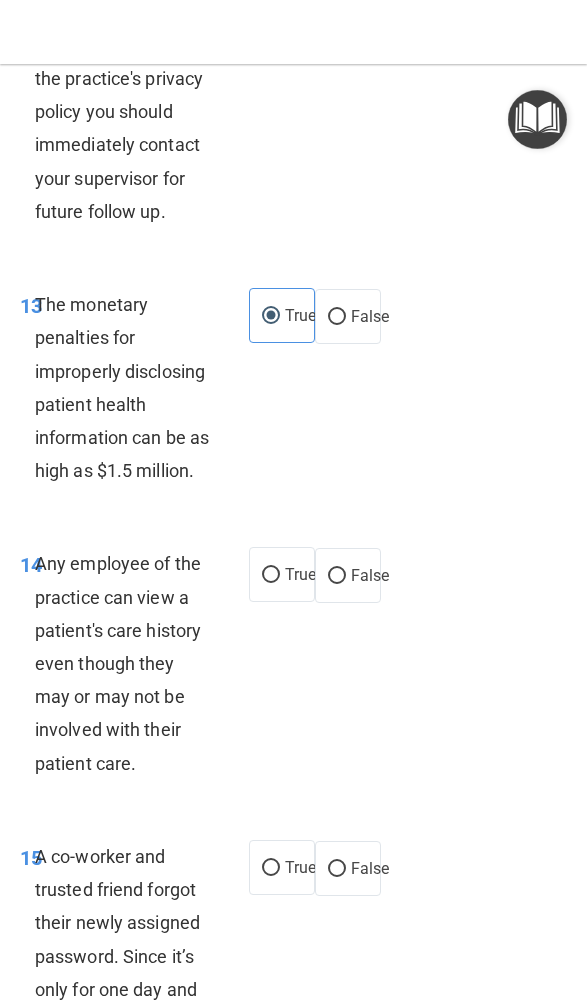 click on "True" at bounding box center (300, 574) 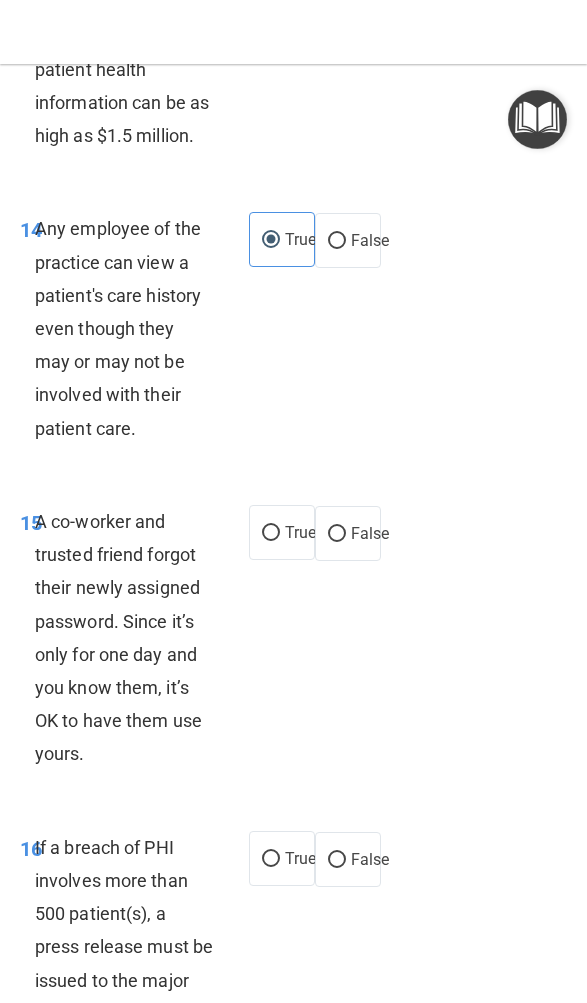 scroll, scrollTop: 3920, scrollLeft: 0, axis: vertical 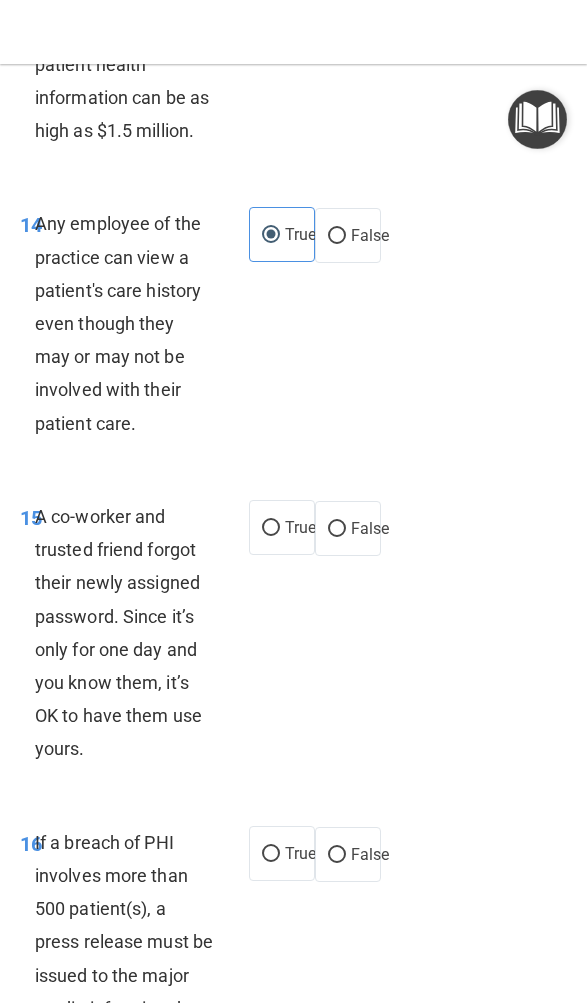 click on "False" at bounding box center (370, 528) 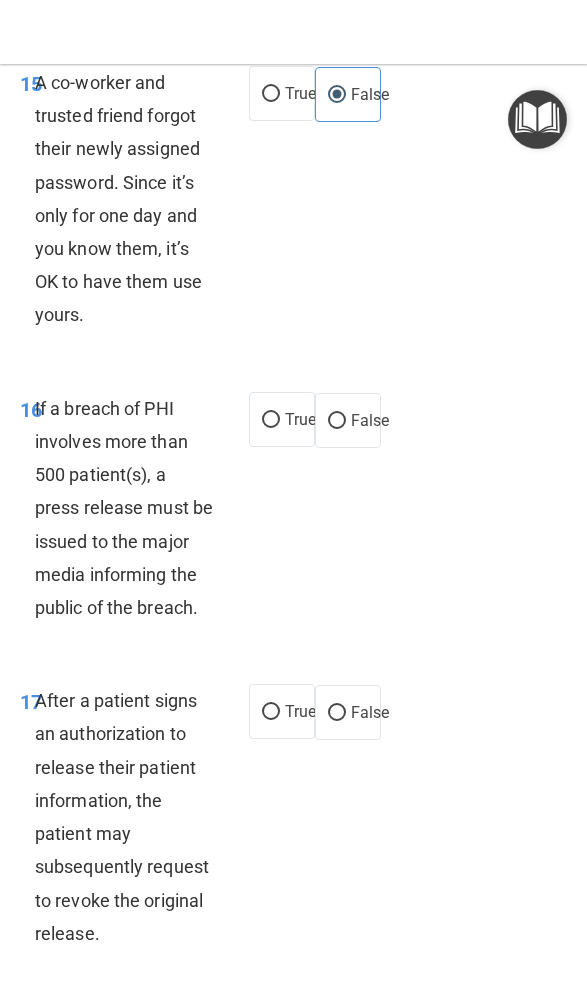 scroll, scrollTop: 4346, scrollLeft: 0, axis: vertical 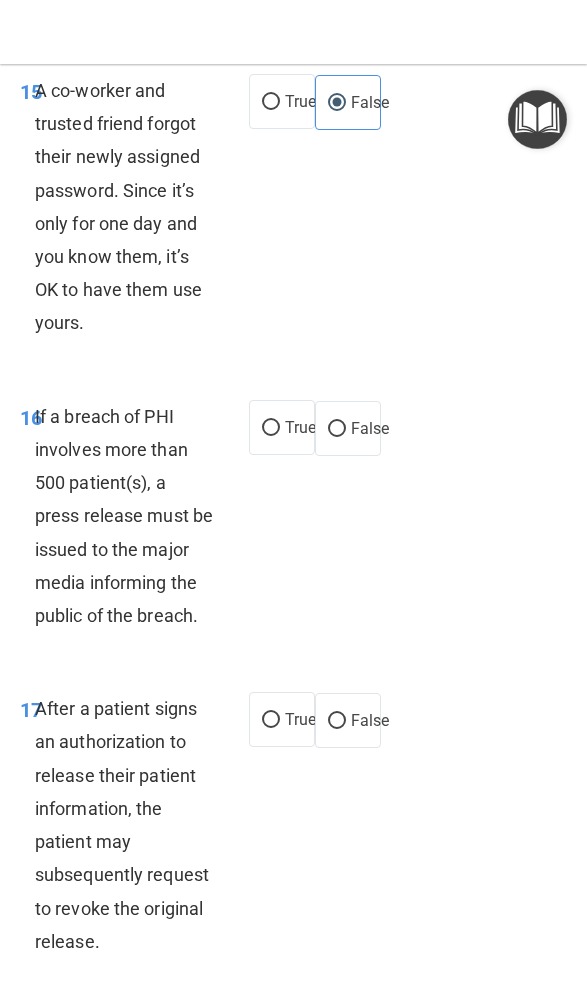 click on "True           False" at bounding box center [328, 428] 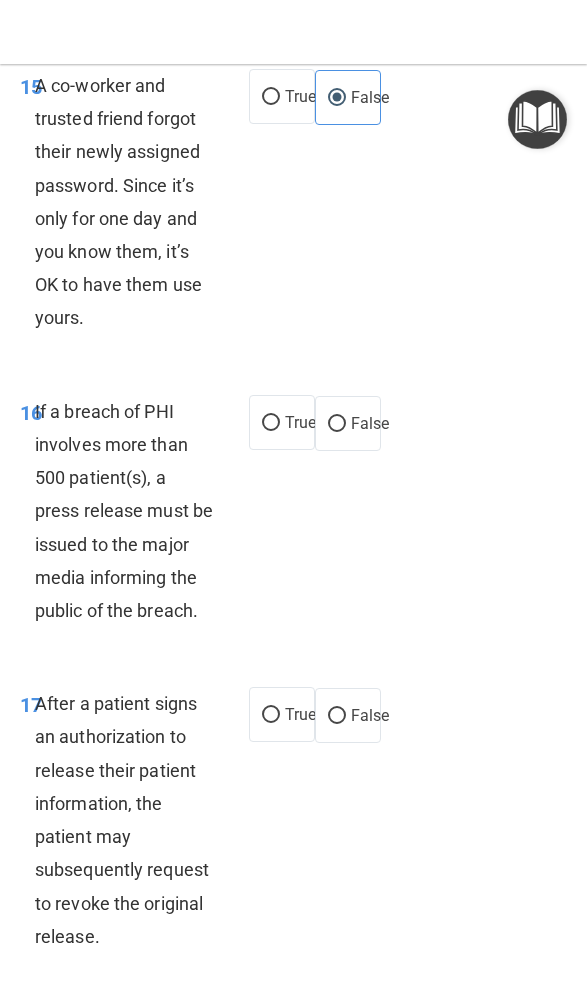 click on "False" at bounding box center [348, 423] 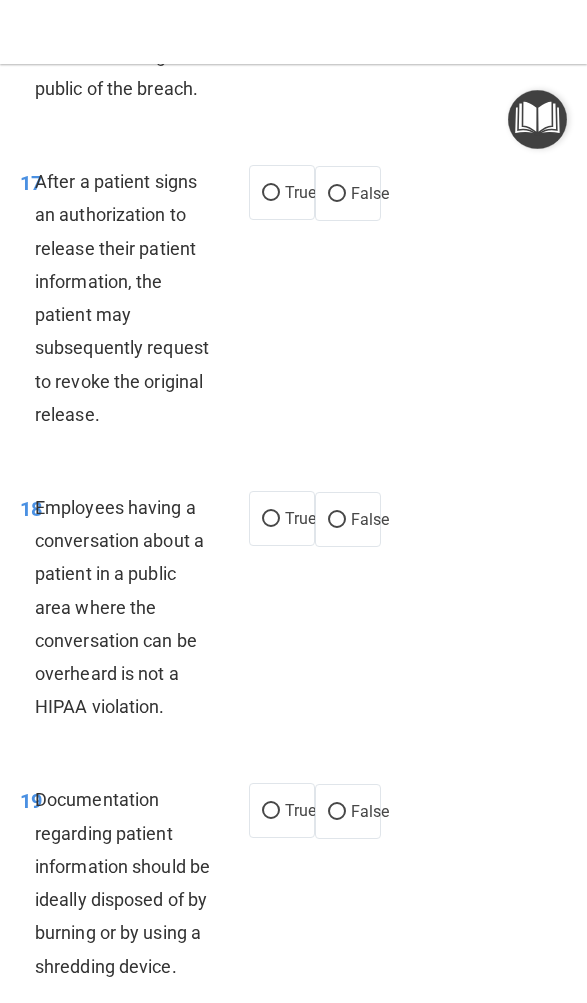 scroll, scrollTop: 4881, scrollLeft: 0, axis: vertical 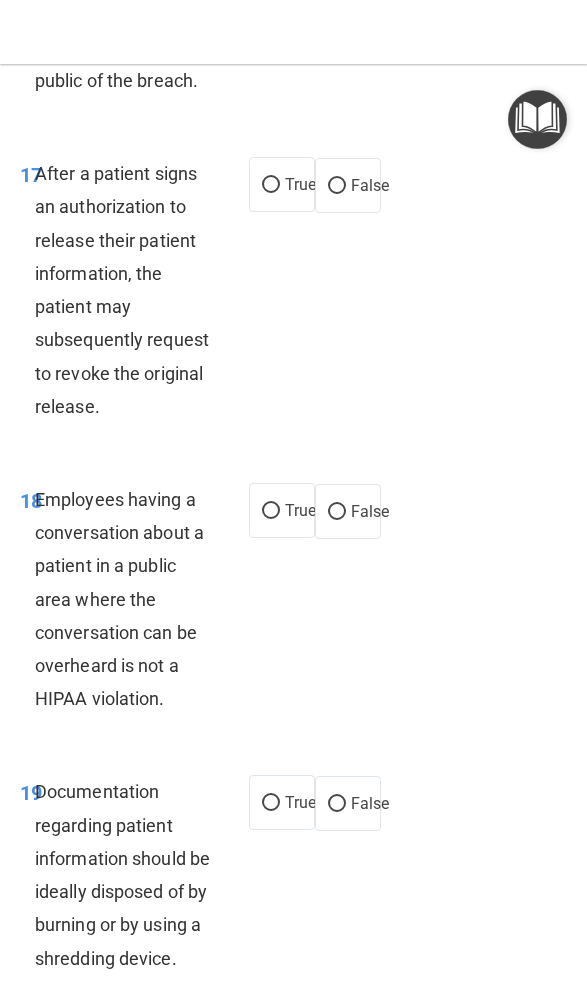 click on "False" at bounding box center [370, 511] 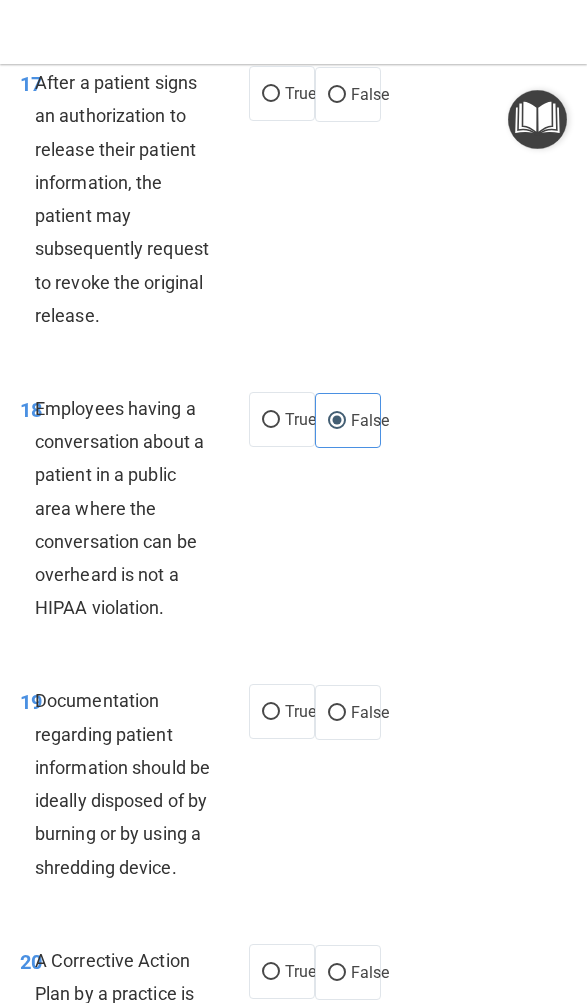 scroll, scrollTop: 4973, scrollLeft: 0, axis: vertical 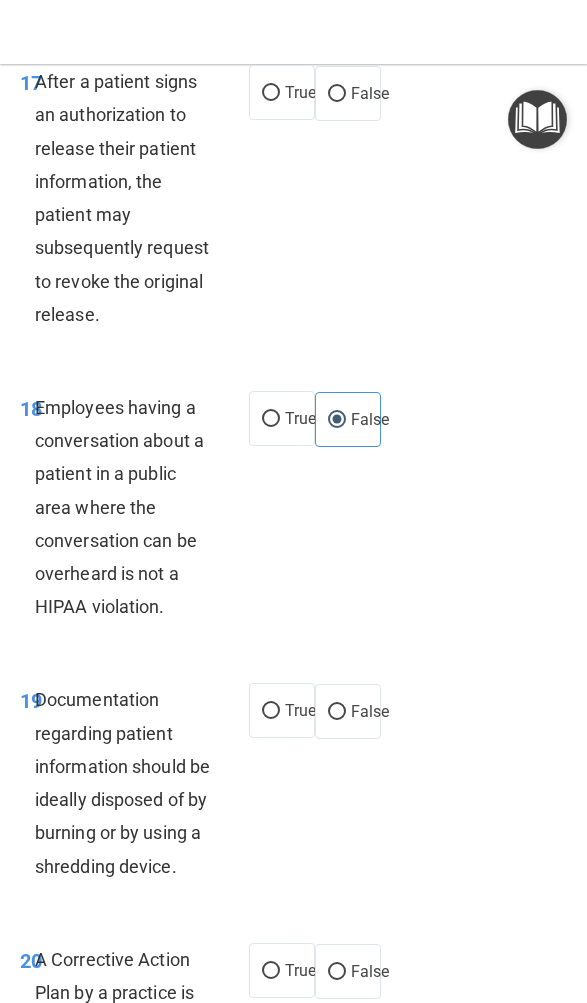 click on "True" at bounding box center (282, 710) 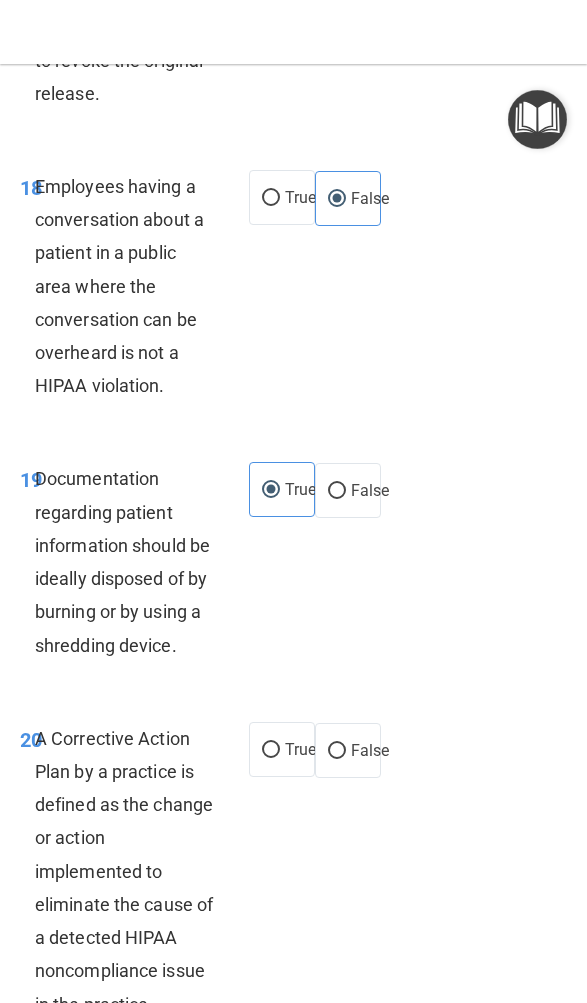 scroll, scrollTop: 5199, scrollLeft: 0, axis: vertical 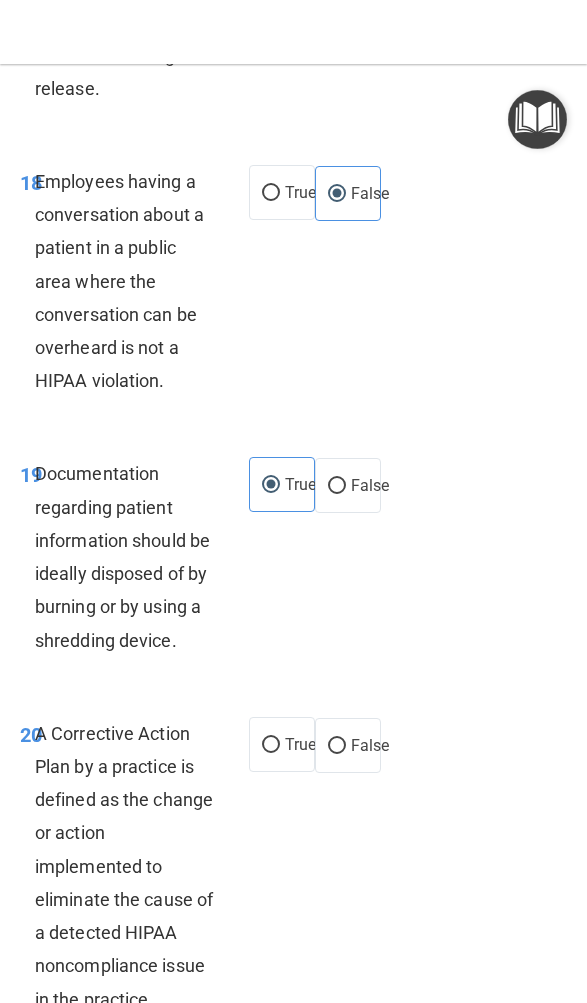 click on "True" at bounding box center (300, 744) 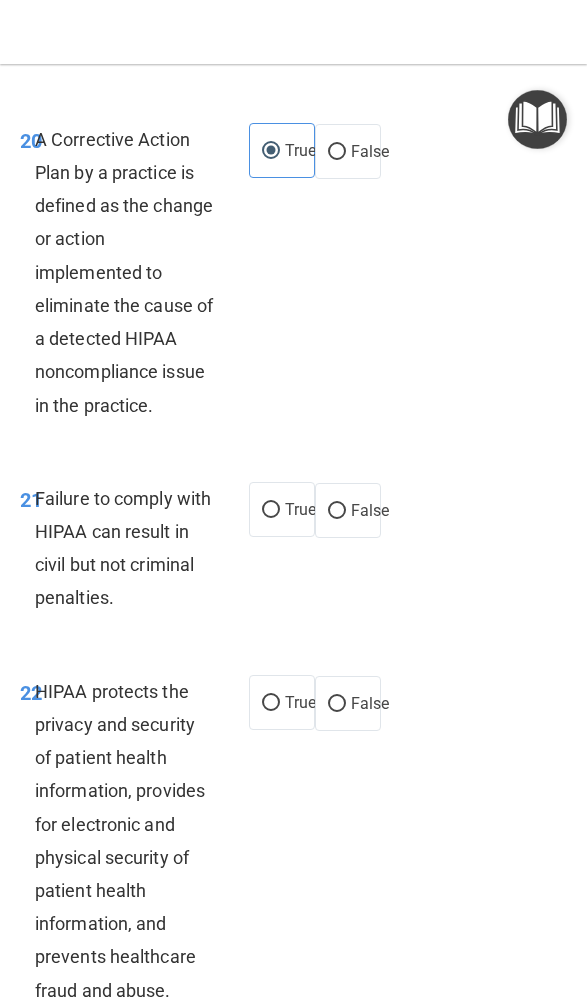 scroll, scrollTop: 5790, scrollLeft: 0, axis: vertical 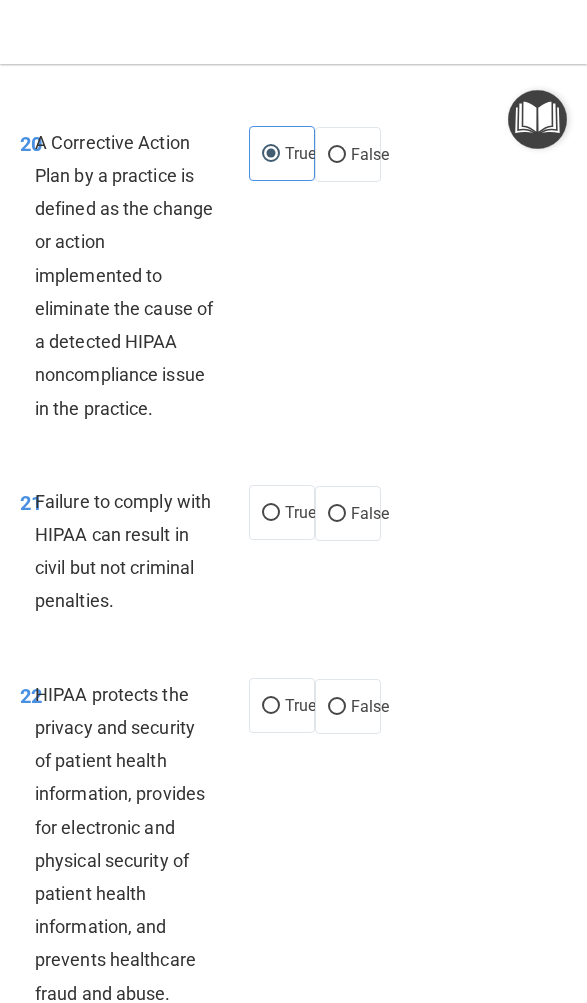 click on "True" at bounding box center (271, 513) 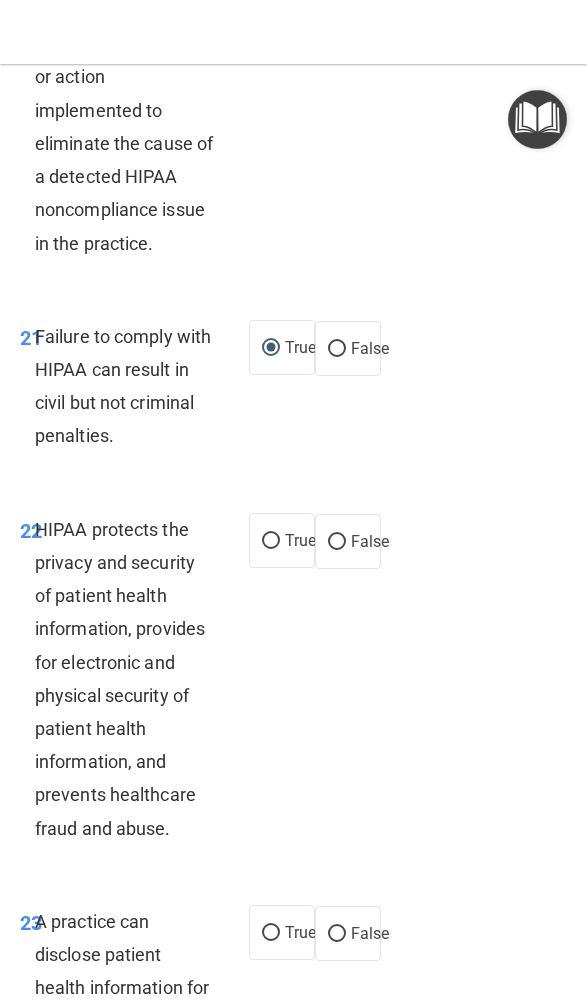 scroll, scrollTop: 5959, scrollLeft: 0, axis: vertical 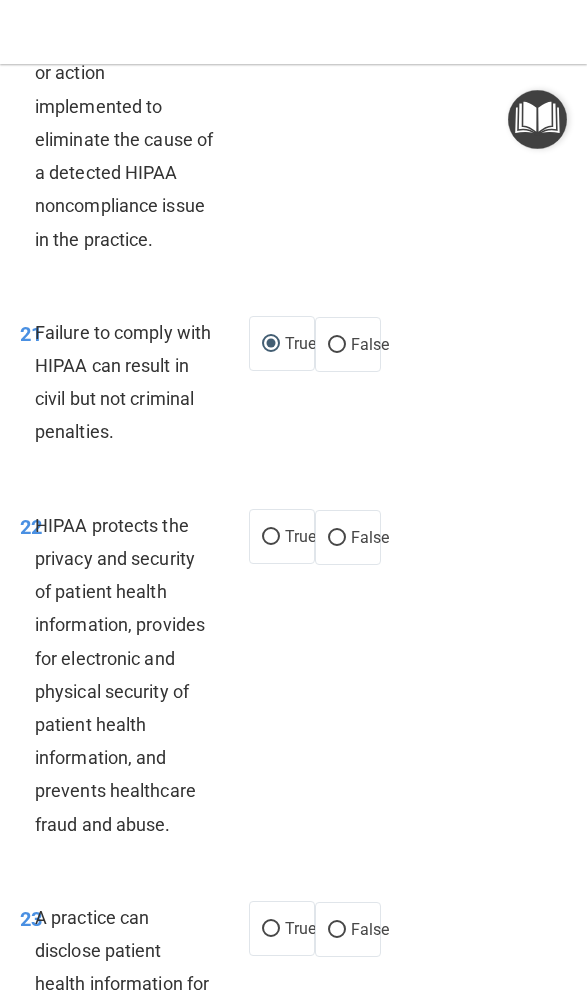 click on "True" at bounding box center [300, 536] 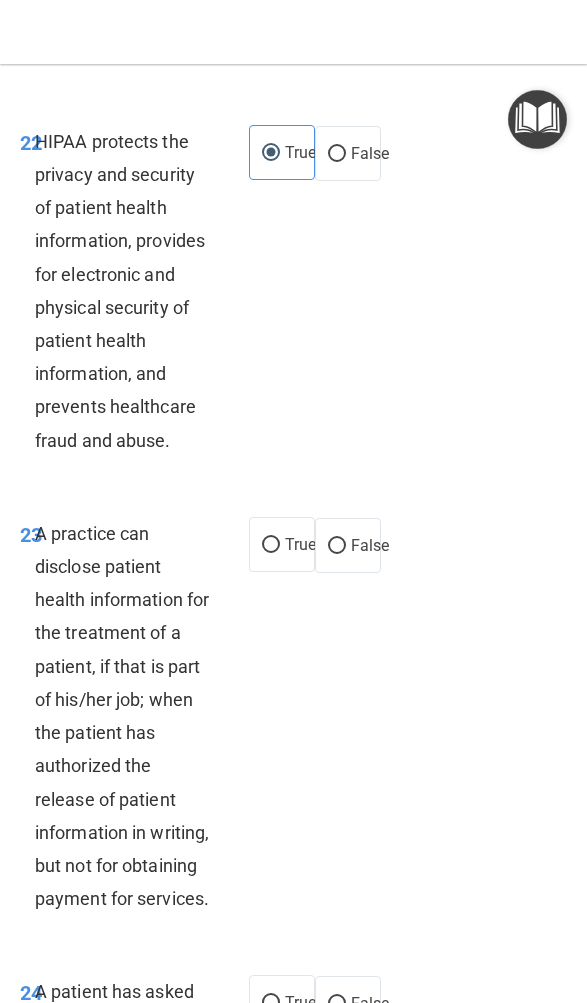 scroll, scrollTop: 6344, scrollLeft: 0, axis: vertical 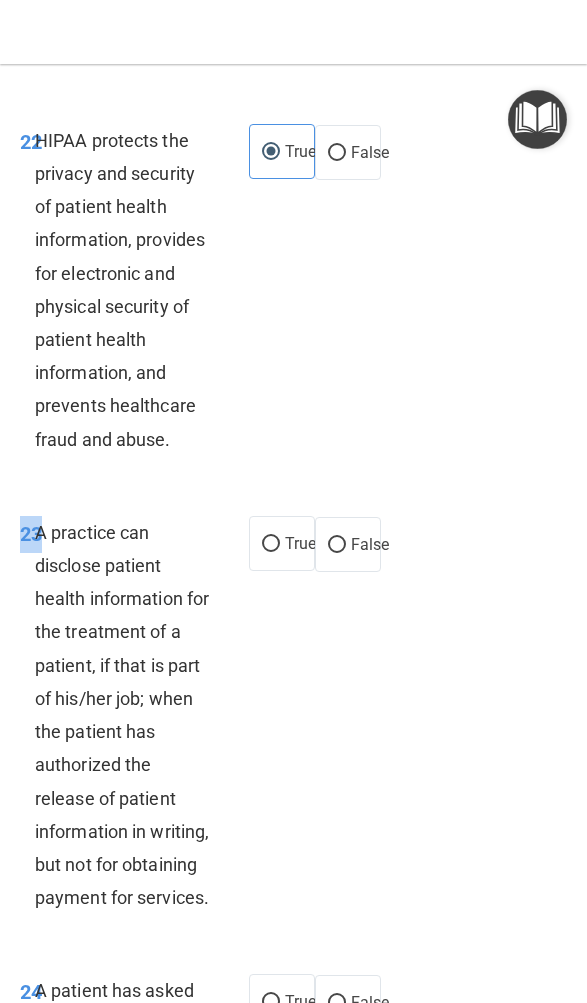 click on "True" at bounding box center (300, 543) 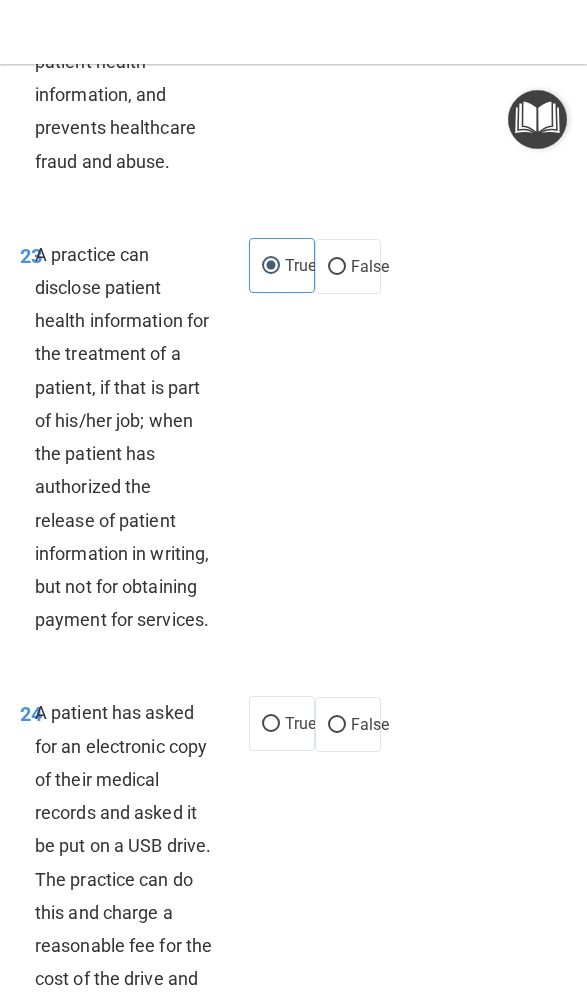 scroll, scrollTop: 6631, scrollLeft: 0, axis: vertical 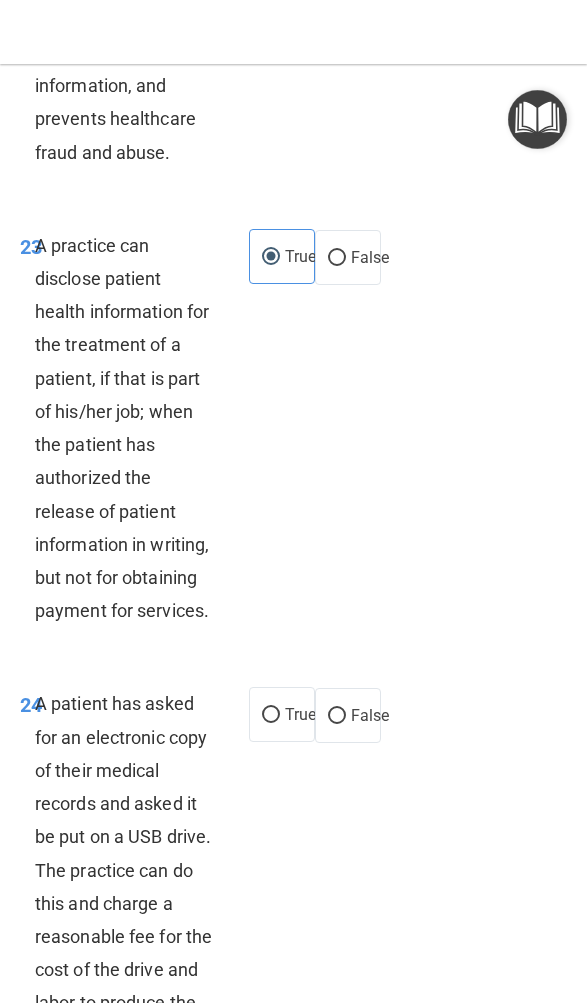 click on "True" at bounding box center [282, 714] 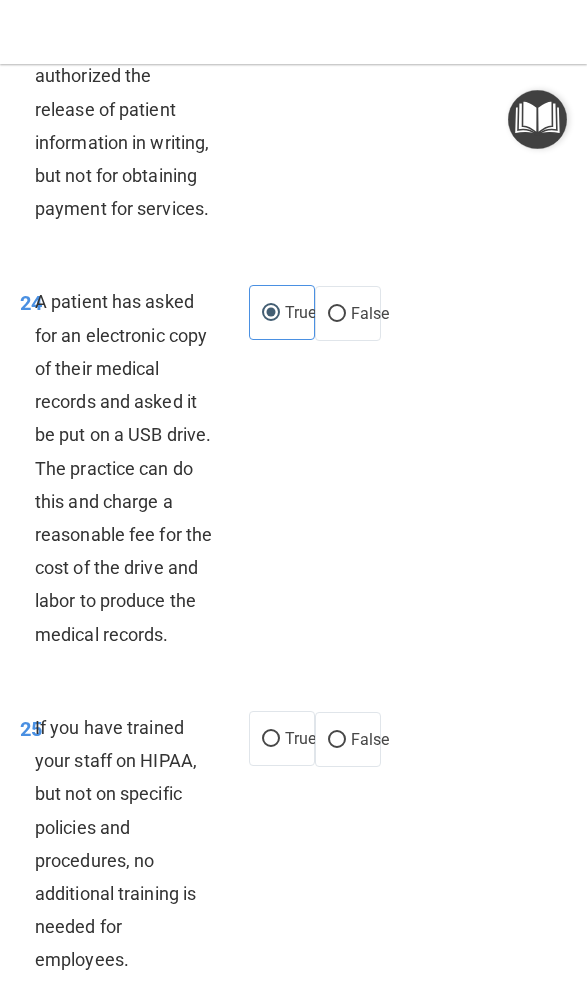 scroll, scrollTop: 7034, scrollLeft: 0, axis: vertical 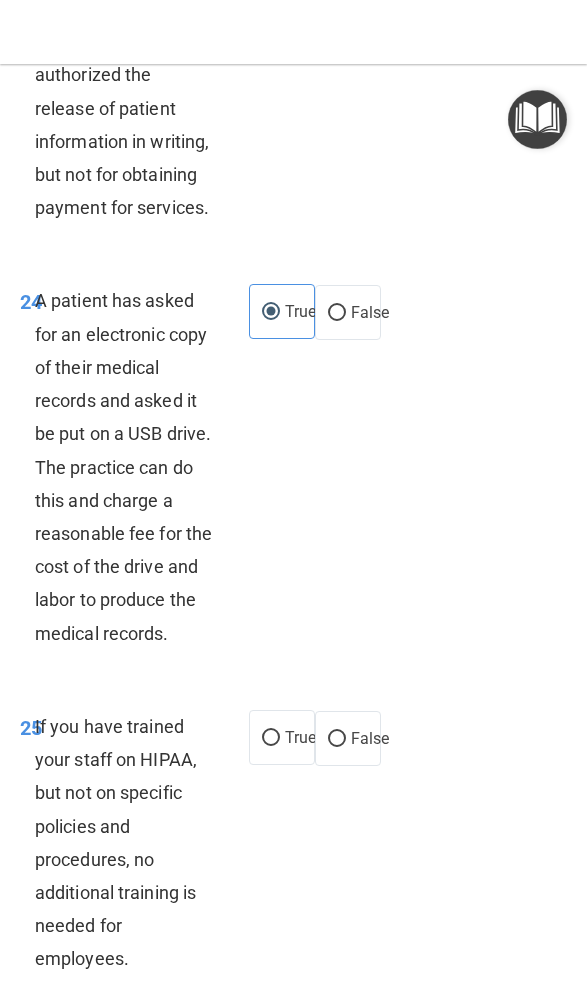 click on "False" at bounding box center [370, 738] 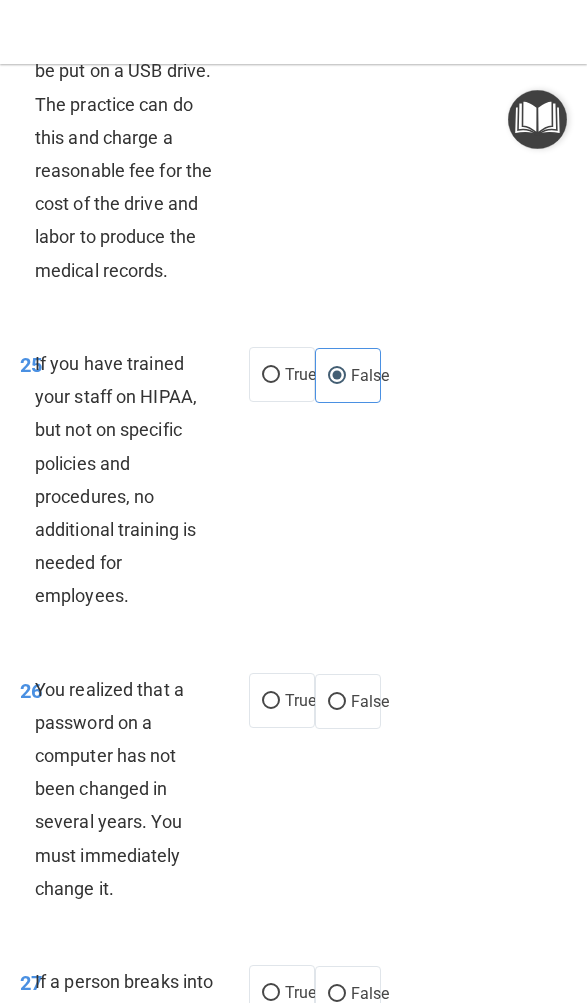 scroll, scrollTop: 7398, scrollLeft: 0, axis: vertical 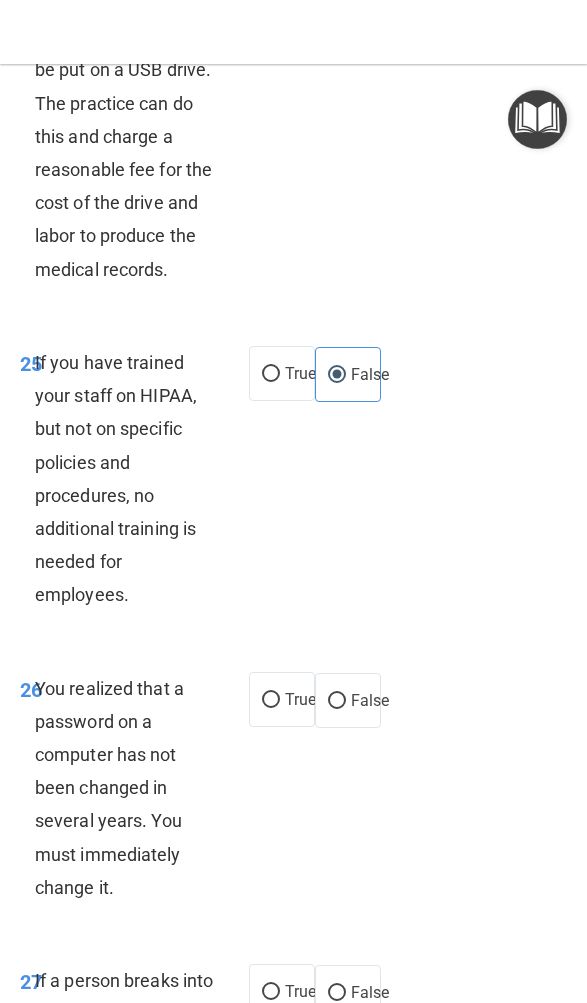 click on "True" at bounding box center [300, 699] 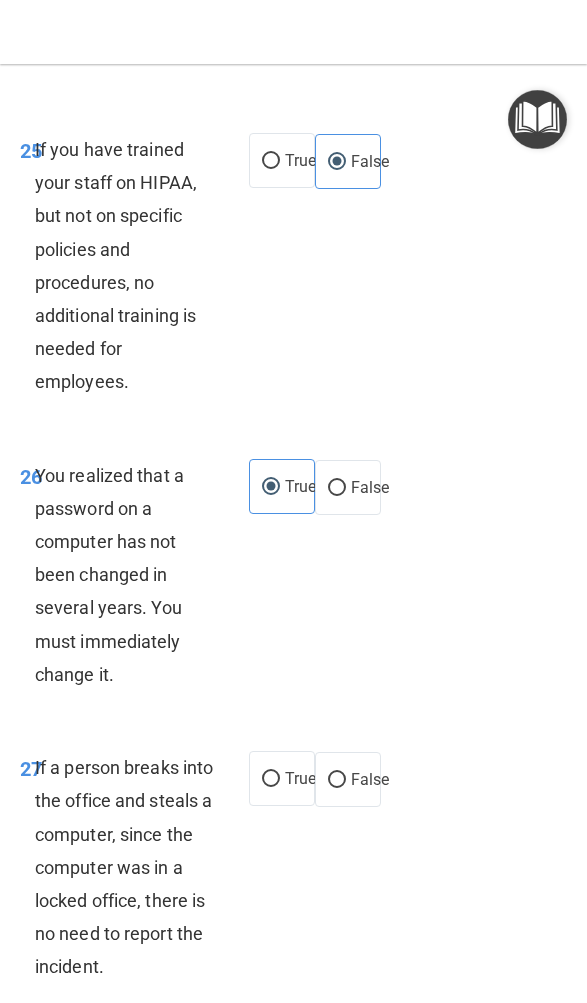 scroll, scrollTop: 7617, scrollLeft: 0, axis: vertical 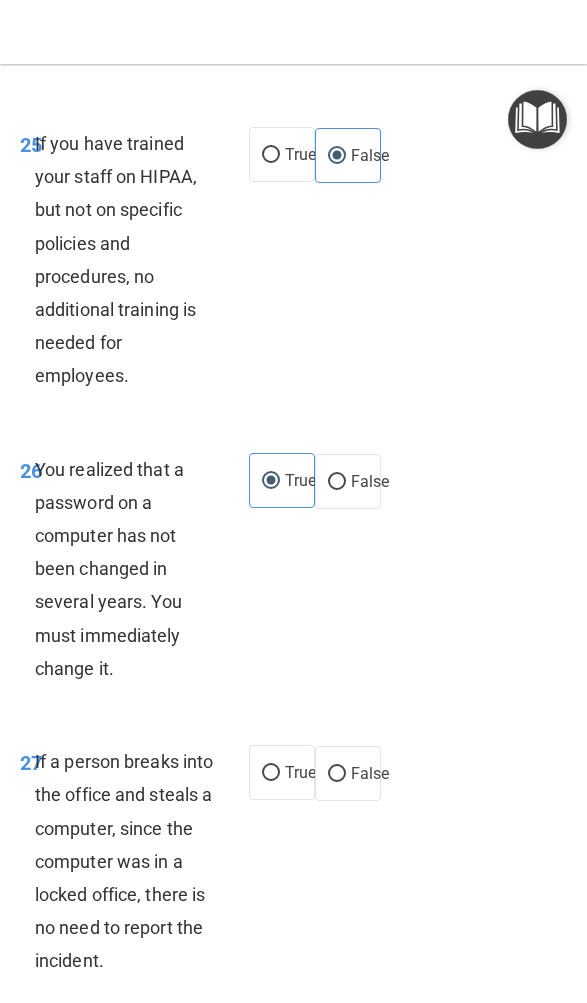 click on "False" at bounding box center (370, 773) 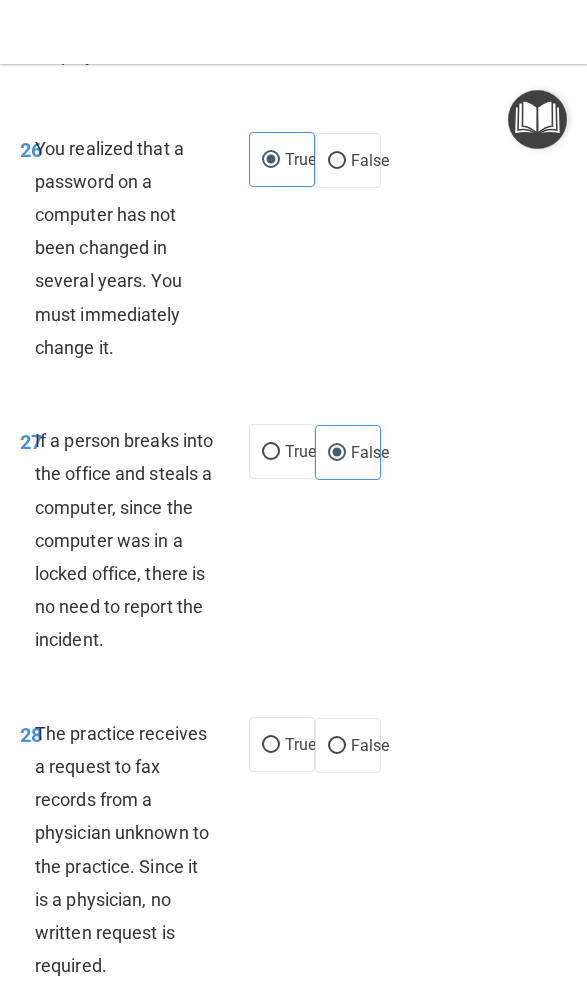 scroll, scrollTop: 7937, scrollLeft: 0, axis: vertical 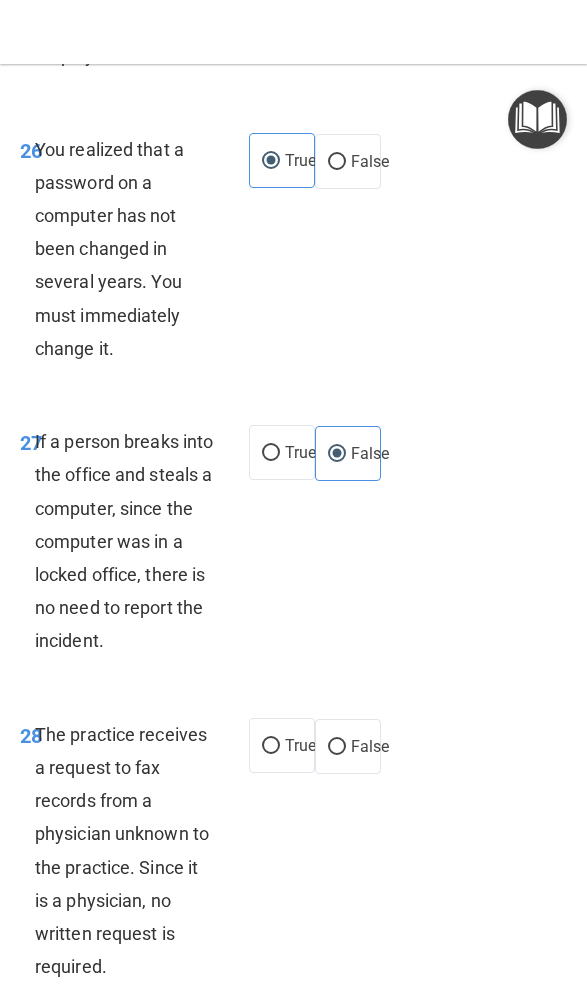 click on "False" at bounding box center [337, 747] 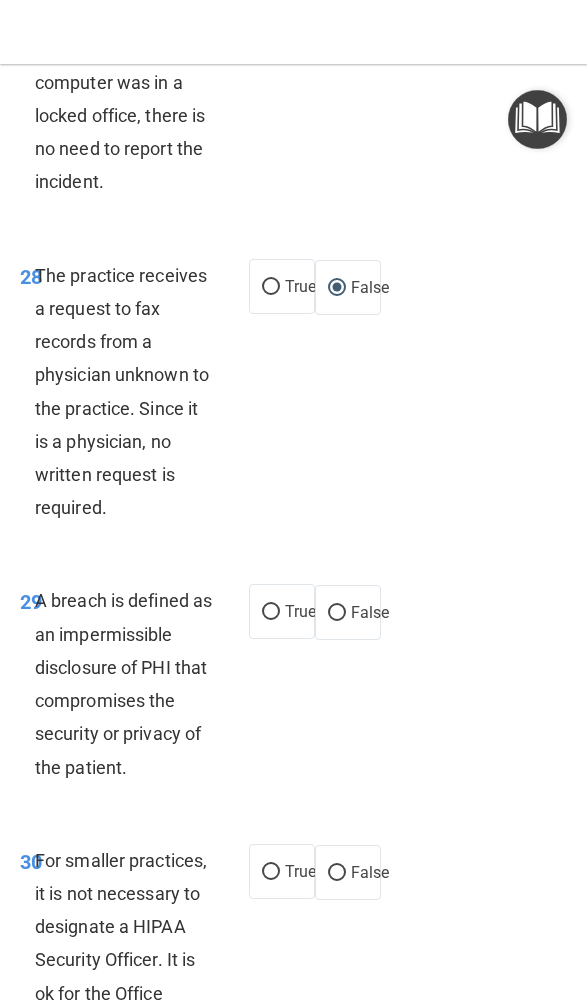 scroll, scrollTop: 8397, scrollLeft: 0, axis: vertical 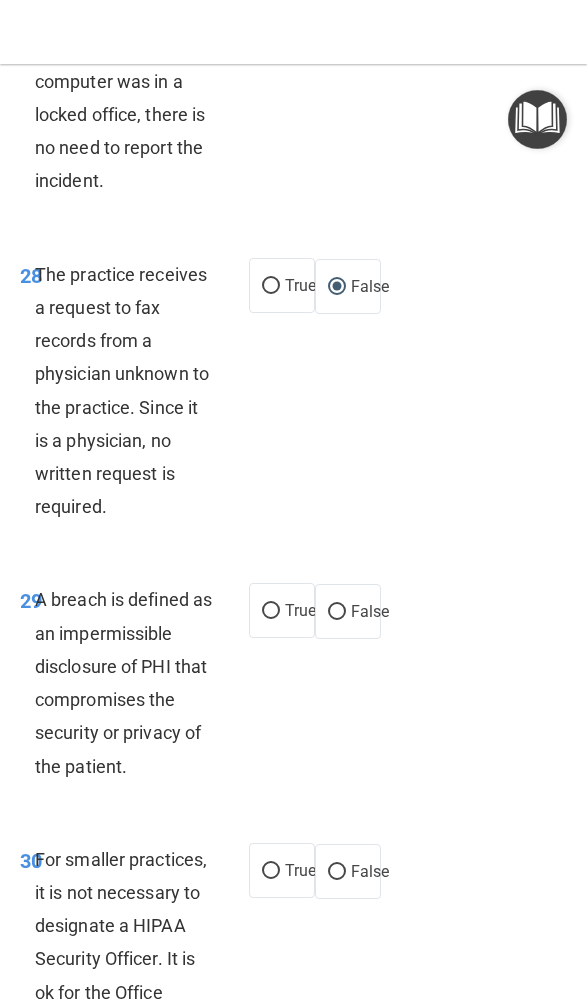 click on "True" at bounding box center [271, 611] 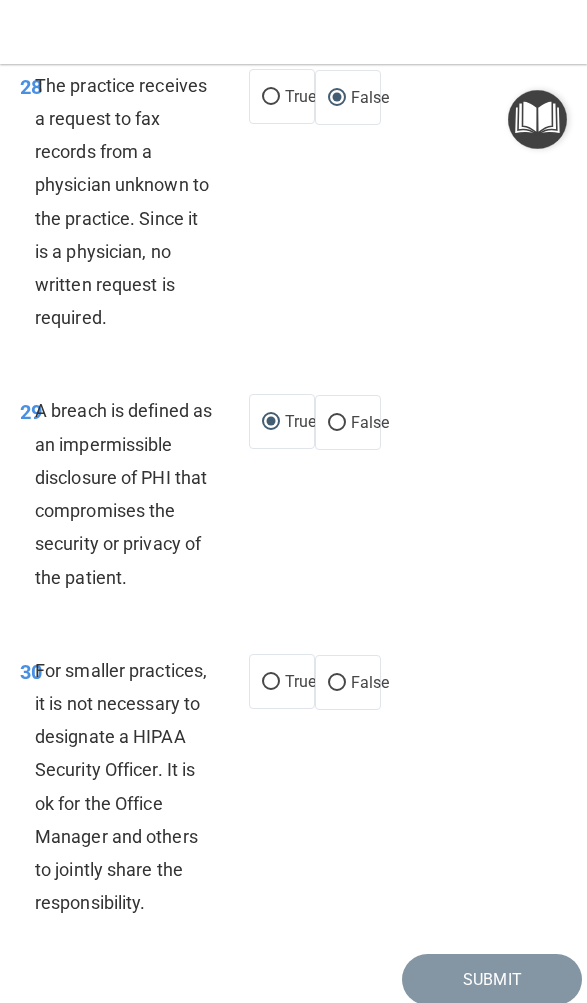 scroll, scrollTop: 8588, scrollLeft: 0, axis: vertical 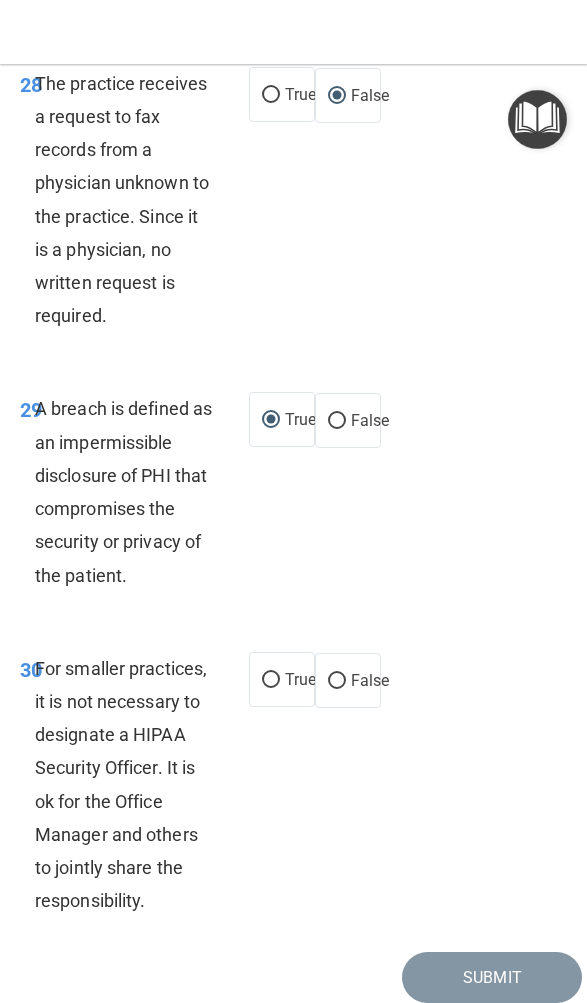 click on "True" at bounding box center [300, 679] 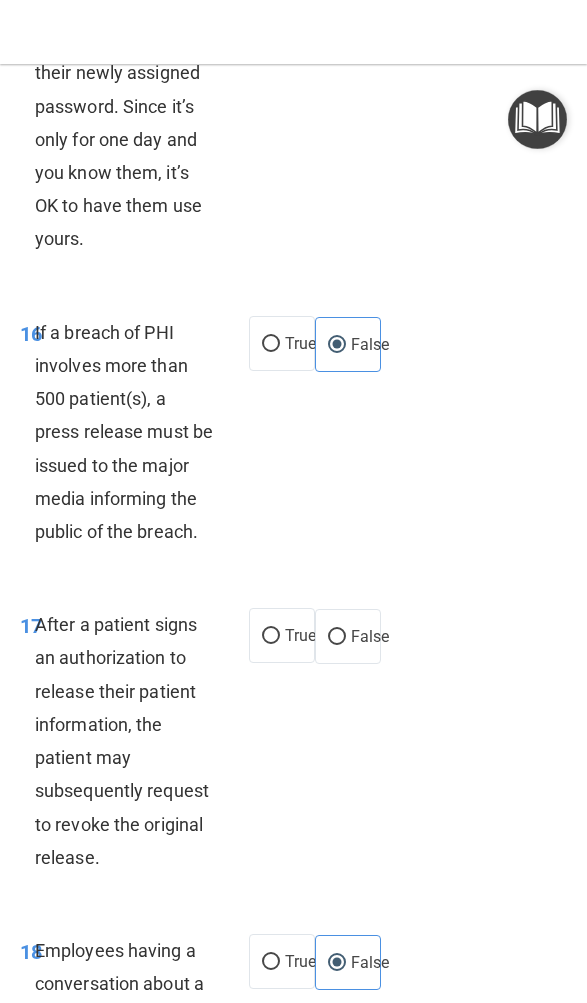 scroll, scrollTop: 4428, scrollLeft: 0, axis: vertical 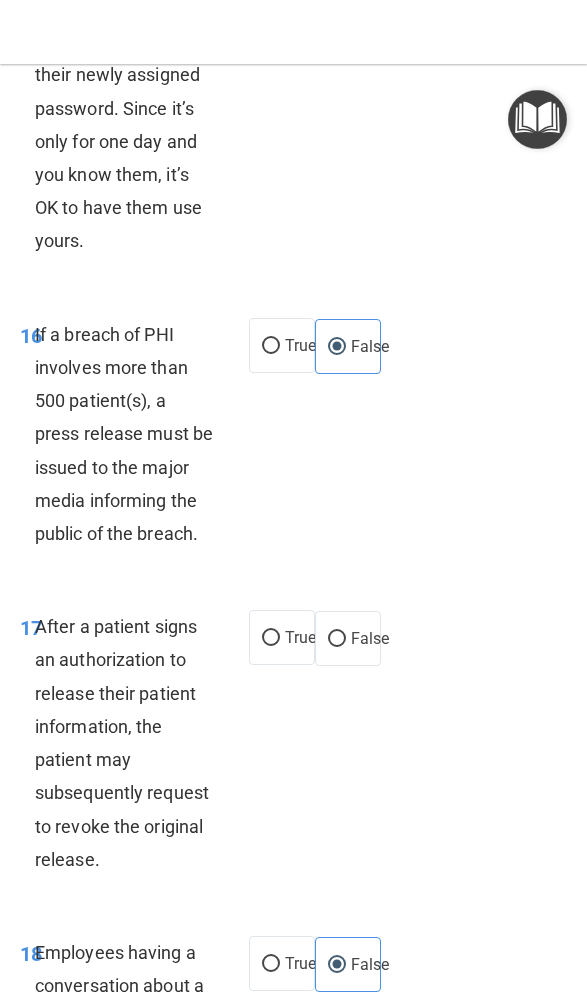 click on "True" at bounding box center (300, 637) 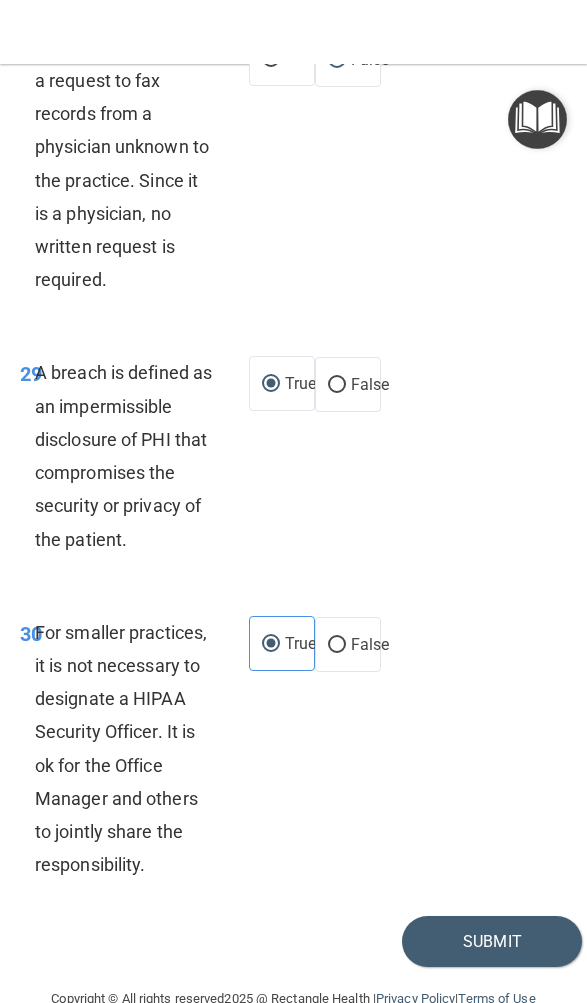 scroll, scrollTop: 8623, scrollLeft: 0, axis: vertical 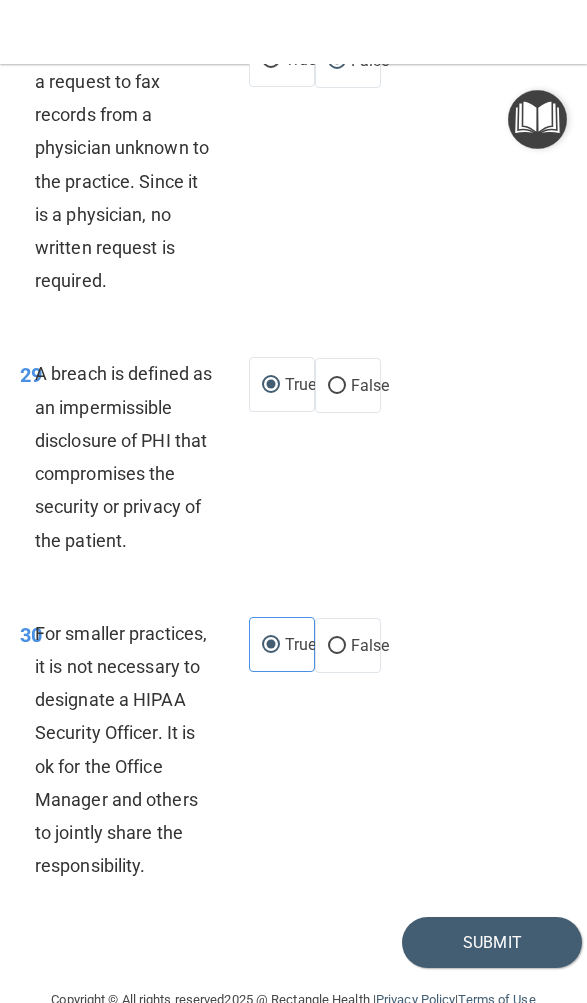 click on "Submit" at bounding box center (492, 942) 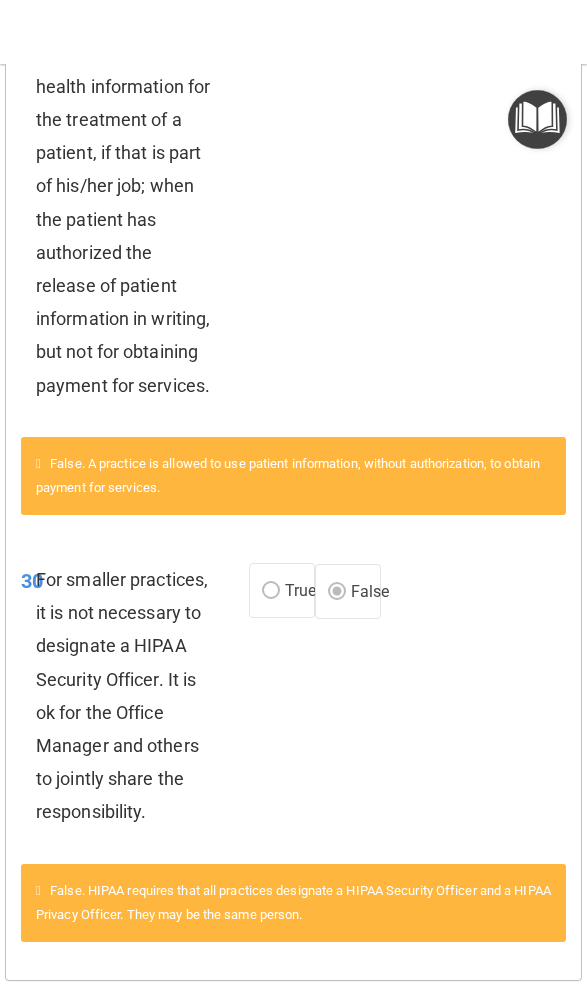 scroll, scrollTop: 2419, scrollLeft: 0, axis: vertical 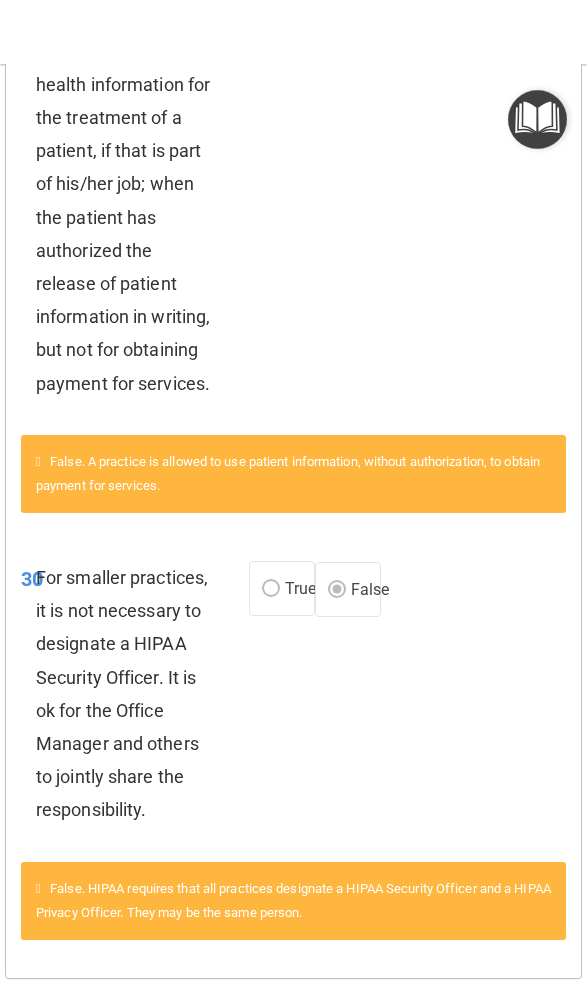 click on "True" at bounding box center (300, 588) 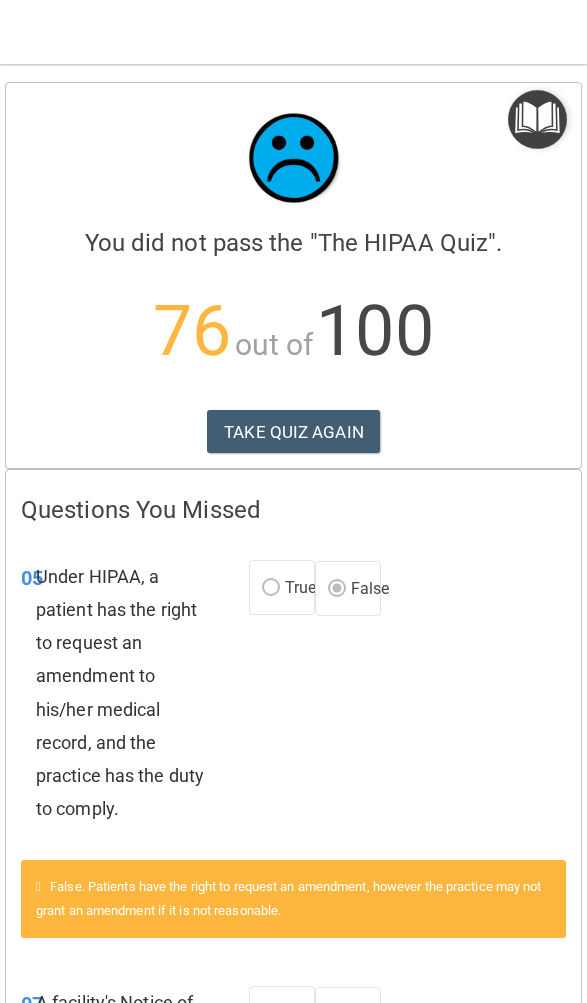 scroll, scrollTop: 0, scrollLeft: 0, axis: both 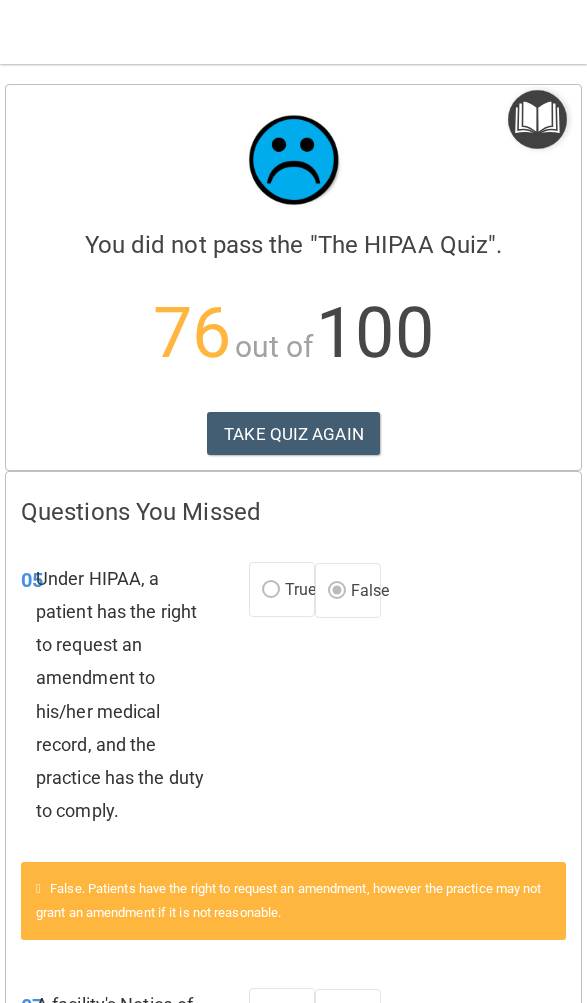 click on "TAKE QUIZ AGAIN" at bounding box center (293, 434) 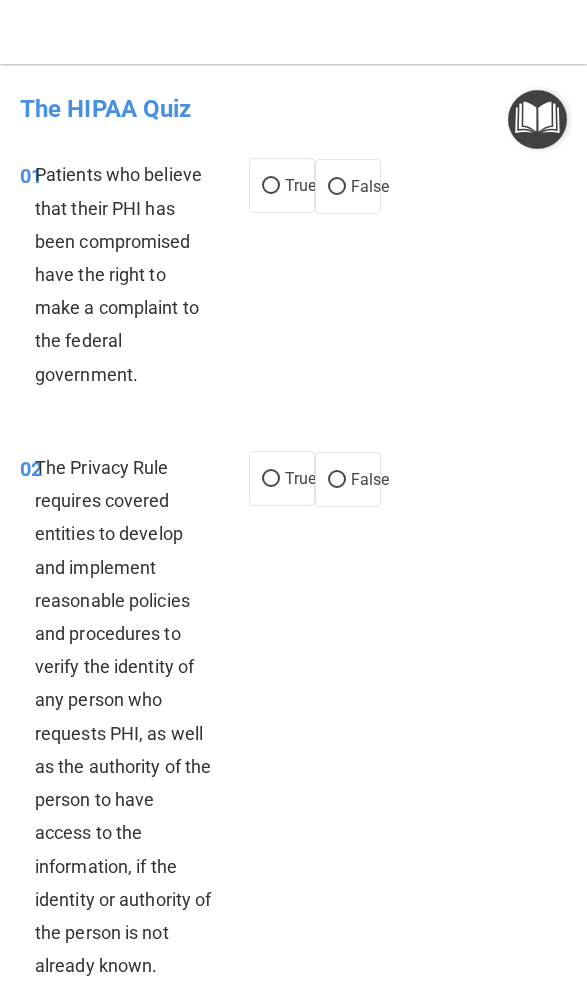 click on "True" at bounding box center [300, 185] 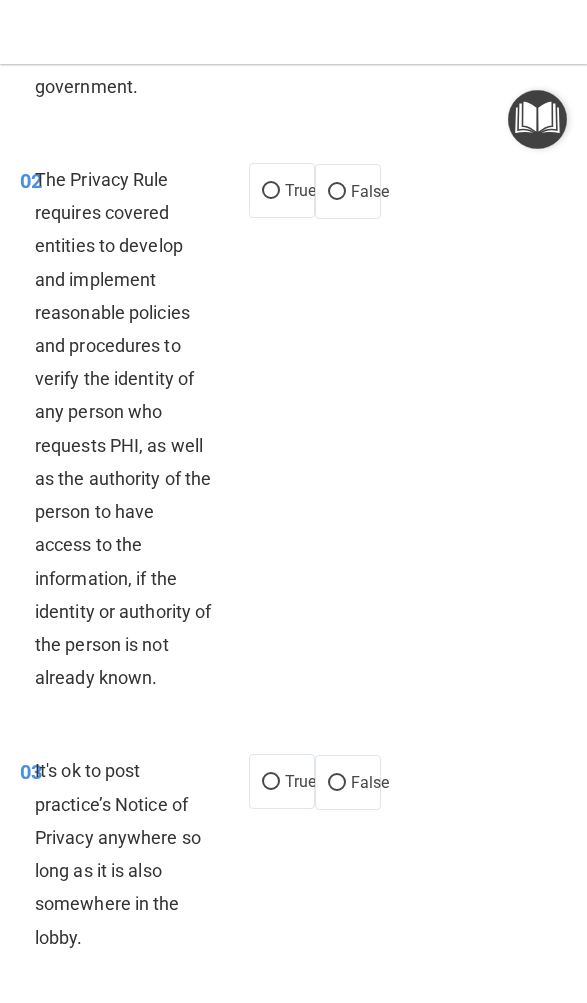 scroll, scrollTop: 289, scrollLeft: 0, axis: vertical 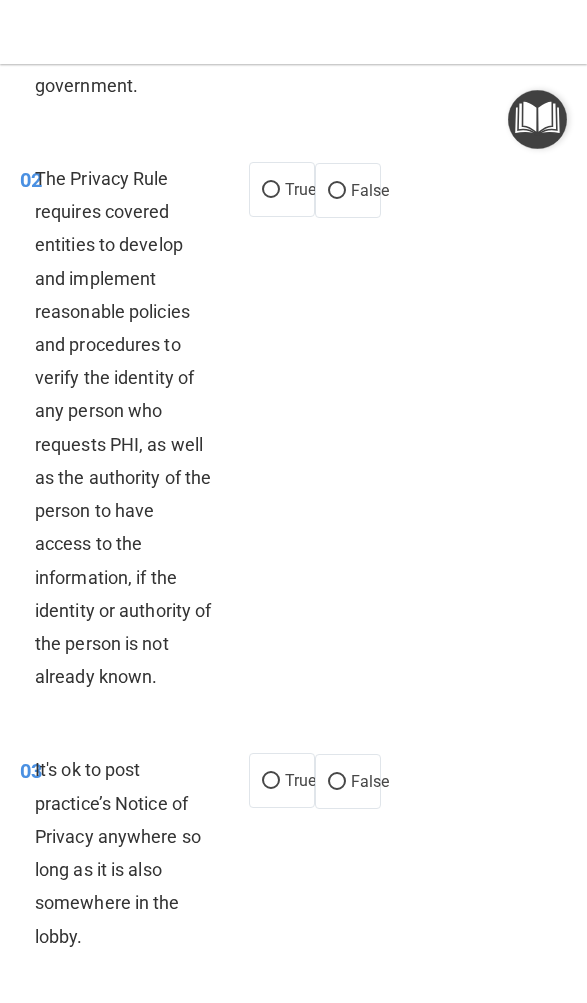 click on "True" at bounding box center [300, 189] 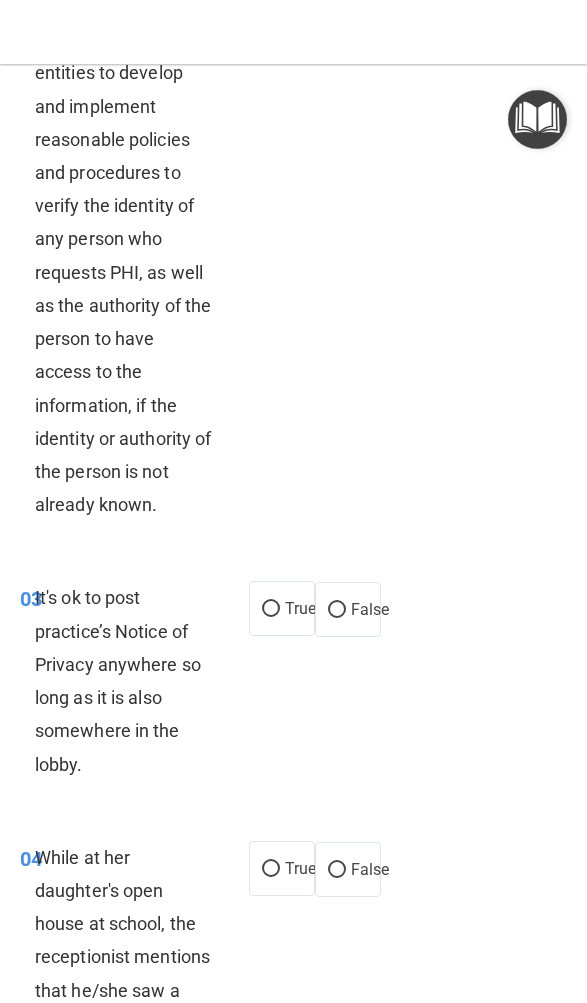 scroll, scrollTop: 459, scrollLeft: 0, axis: vertical 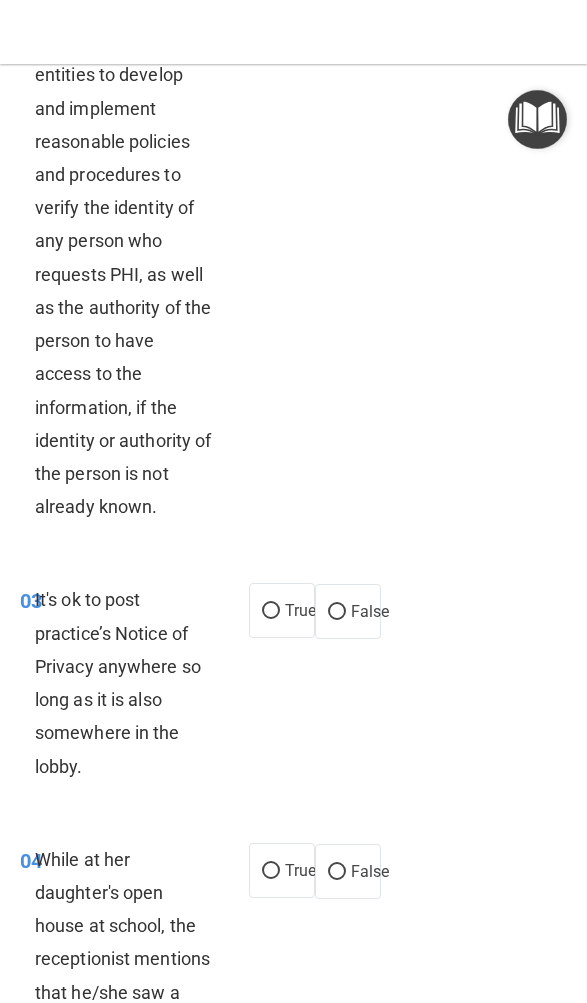 click on "03       It's ok to post  practice’s Notice of Privacy anywhere so long as it is also somewhere in the lobby.                 True           False" at bounding box center [293, 687] 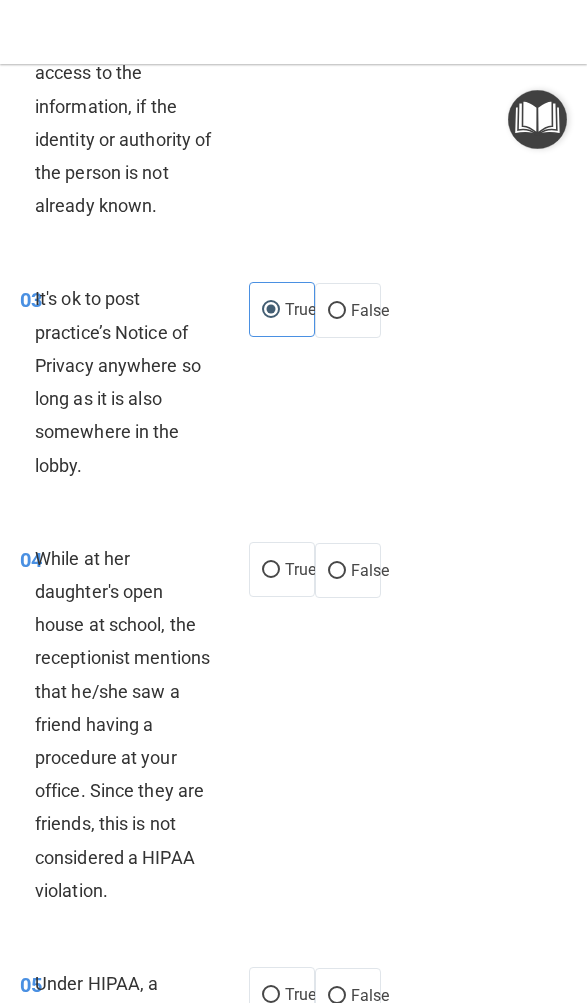 scroll, scrollTop: 763, scrollLeft: 0, axis: vertical 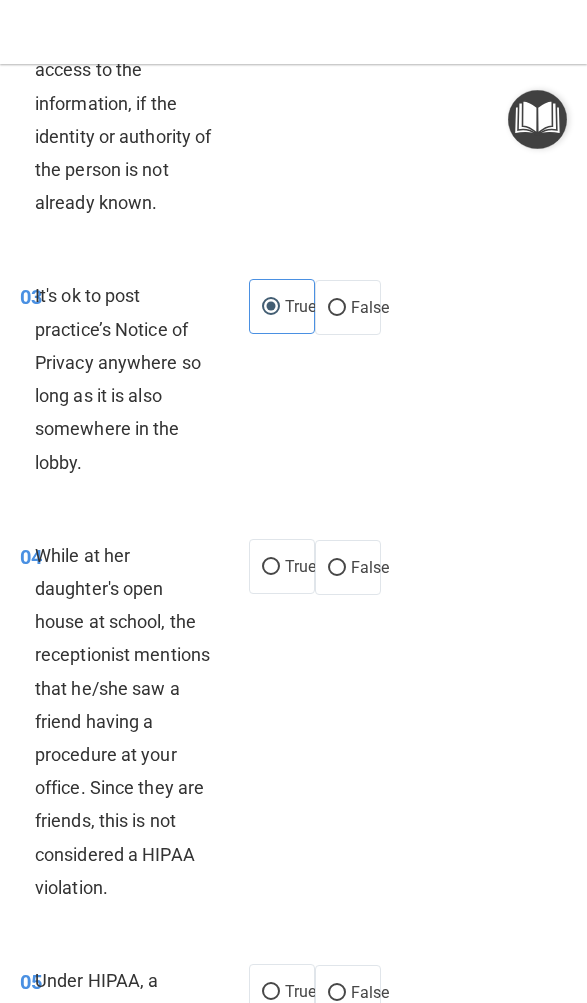 click on "False" at bounding box center [370, 567] 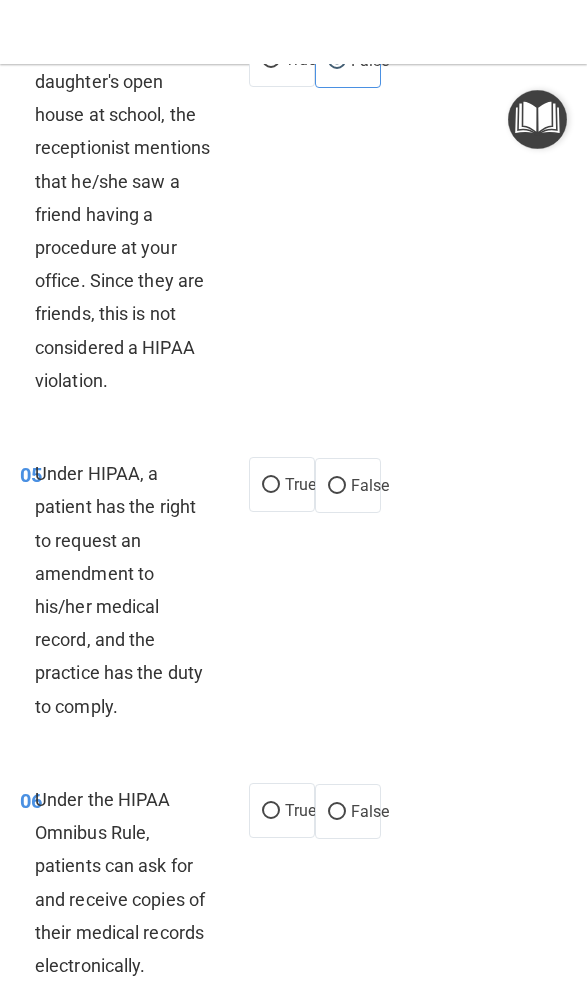scroll, scrollTop: 1271, scrollLeft: 0, axis: vertical 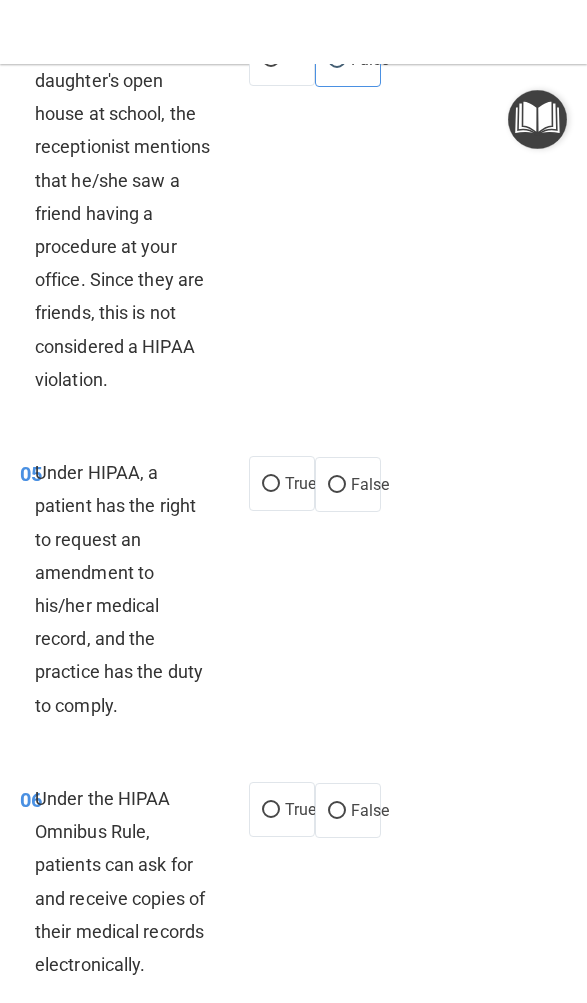 click on "True" at bounding box center [300, 483] 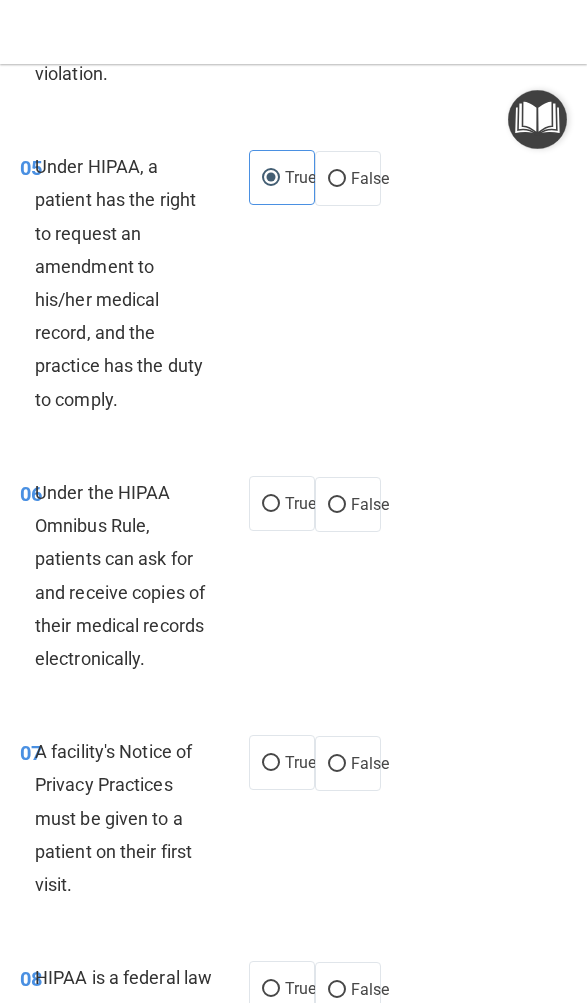 scroll, scrollTop: 1579, scrollLeft: 0, axis: vertical 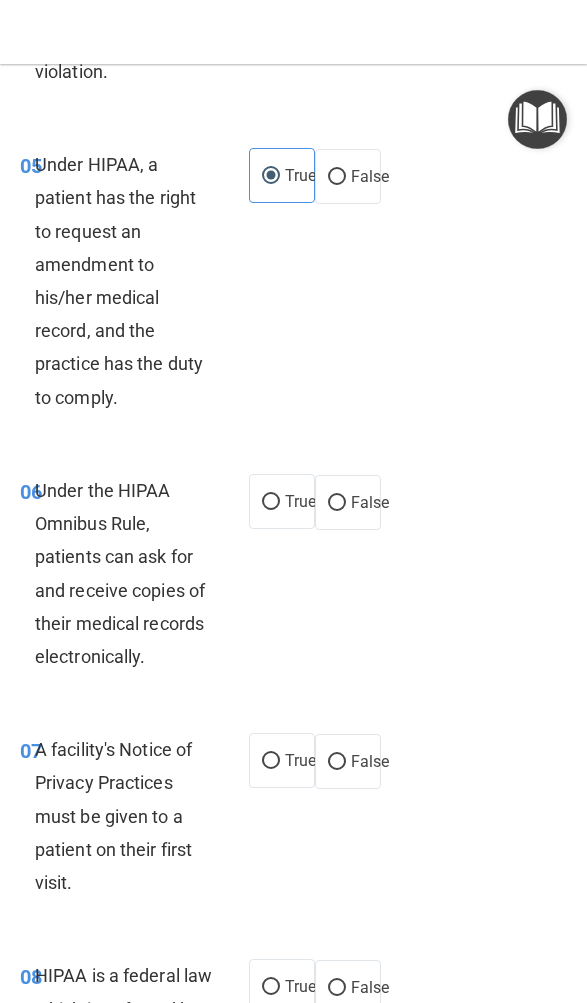 click on "True" at bounding box center (300, 501) 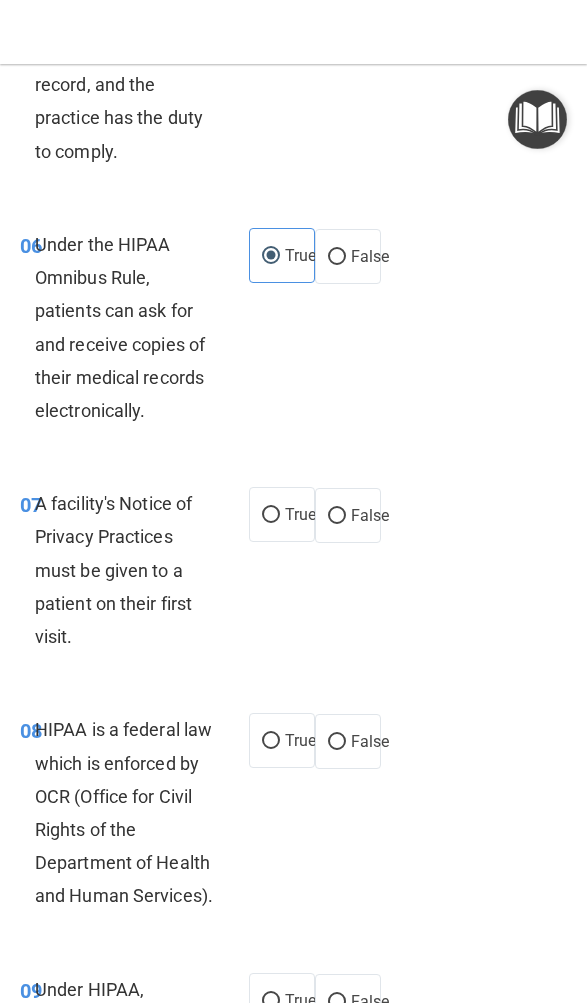 scroll, scrollTop: 1826, scrollLeft: 0, axis: vertical 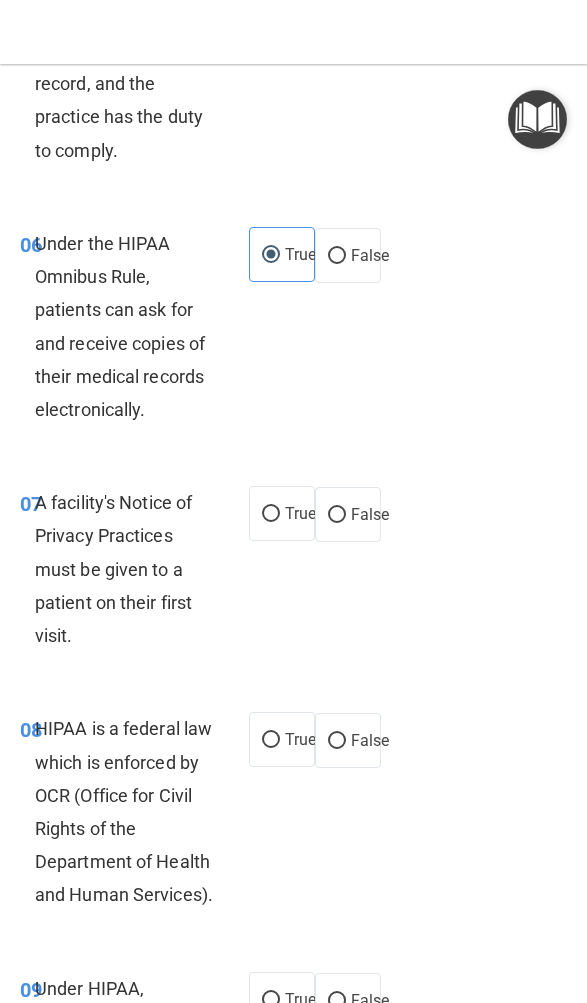 click on "False" at bounding box center (370, 514) 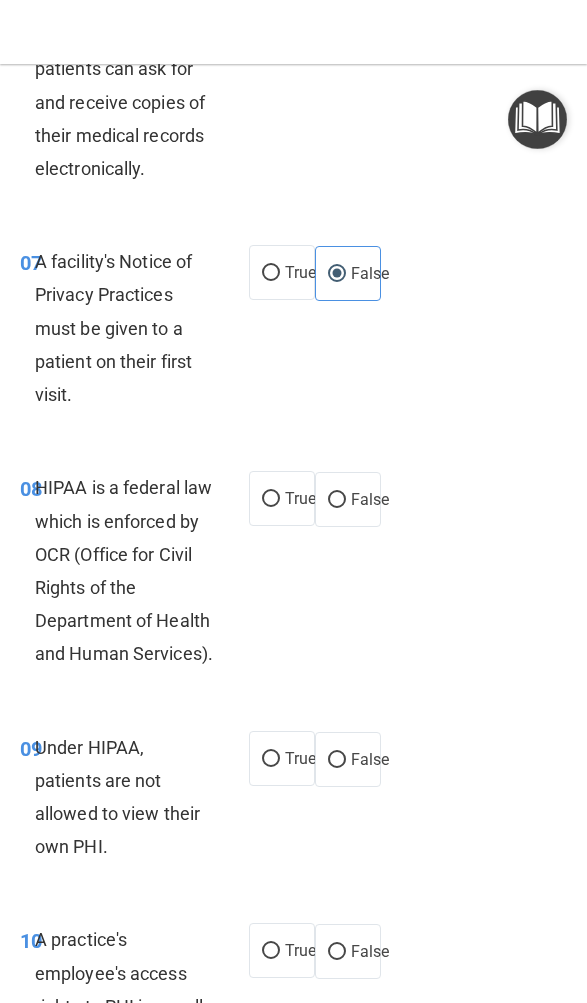 scroll, scrollTop: 2075, scrollLeft: 0, axis: vertical 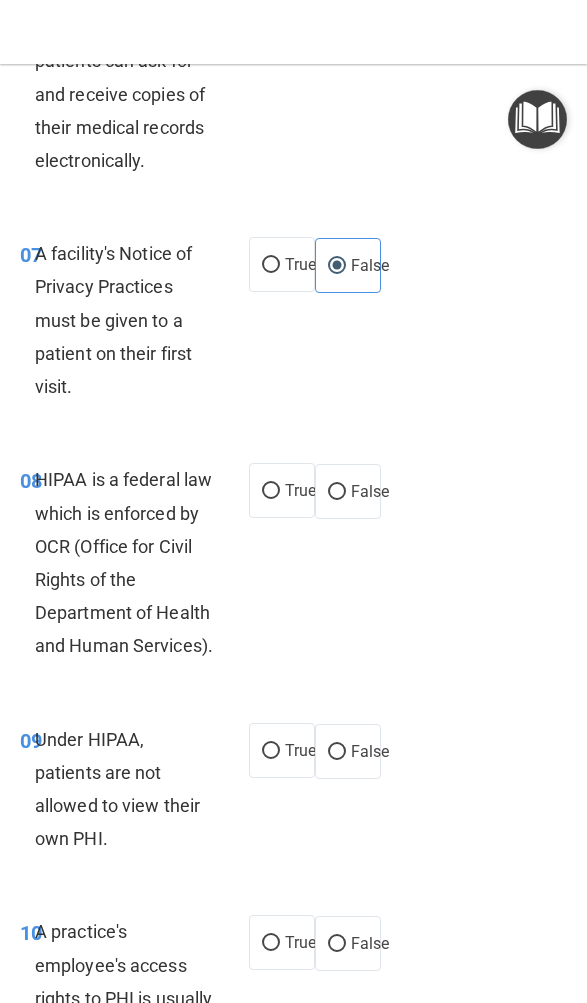 click on "True" at bounding box center [300, 490] 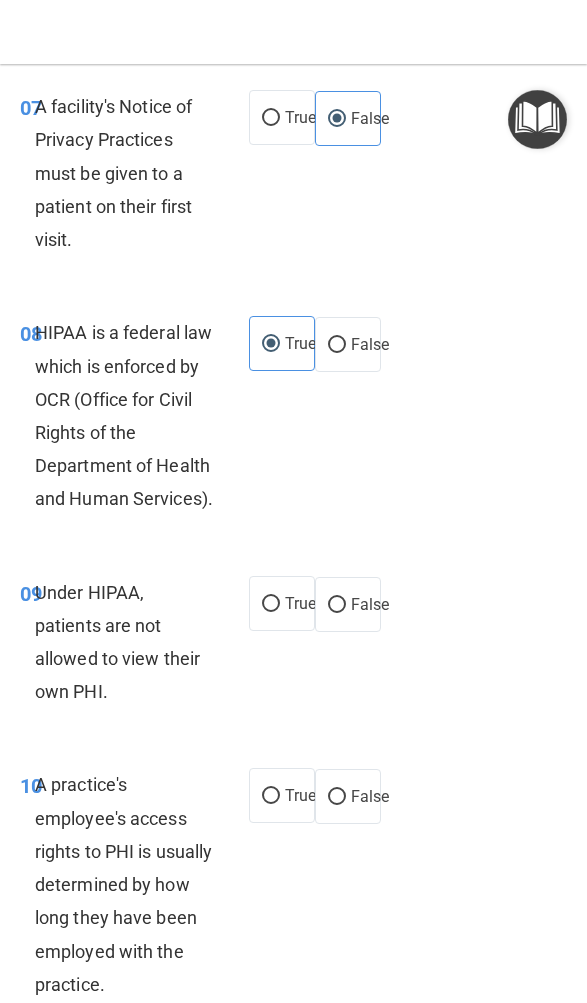 scroll, scrollTop: 2220, scrollLeft: 0, axis: vertical 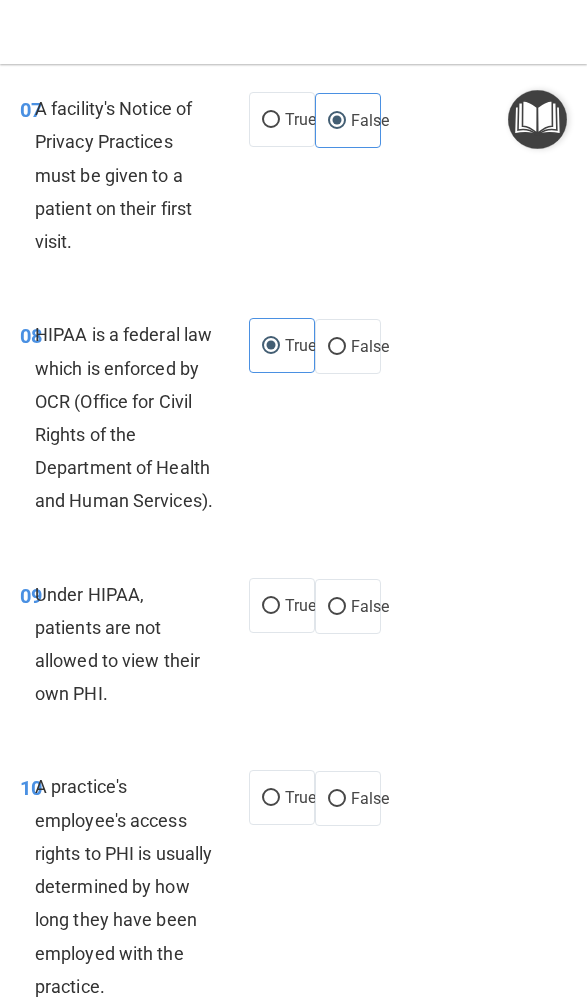 click on "False" at bounding box center (348, 606) 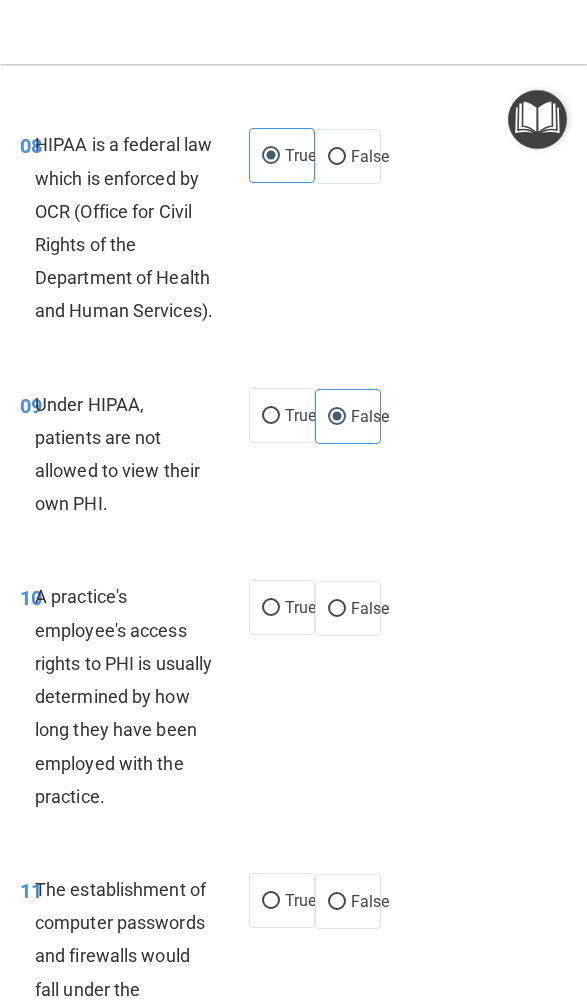 scroll, scrollTop: 2409, scrollLeft: 0, axis: vertical 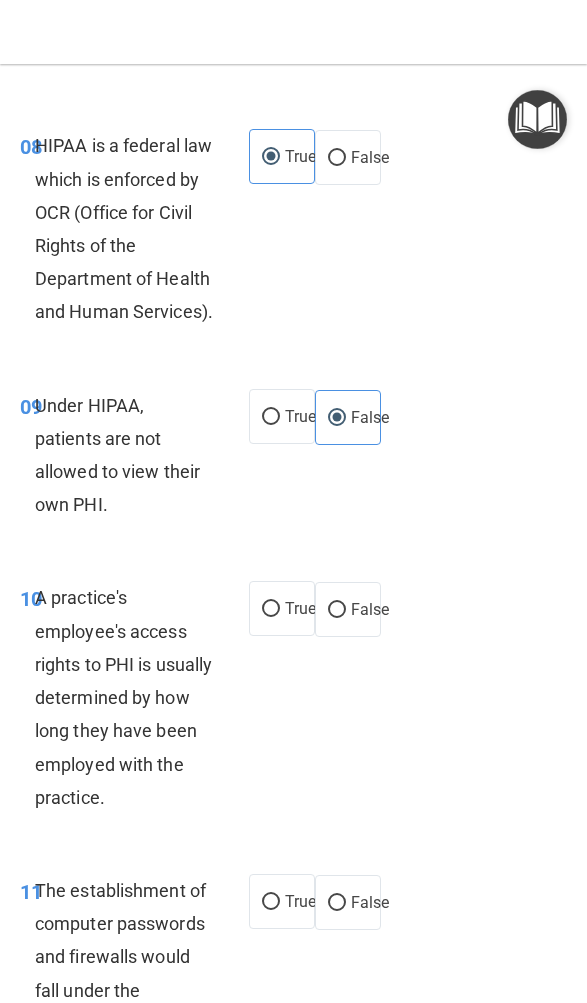click on "False" at bounding box center [348, 609] 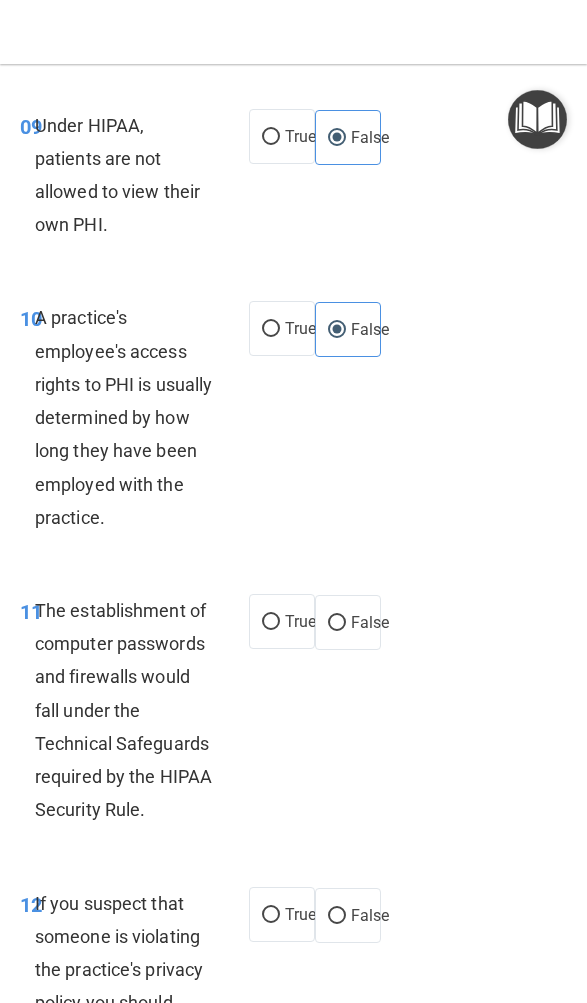 scroll, scrollTop: 2690, scrollLeft: 0, axis: vertical 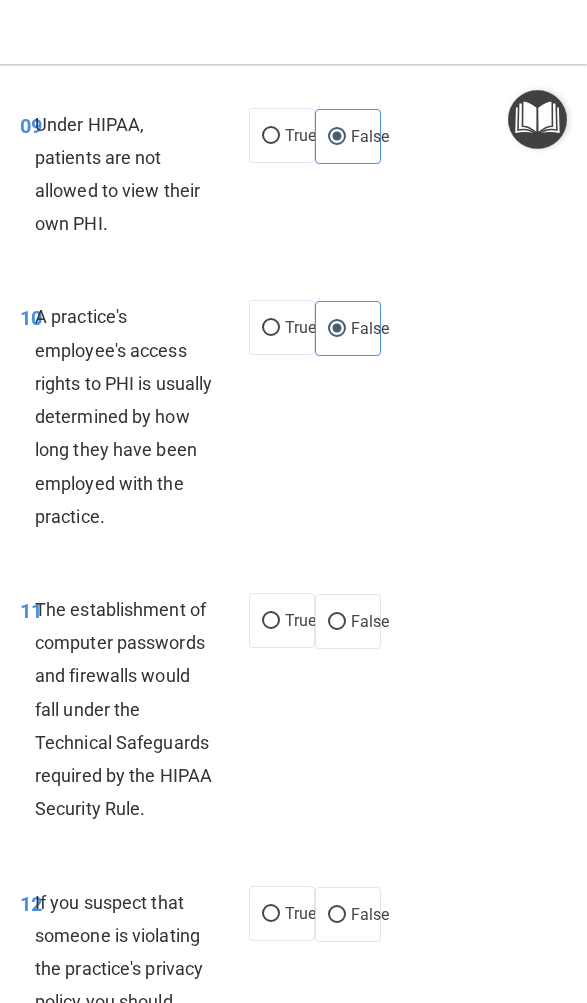 click on "True" at bounding box center (300, 620) 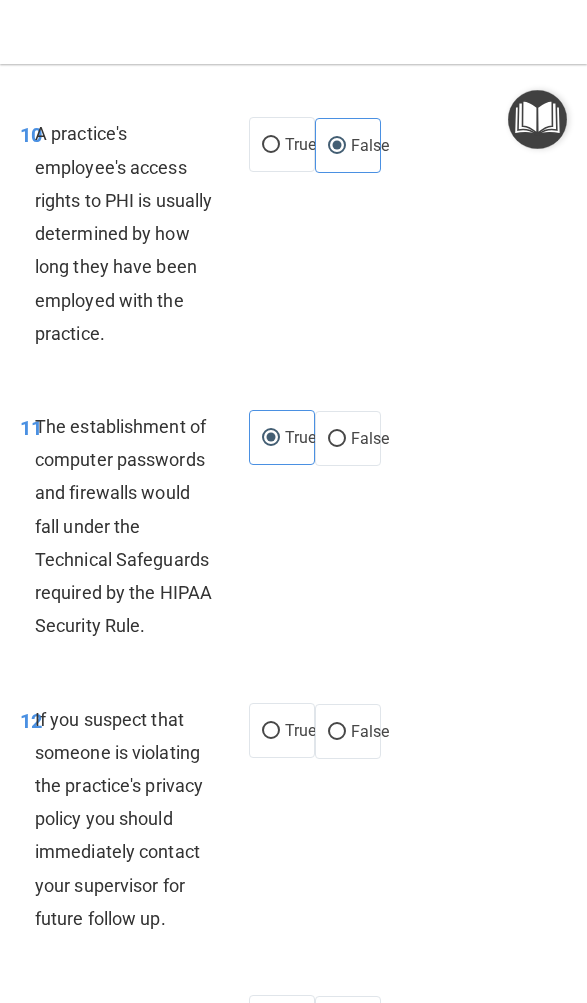 scroll, scrollTop: 2877, scrollLeft: 0, axis: vertical 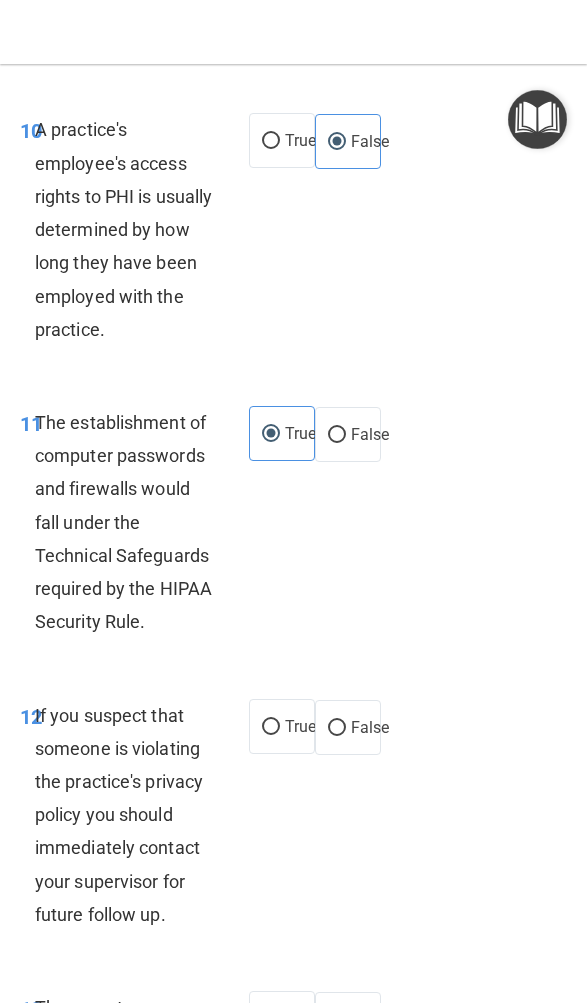 click on "True" at bounding box center (300, 726) 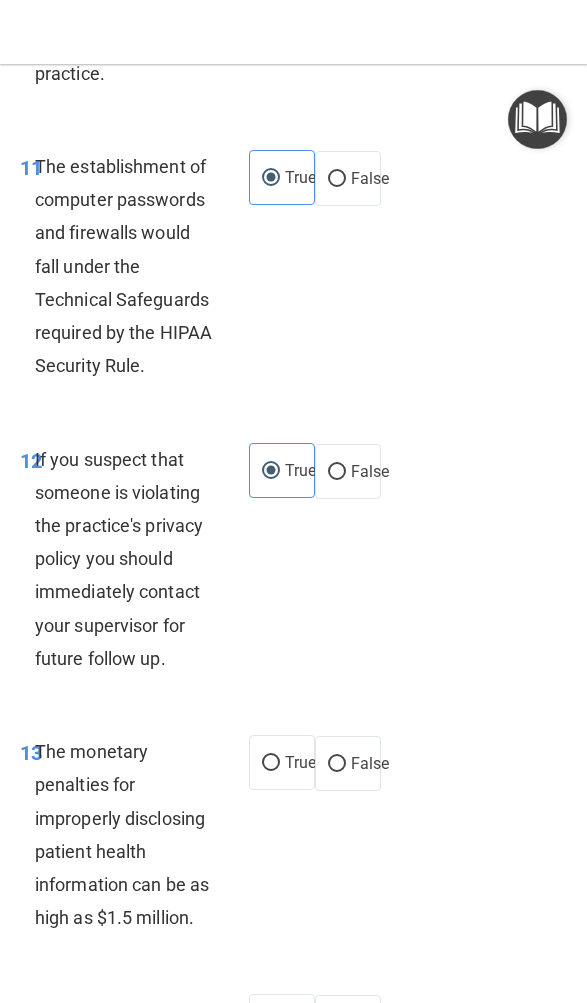 scroll, scrollTop: 3132, scrollLeft: 0, axis: vertical 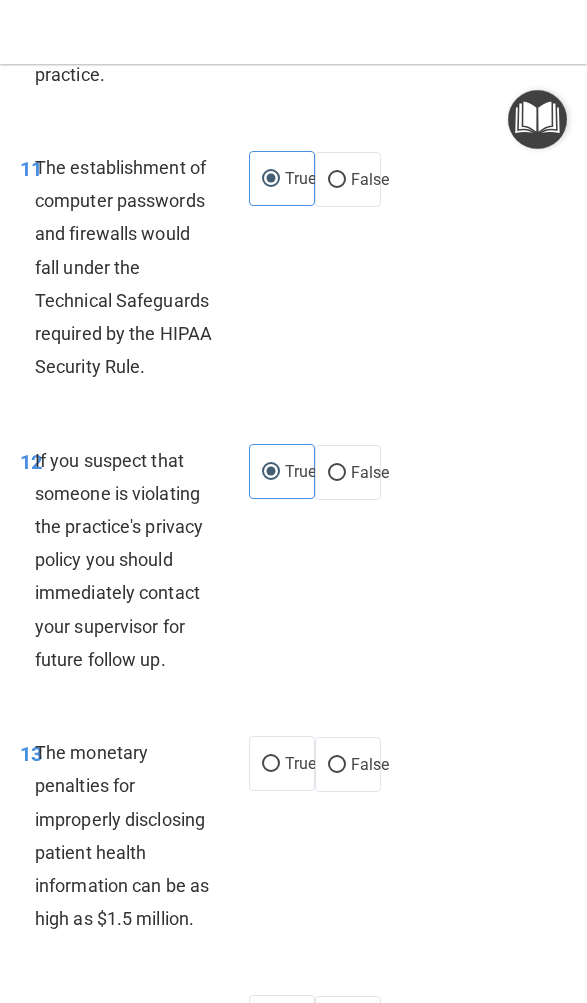 click on "True" at bounding box center [271, 764] 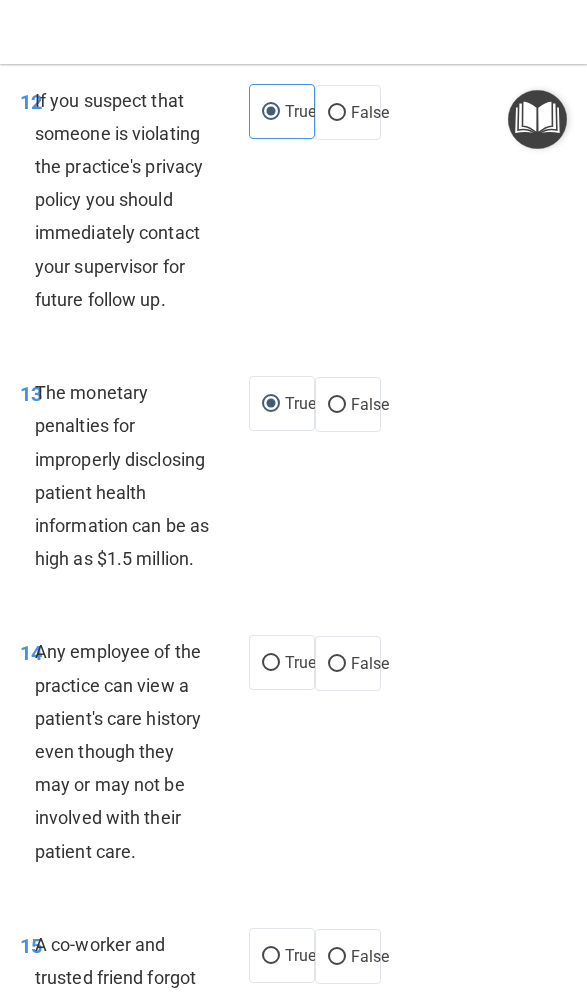 scroll, scrollTop: 3487, scrollLeft: 0, axis: vertical 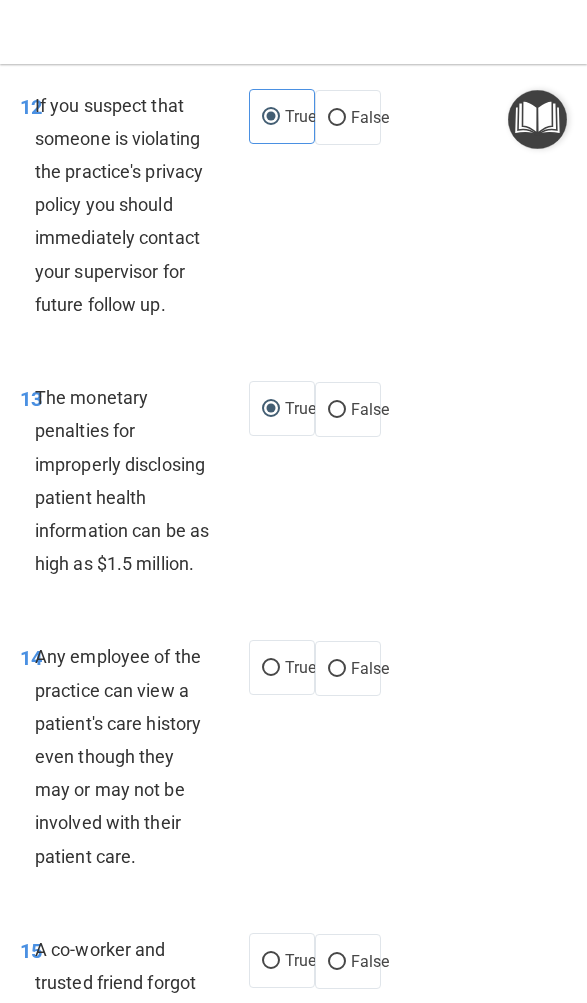 click on "True" at bounding box center (271, 668) 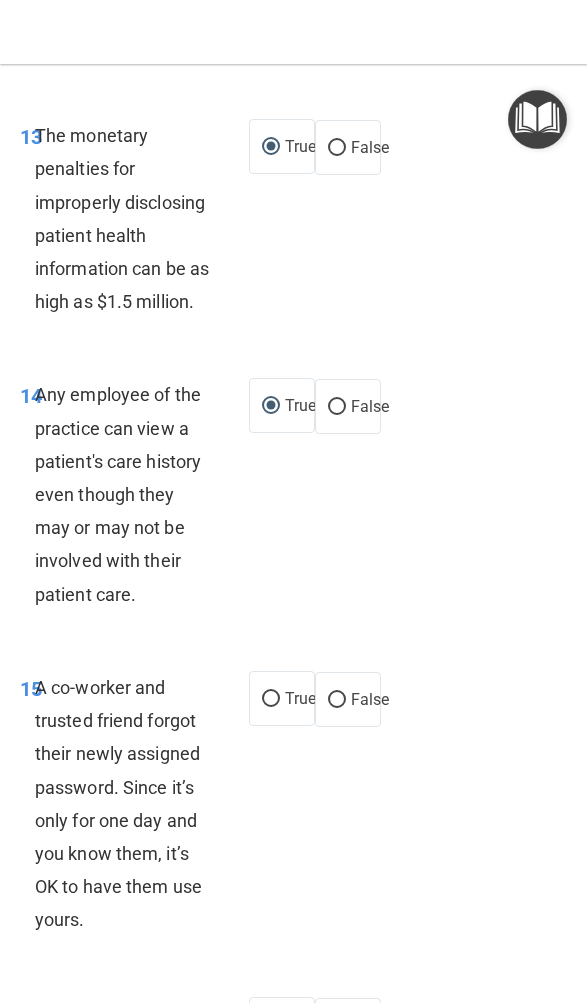 scroll, scrollTop: 3746, scrollLeft: 0, axis: vertical 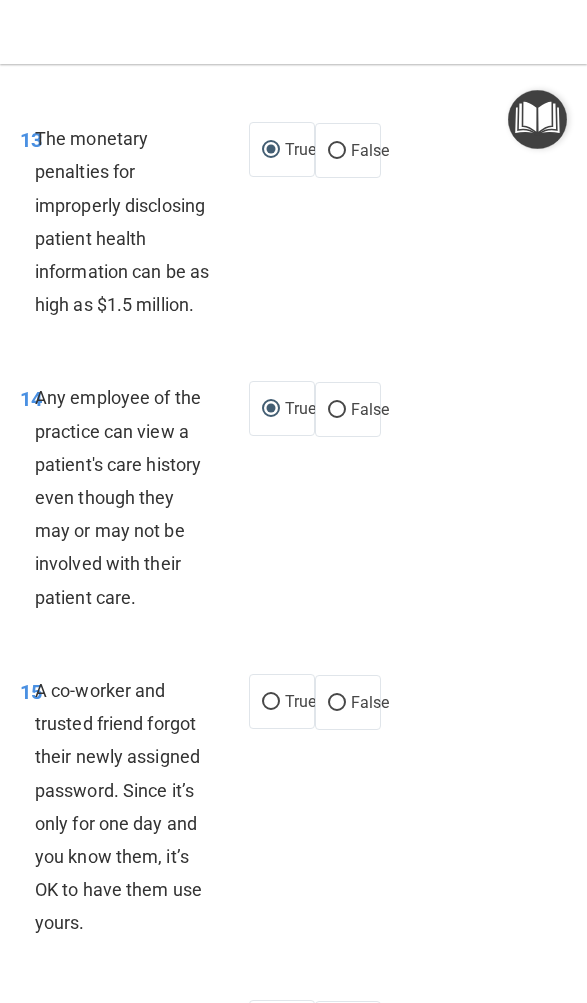 click on "False" at bounding box center [370, 702] 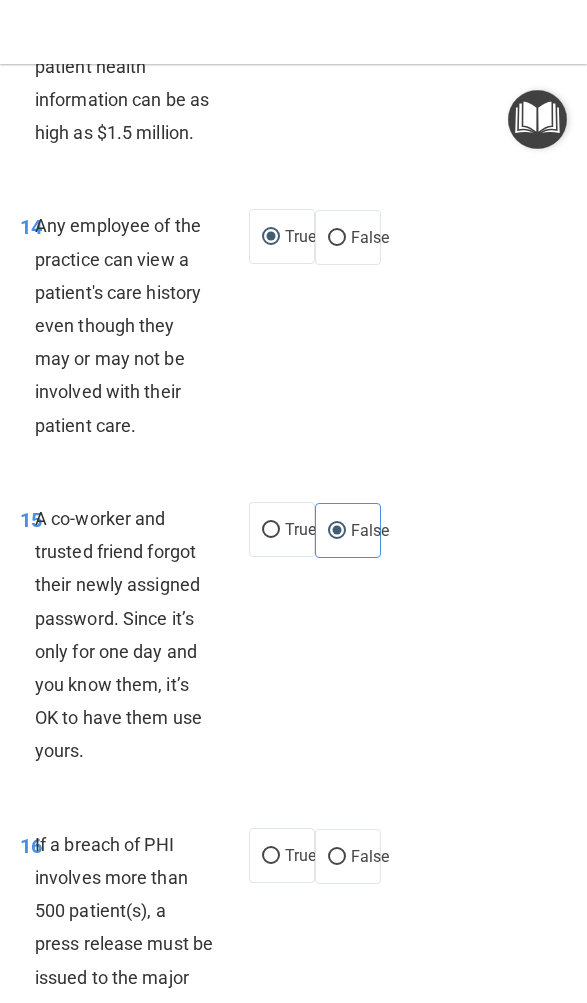 scroll, scrollTop: 3950, scrollLeft: 0, axis: vertical 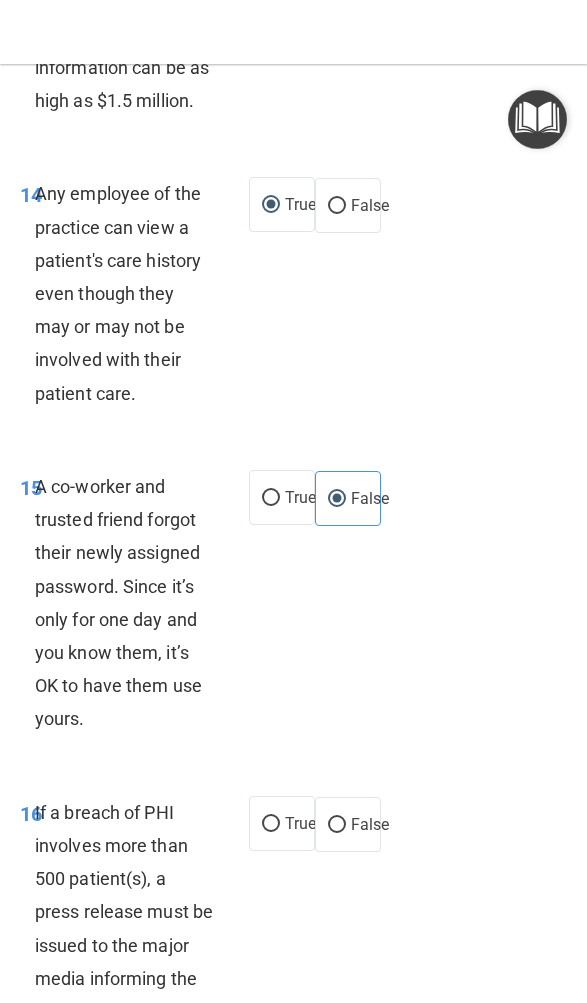 click on "False" at bounding box center [348, 824] 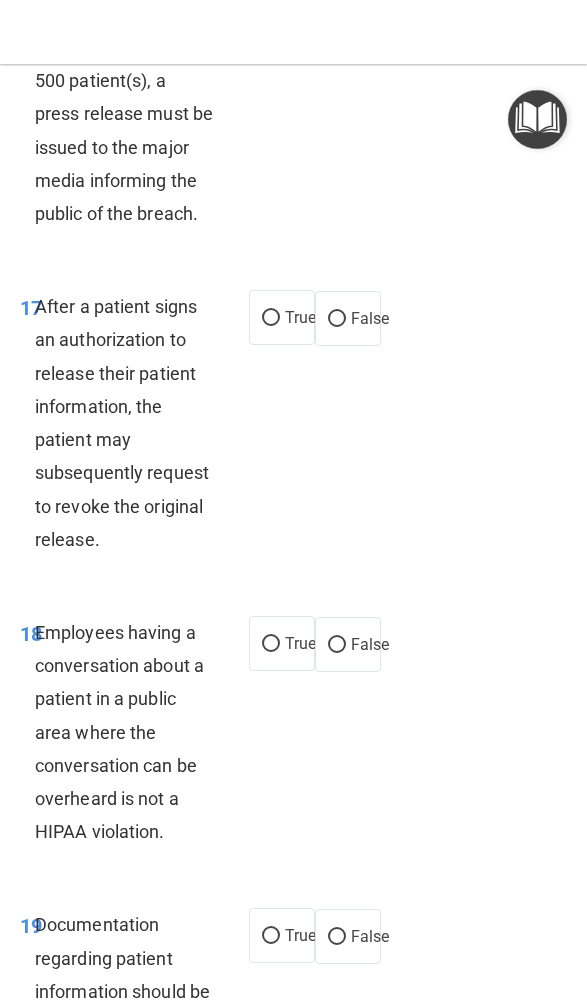 scroll, scrollTop: 4749, scrollLeft: 0, axis: vertical 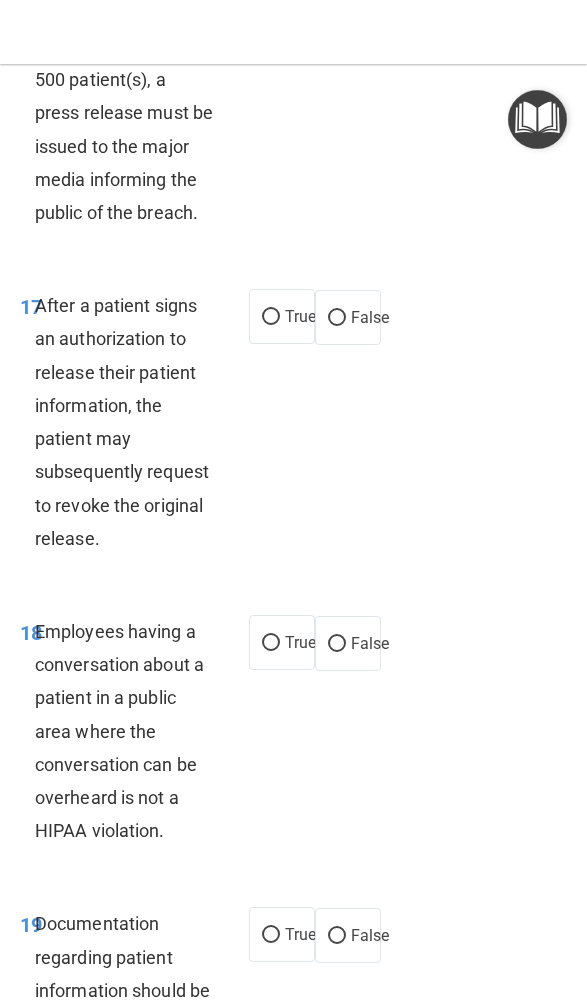 click on "False" at bounding box center (370, 643) 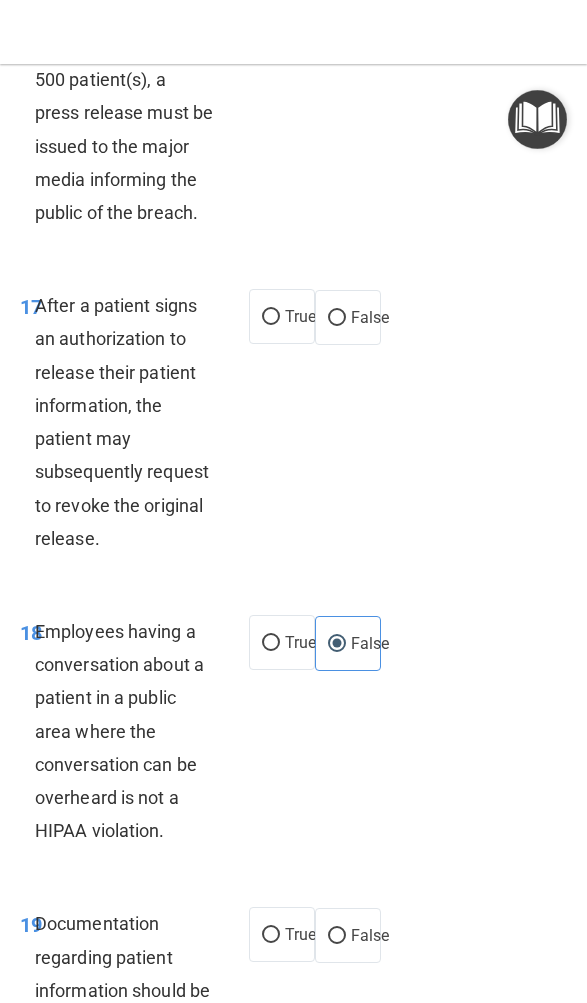 click on "True" at bounding box center [271, 317] 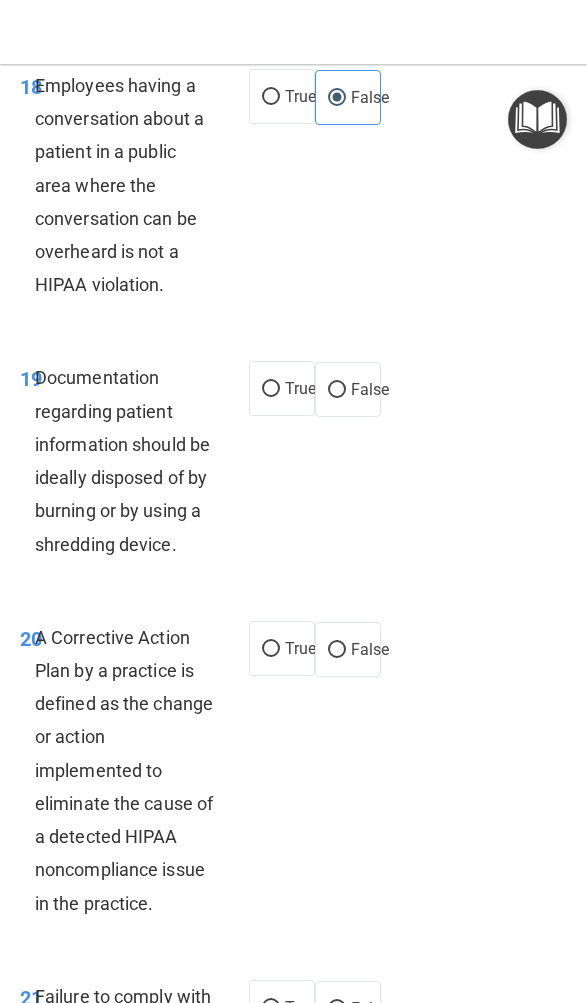scroll, scrollTop: 5296, scrollLeft: 0, axis: vertical 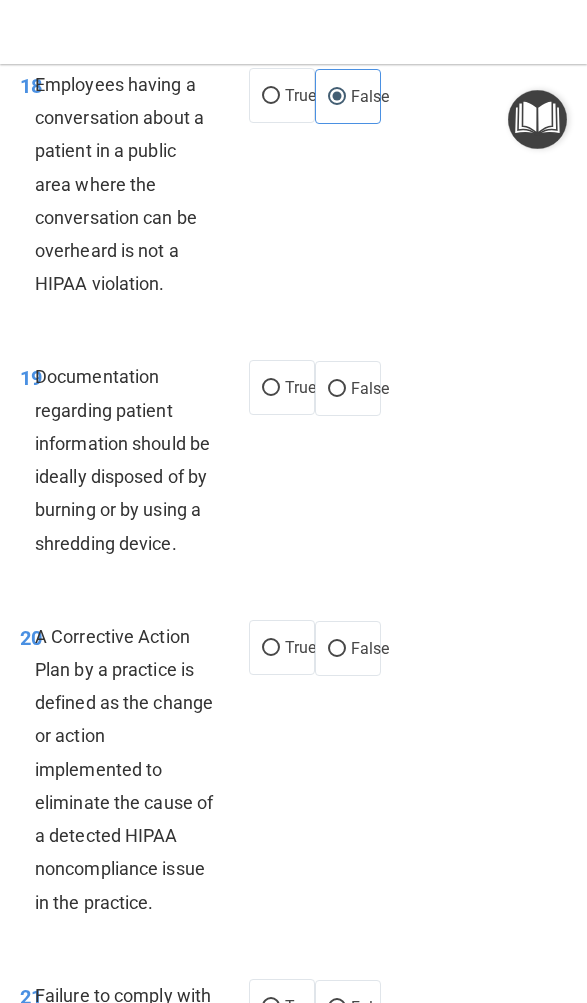 click on "True" at bounding box center (300, 387) 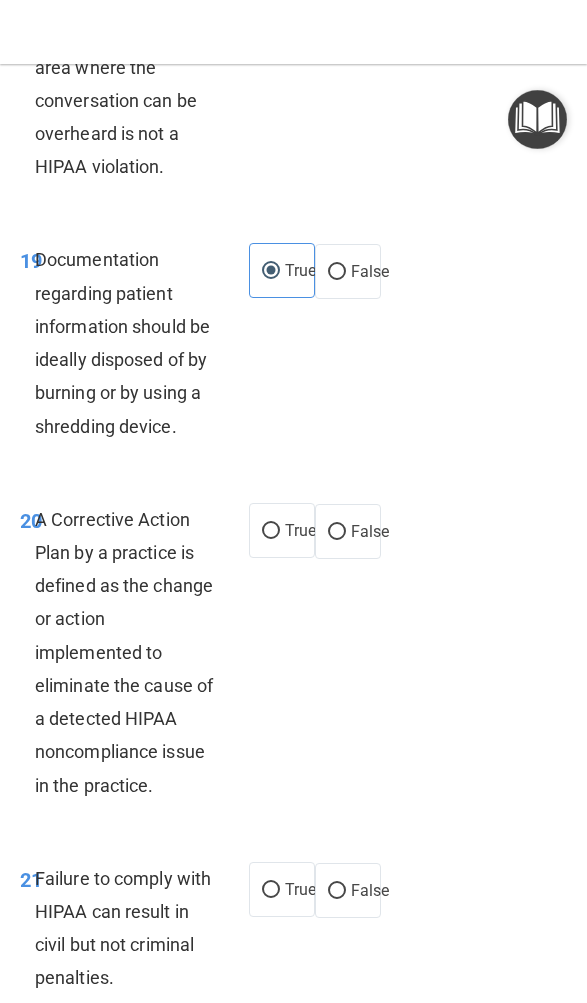 scroll, scrollTop: 5415, scrollLeft: 0, axis: vertical 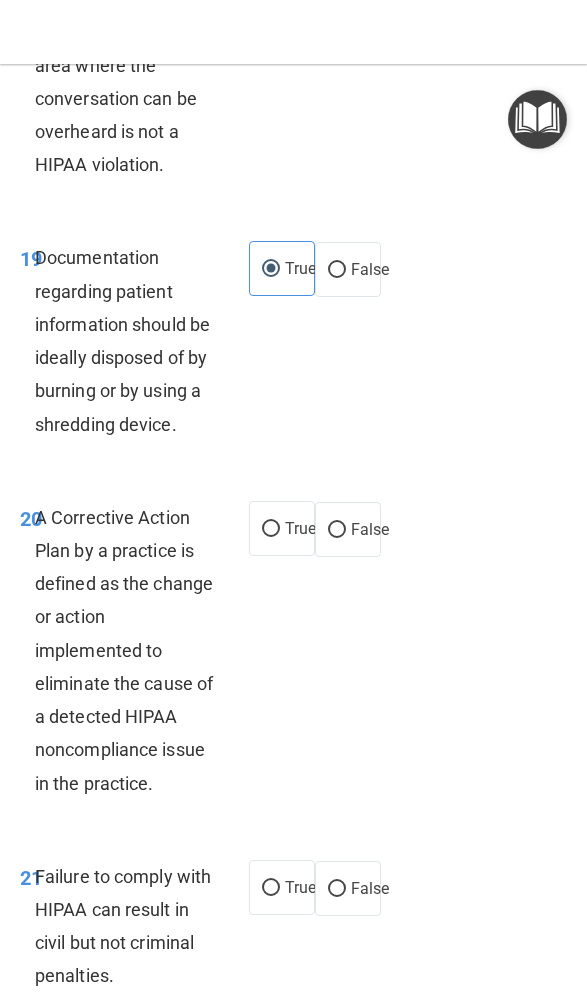 click on "True" at bounding box center [300, 528] 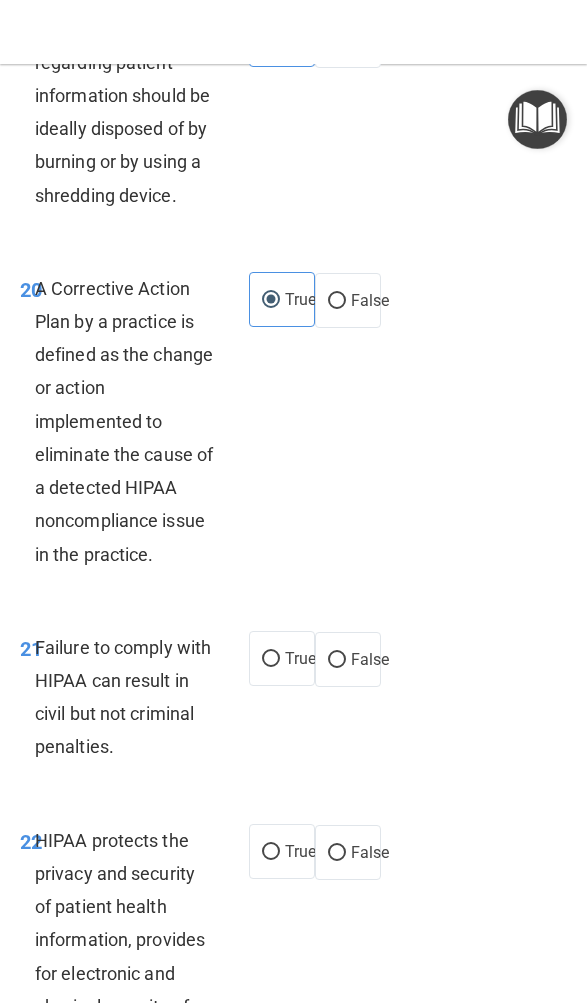 scroll, scrollTop: 5643, scrollLeft: 0, axis: vertical 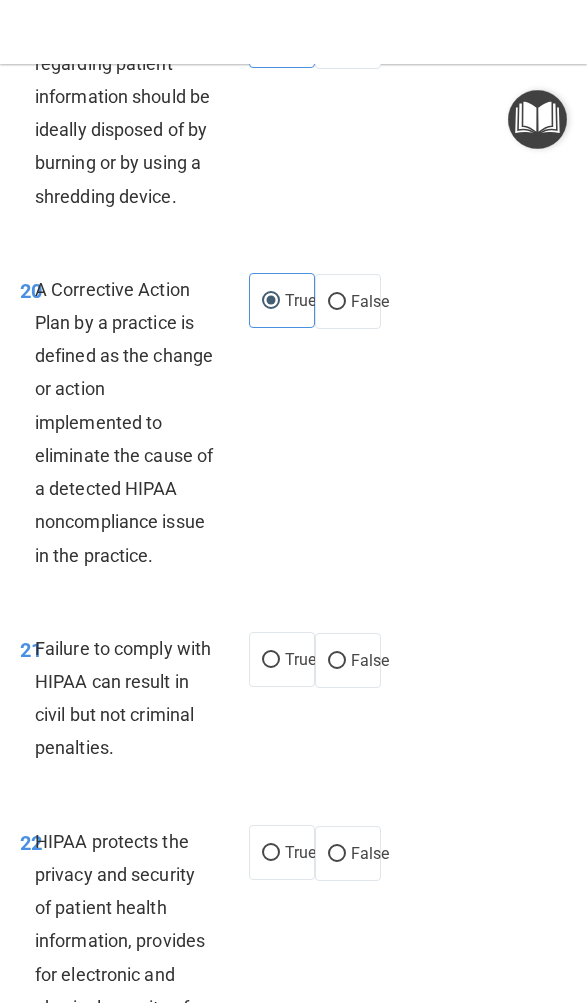 click on "True" at bounding box center [300, 659] 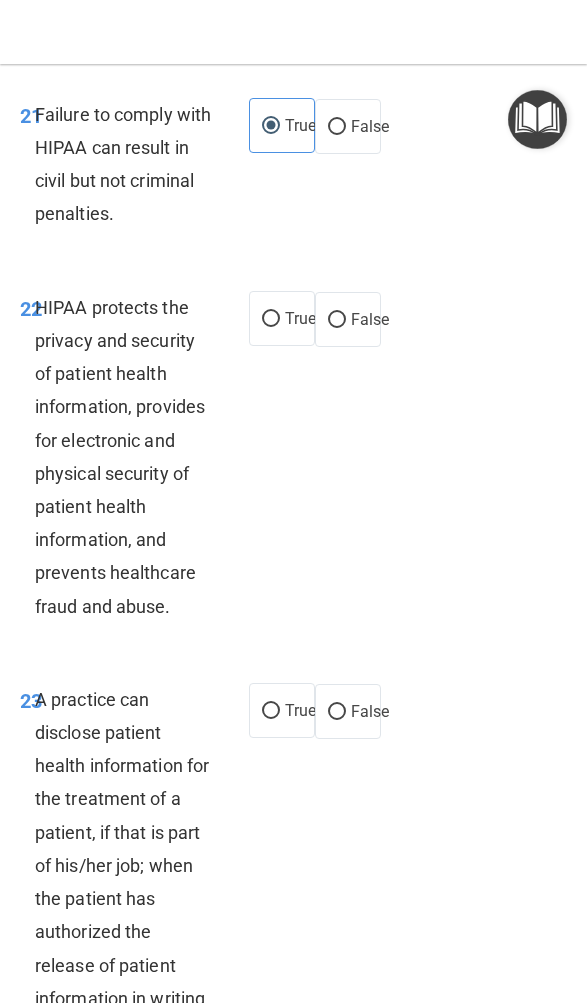 scroll, scrollTop: 6169, scrollLeft: 0, axis: vertical 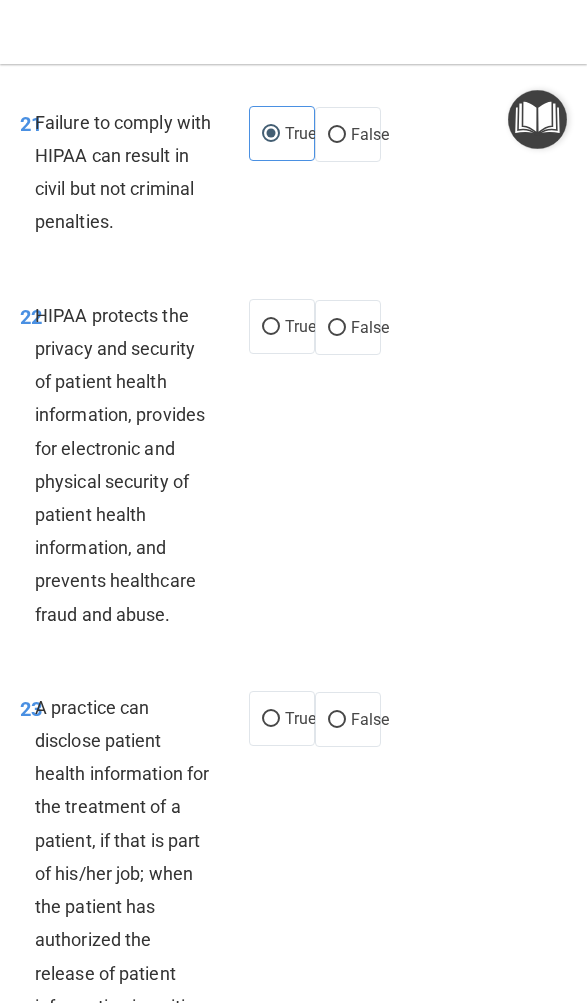 click on "True" at bounding box center [282, 326] 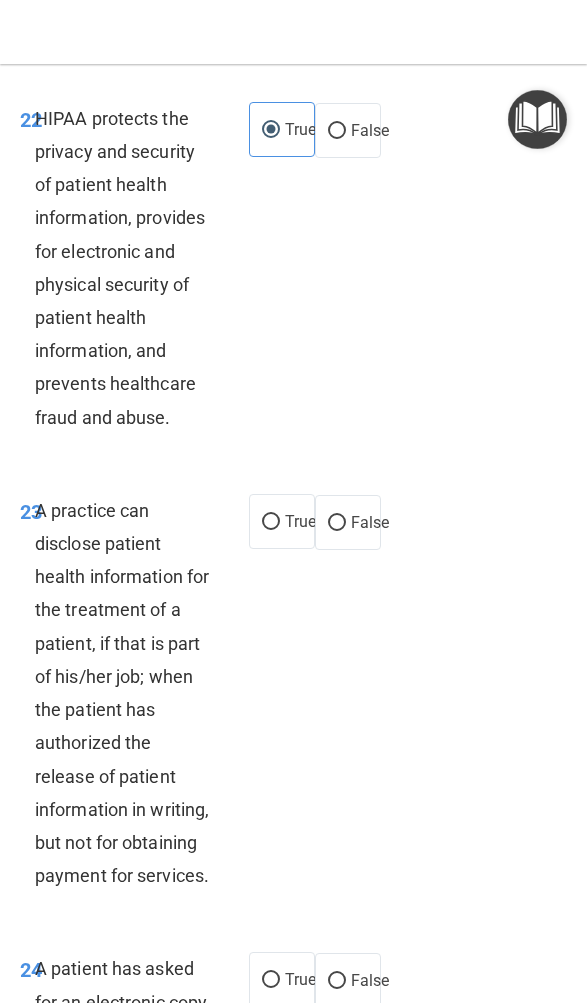 scroll, scrollTop: 6368, scrollLeft: 0, axis: vertical 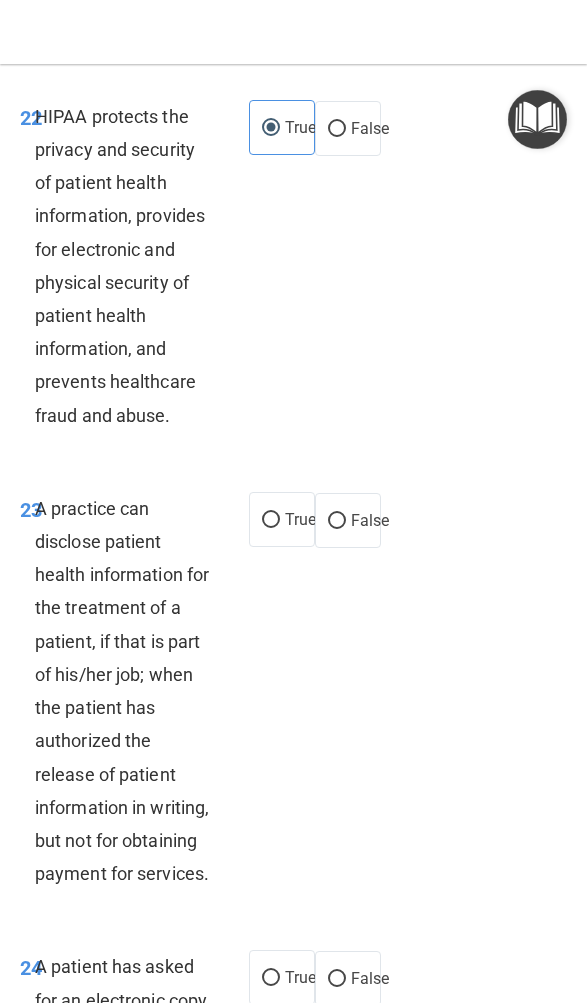 click on "False" at bounding box center (370, 520) 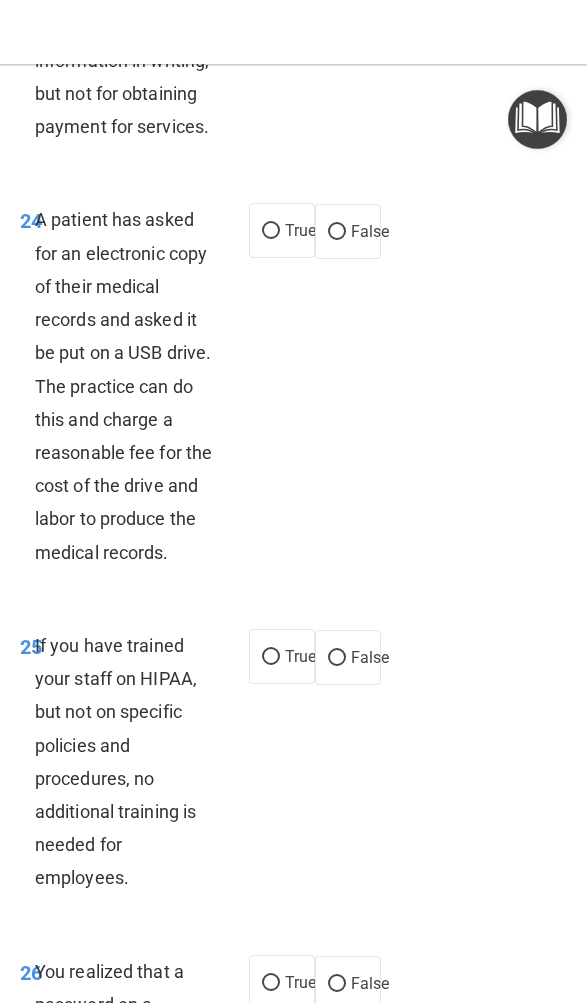 scroll, scrollTop: 7114, scrollLeft: 0, axis: vertical 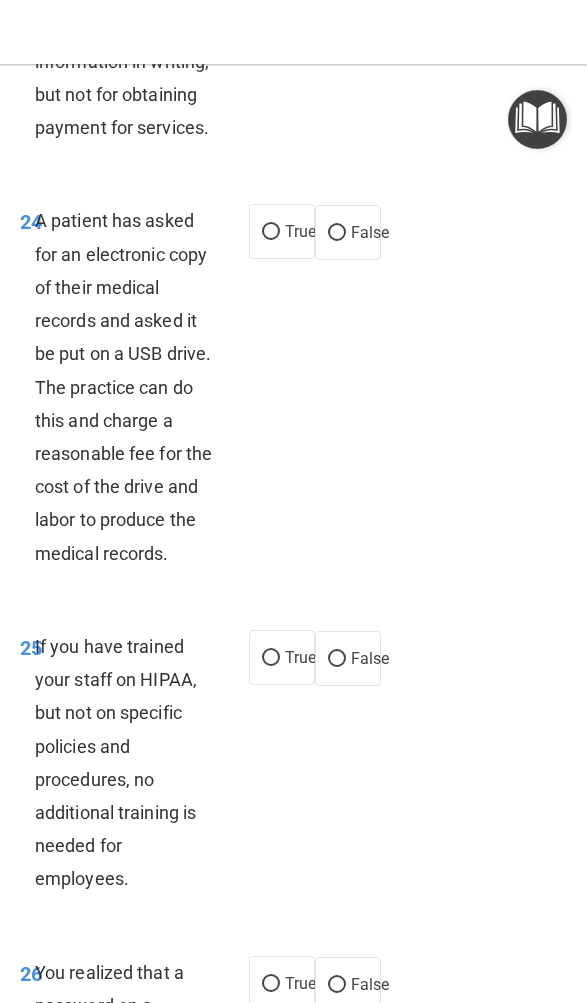click on "True           False" at bounding box center [328, 658] 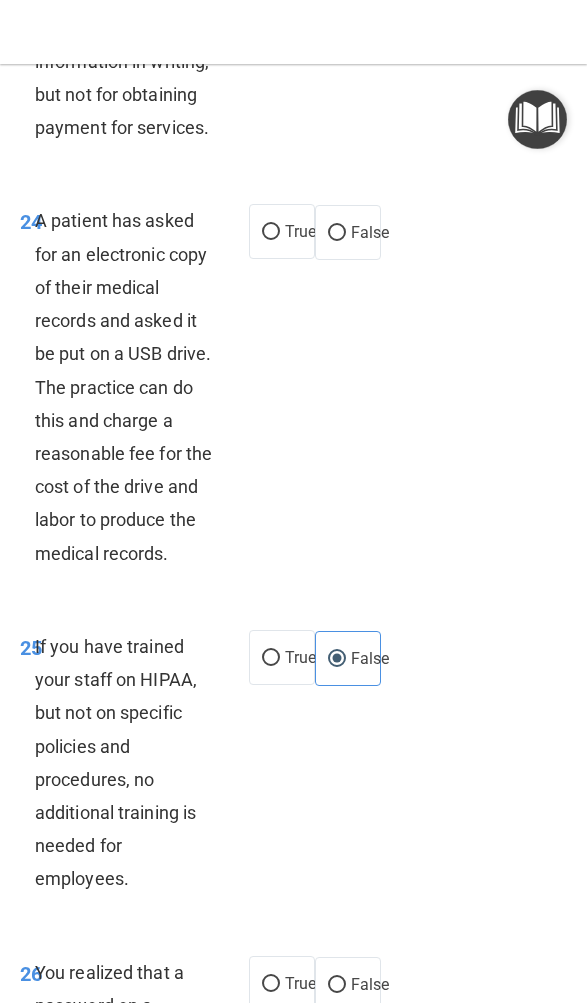click on "True" at bounding box center [271, 232] 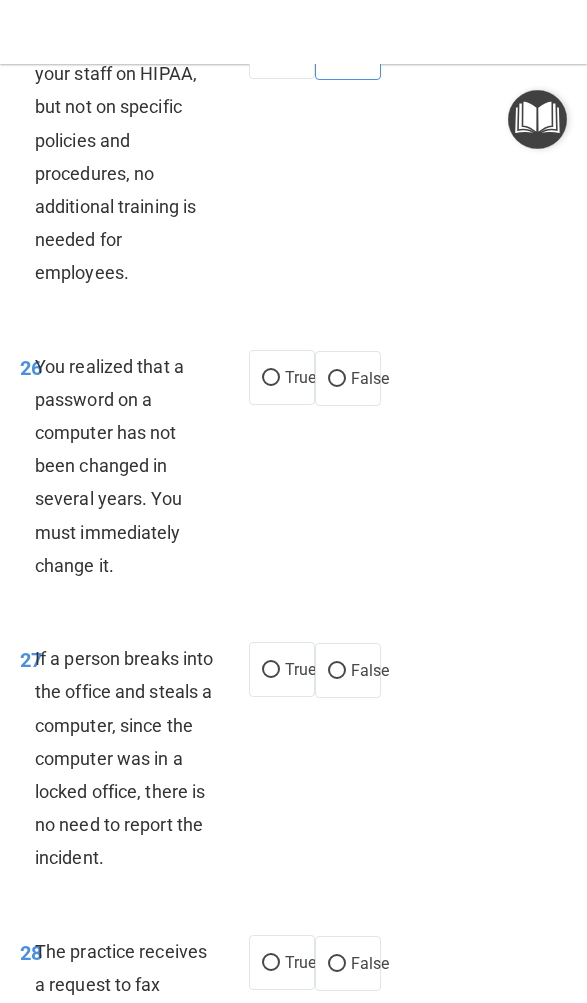 scroll, scrollTop: 7721, scrollLeft: 0, axis: vertical 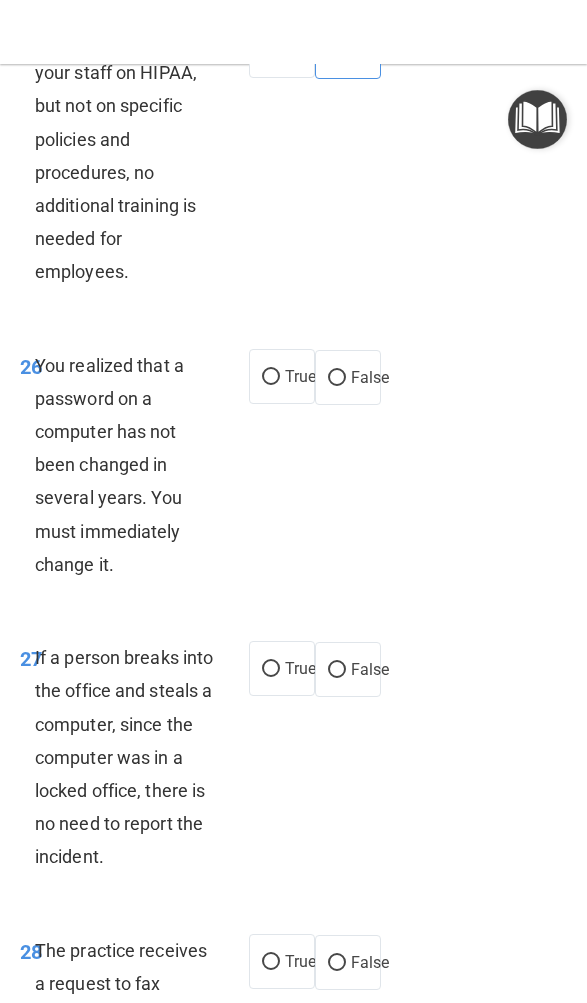 click on "True" at bounding box center [271, 377] 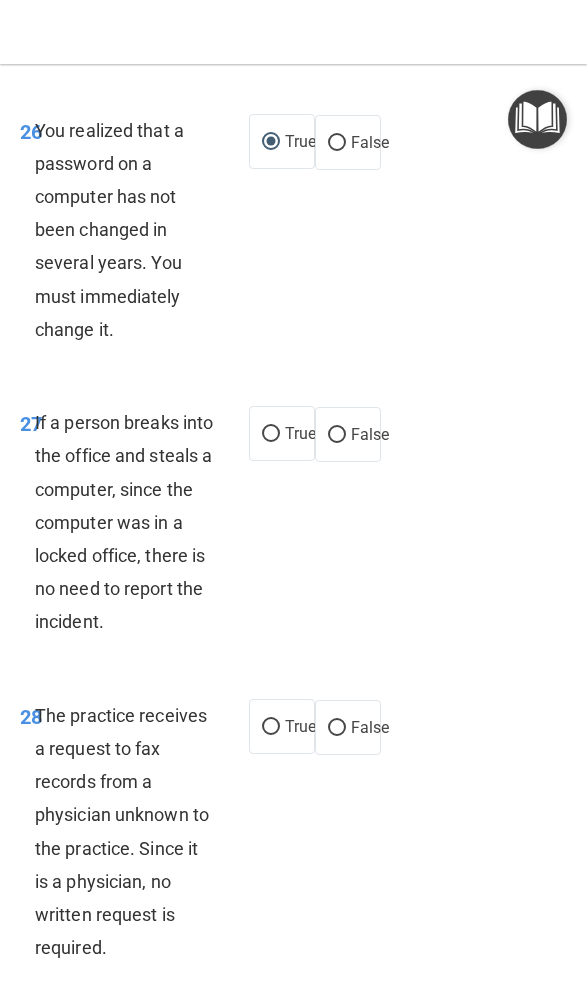 scroll, scrollTop: 7963, scrollLeft: 0, axis: vertical 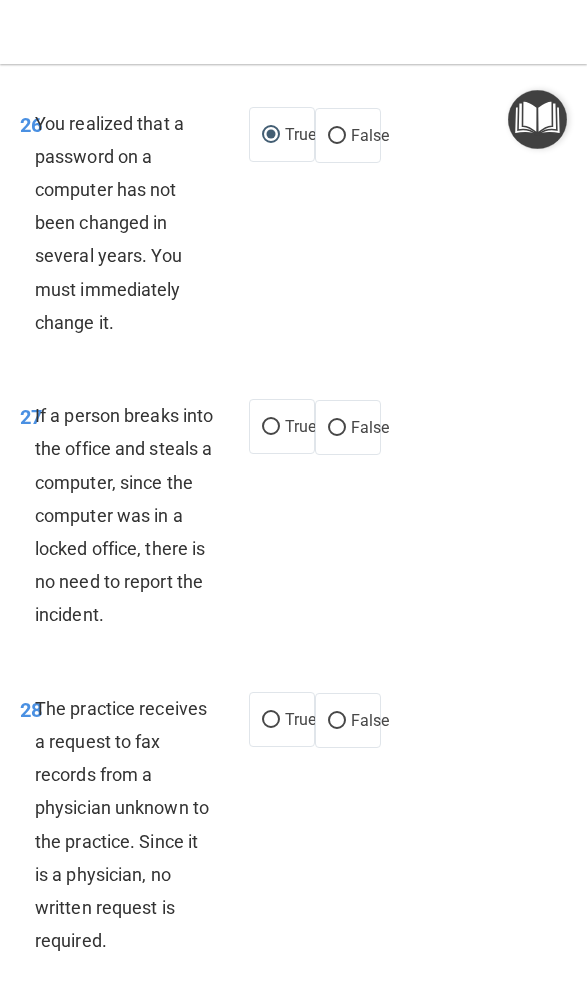 click on "False" at bounding box center [370, 427] 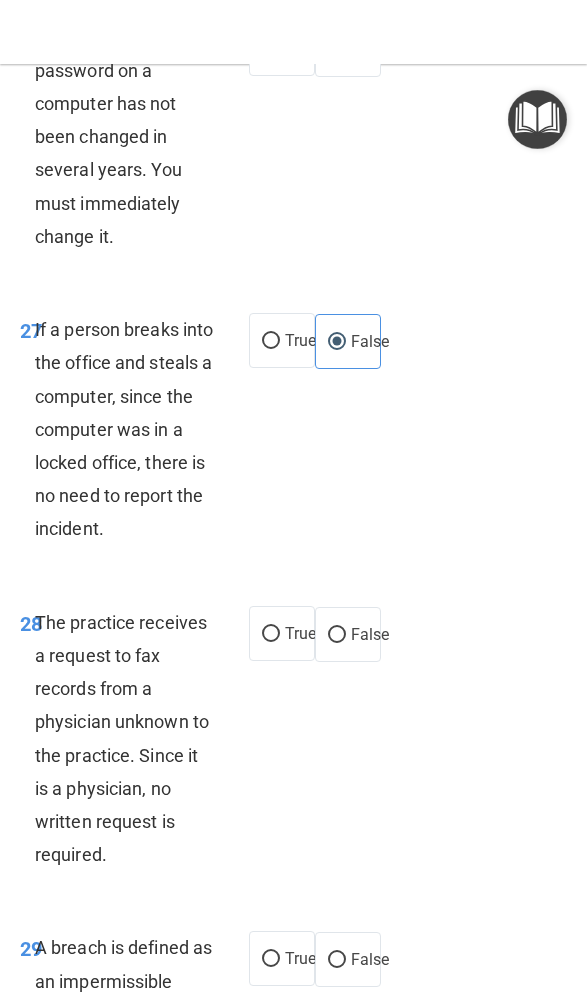 scroll, scrollTop: 8048, scrollLeft: 0, axis: vertical 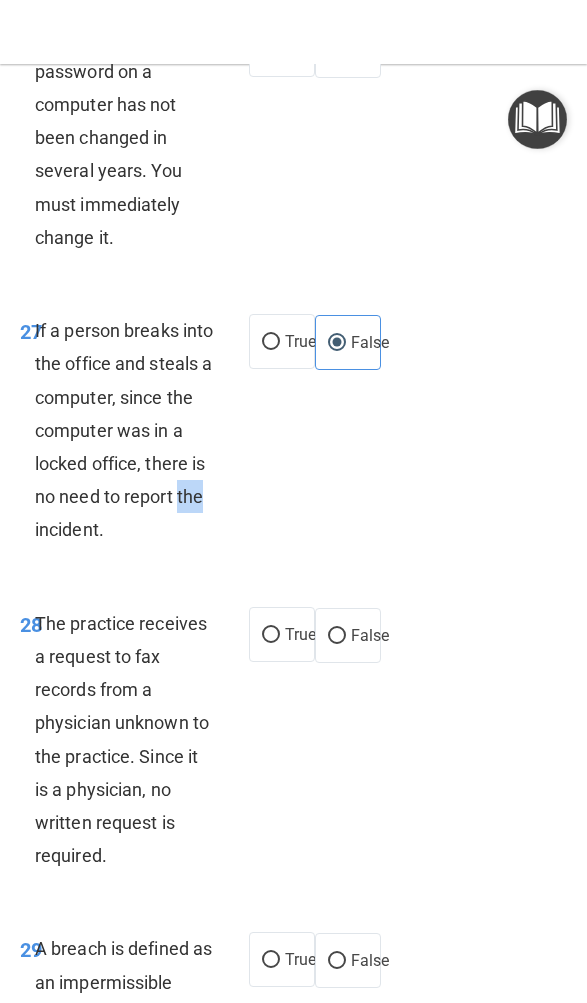 click on "27       If a person breaks into the office and steals a computer, since the computer was in a locked office, there is no need to report the incident.                 True           False" at bounding box center (293, 435) 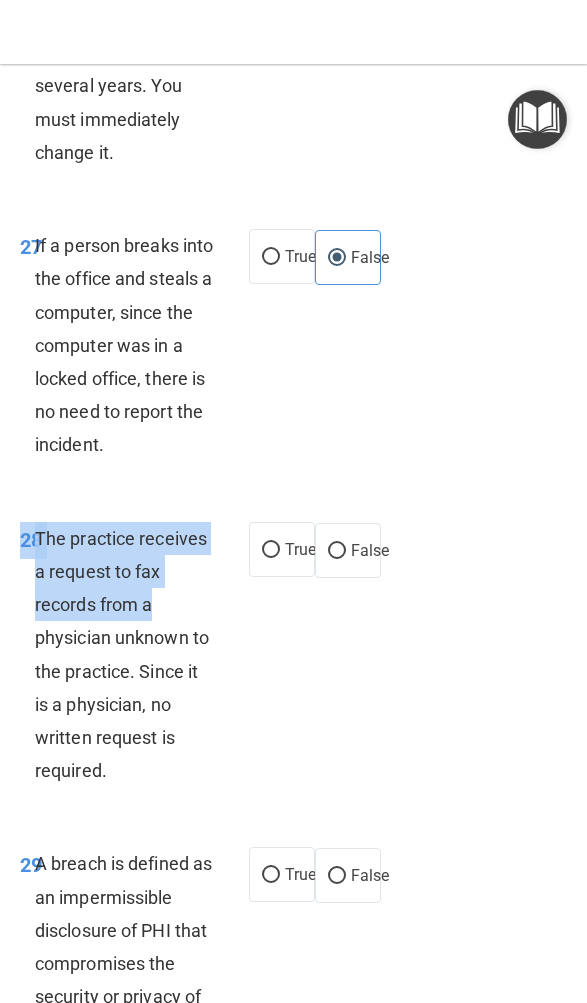 scroll, scrollTop: 8132, scrollLeft: 0, axis: vertical 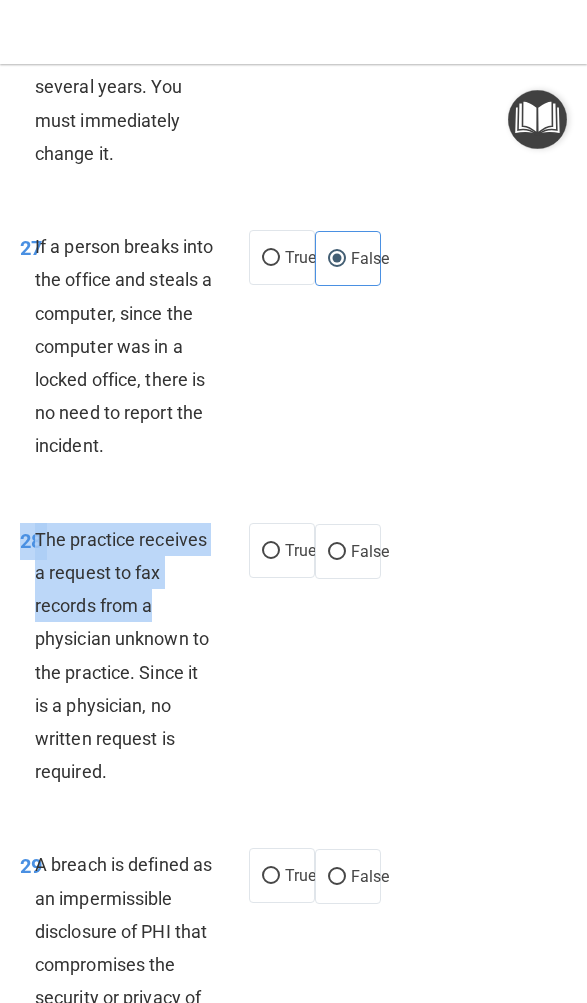 click on "False" at bounding box center [348, 551] 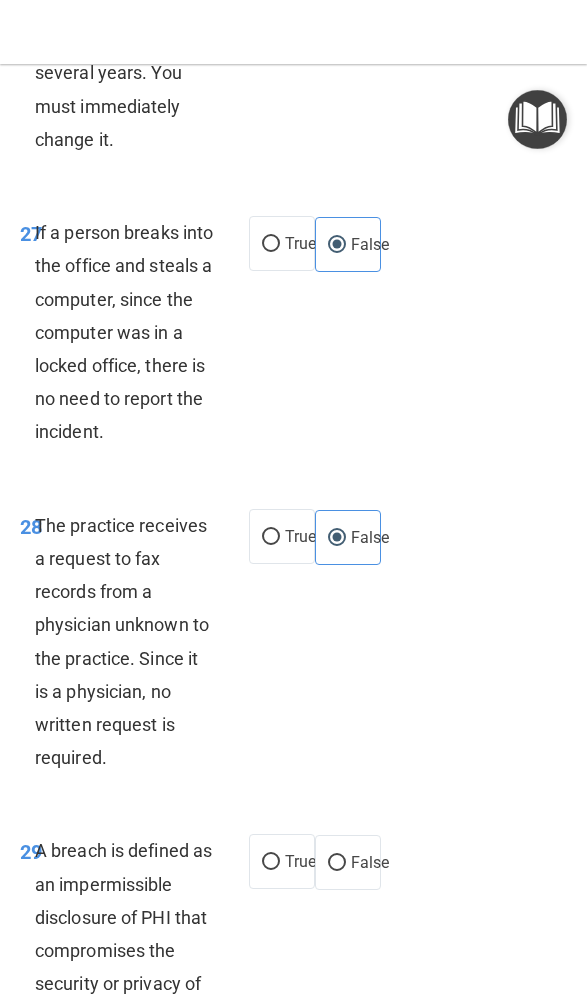 scroll, scrollTop: 8144, scrollLeft: 0, axis: vertical 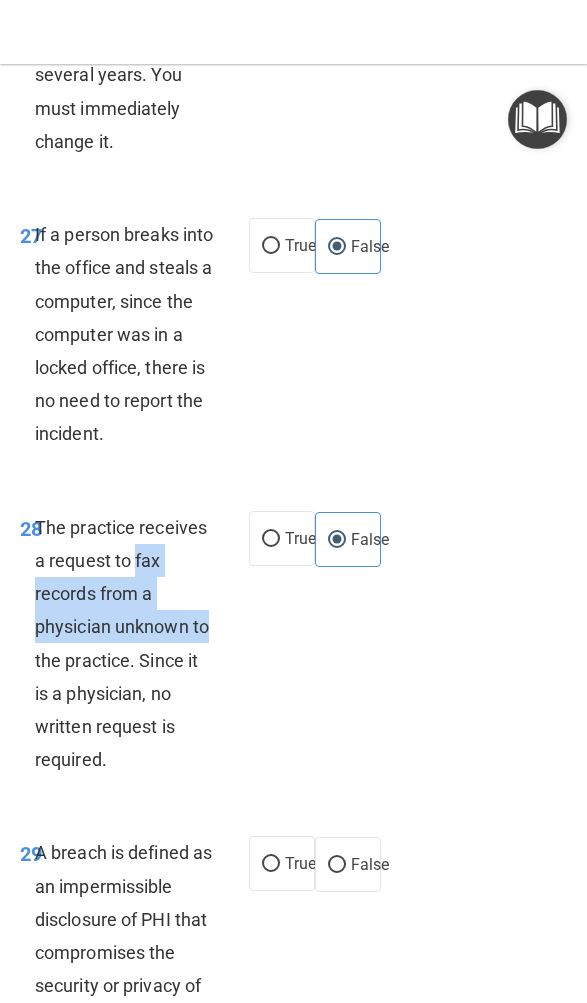 click on "27       If a person breaks into the office and steals a computer, since the computer was in a locked office, there is no need to report the incident.                 True           False" at bounding box center [293, 339] 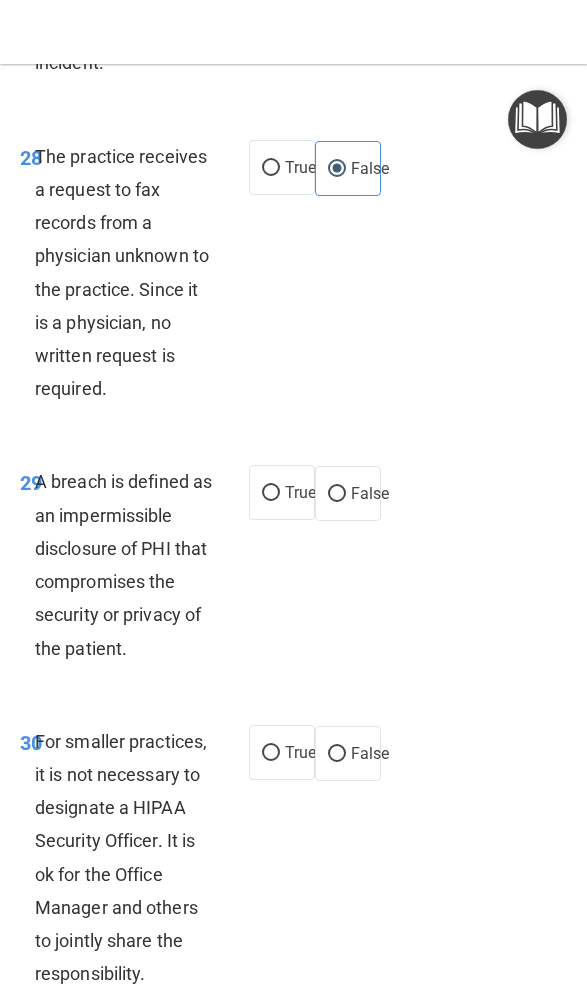 scroll, scrollTop: 8519, scrollLeft: 0, axis: vertical 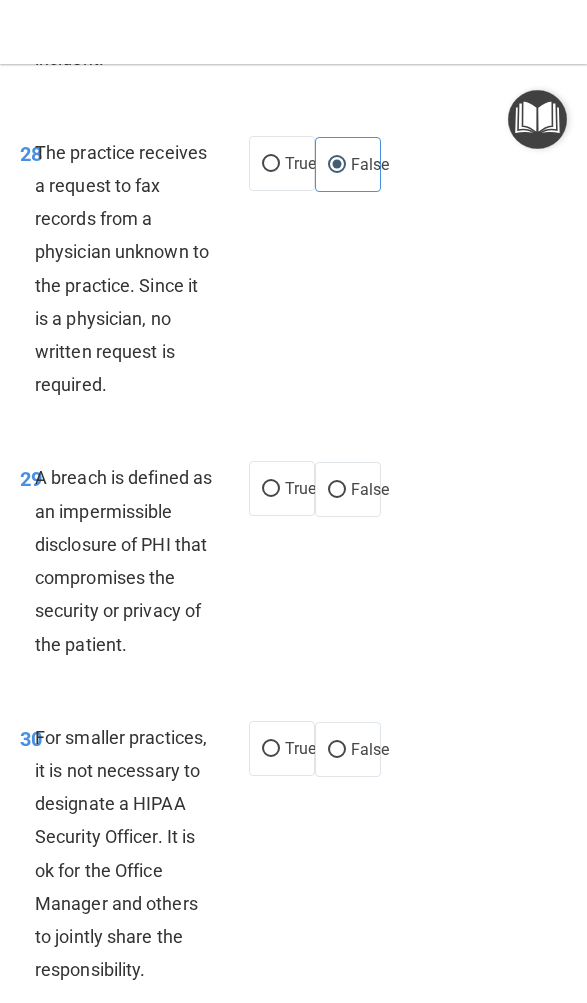 click on "True" at bounding box center [282, 488] 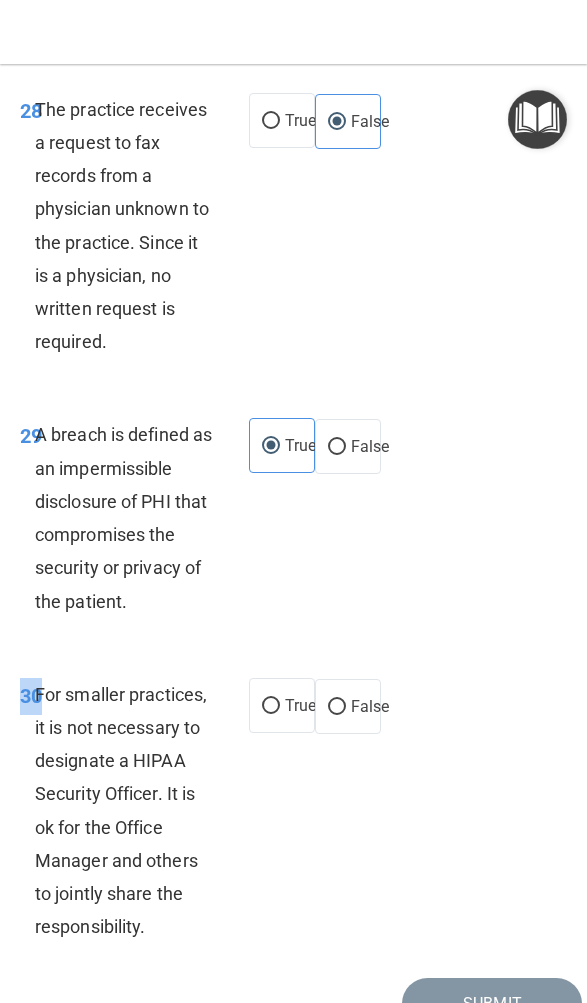 scroll, scrollTop: 8565, scrollLeft: 0, axis: vertical 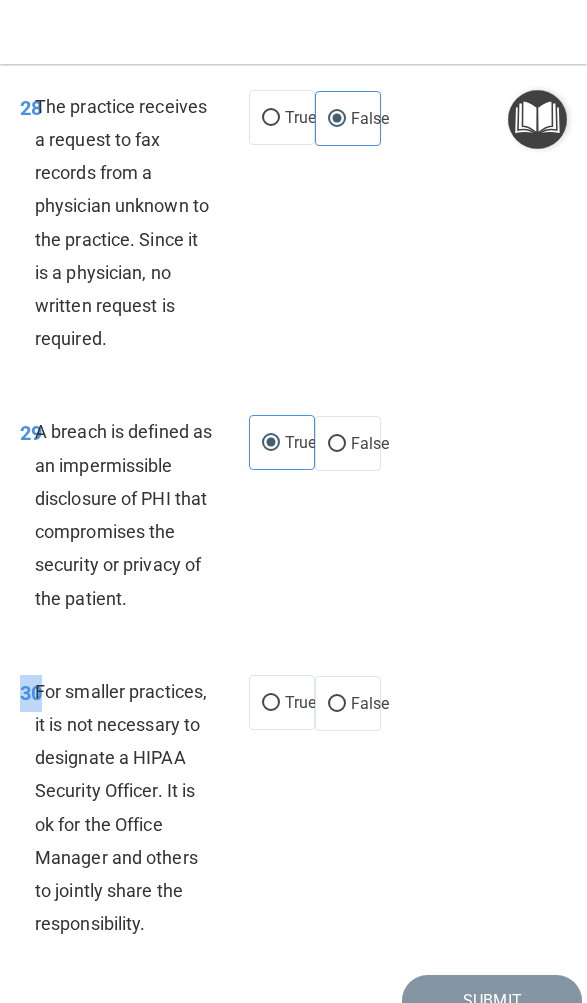 click on "True" at bounding box center [271, 703] 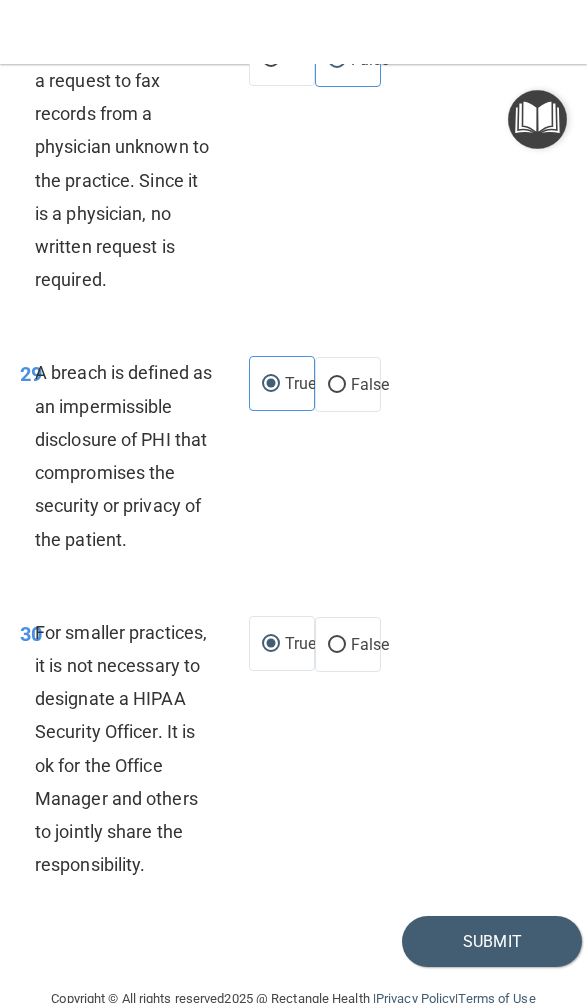 scroll, scrollTop: 8623, scrollLeft: 0, axis: vertical 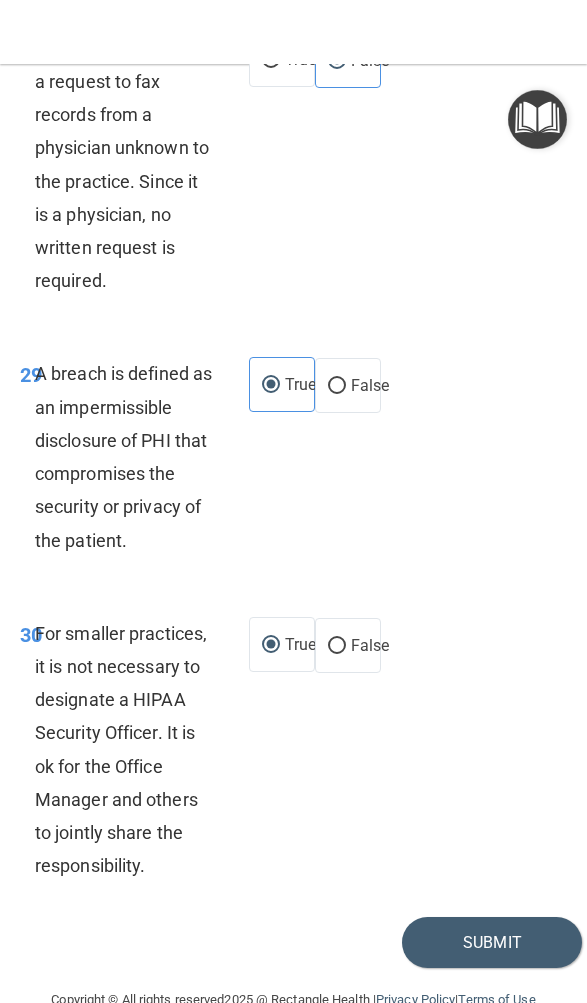 click on "Submit" at bounding box center [492, 942] 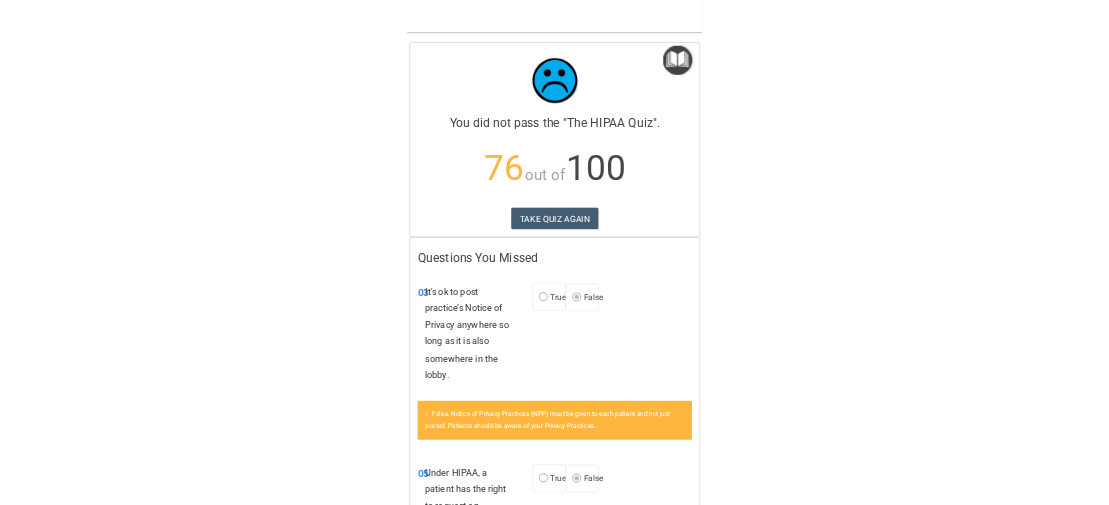 scroll, scrollTop: 0, scrollLeft: 0, axis: both 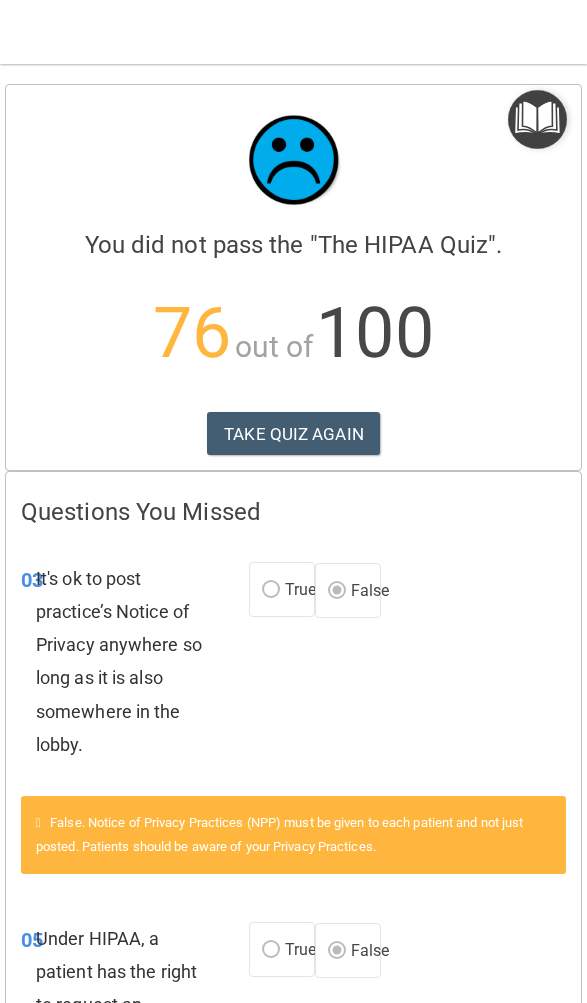 click at bounding box center [294, 160] 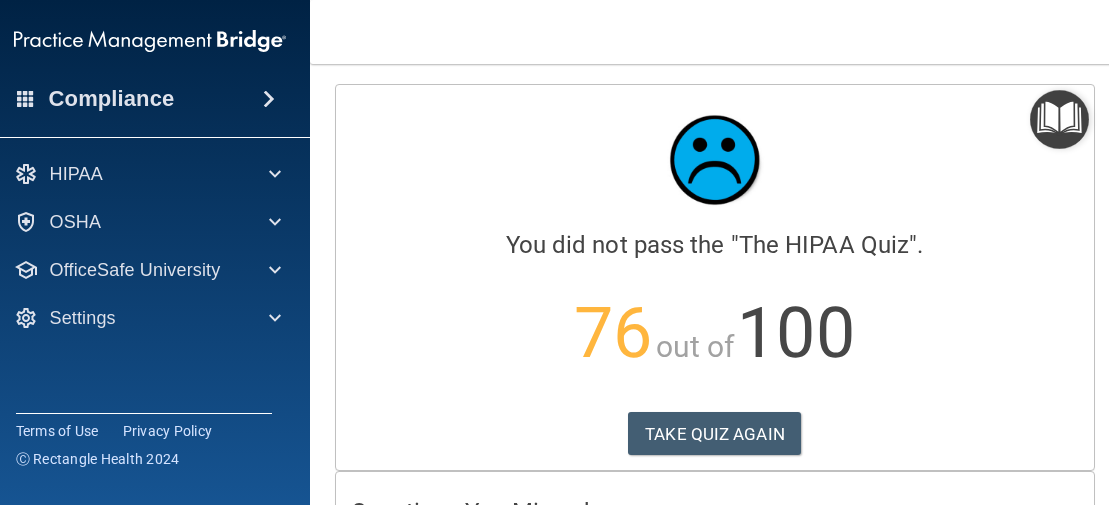 click at bounding box center [271, 222] 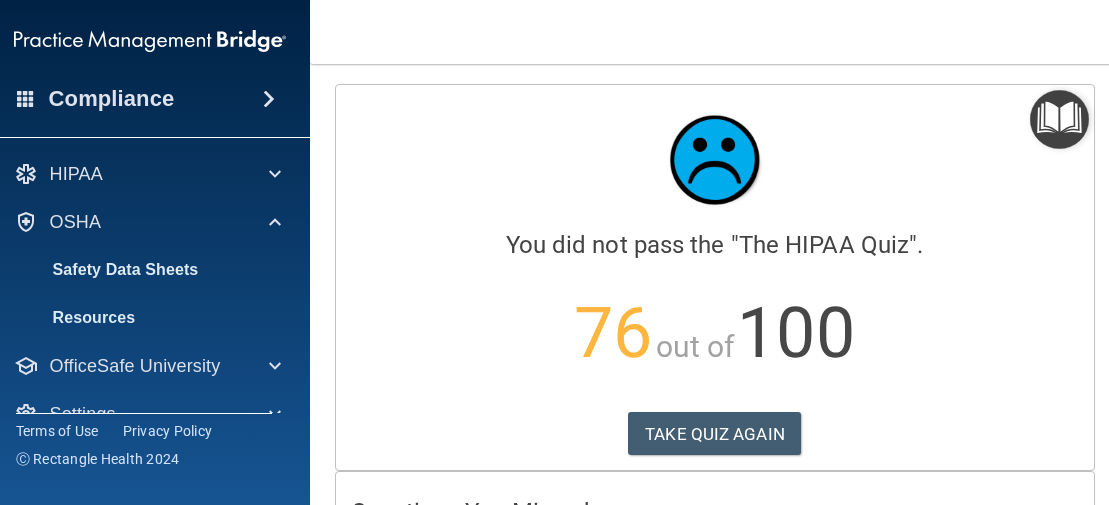 click on "Safety Data Sheets" at bounding box center [139, 270] 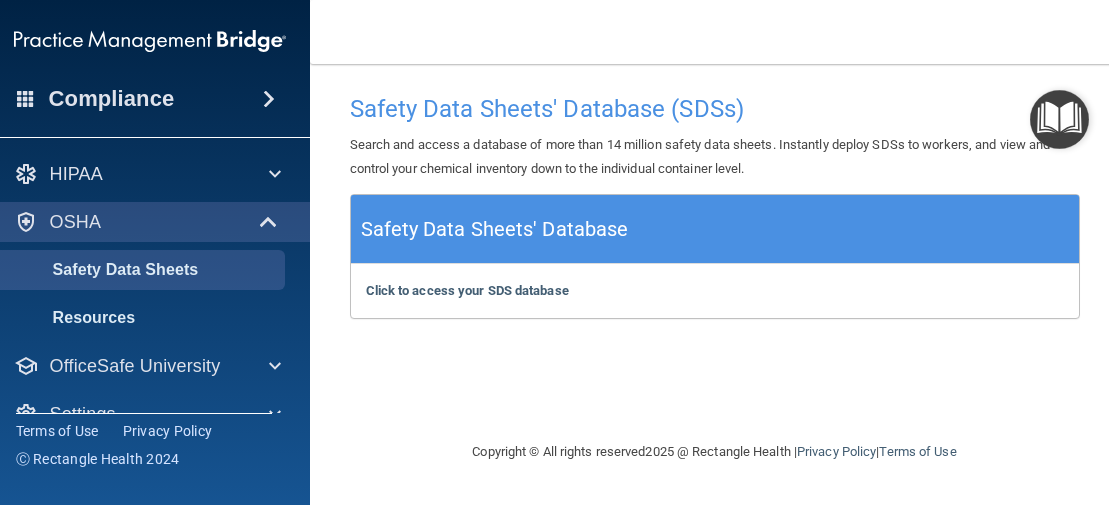click on "Click to access your SDS database" at bounding box center (467, 290) 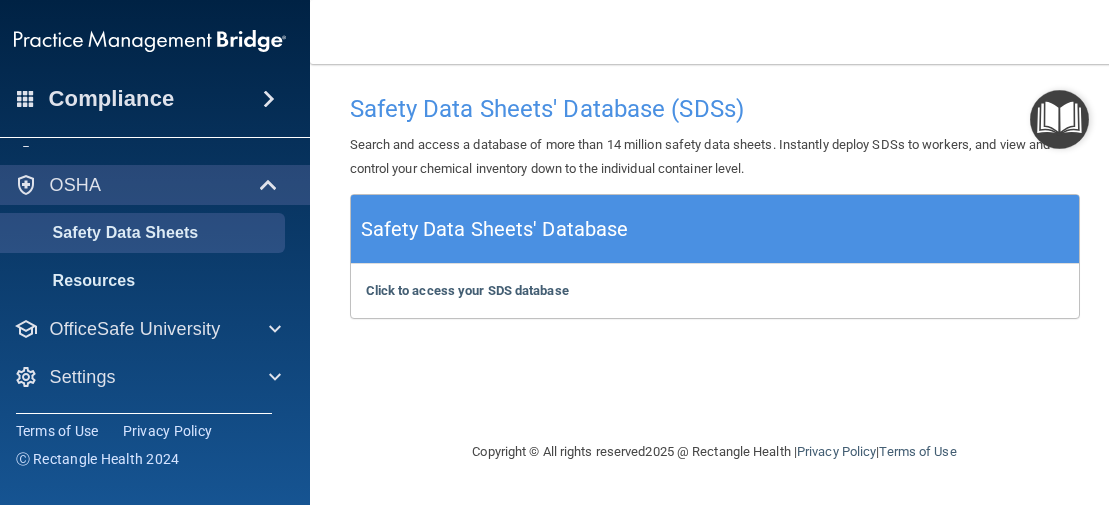 scroll, scrollTop: 37, scrollLeft: 0, axis: vertical 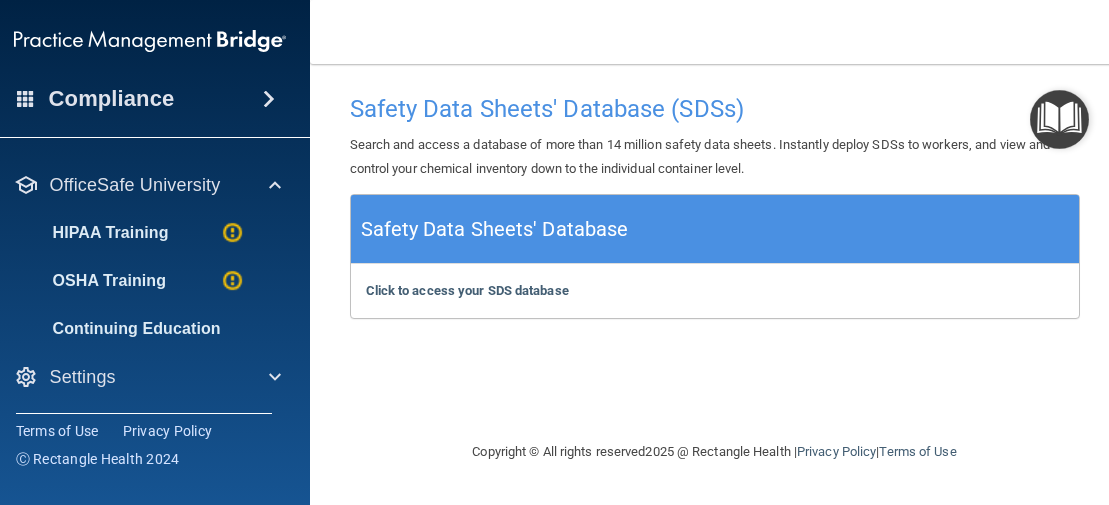 click on "HIPAA Training" at bounding box center [86, 233] 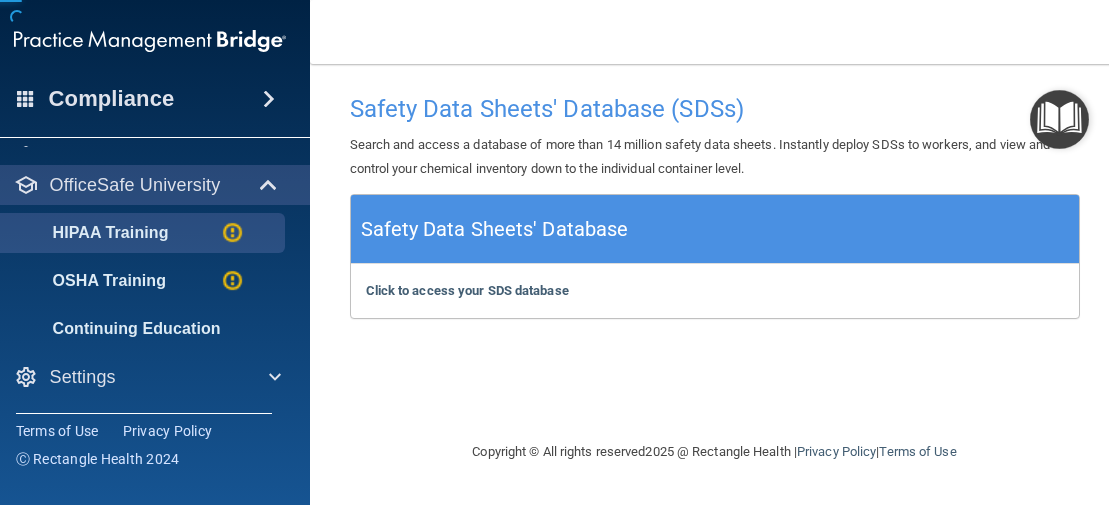 scroll, scrollTop: 85, scrollLeft: 0, axis: vertical 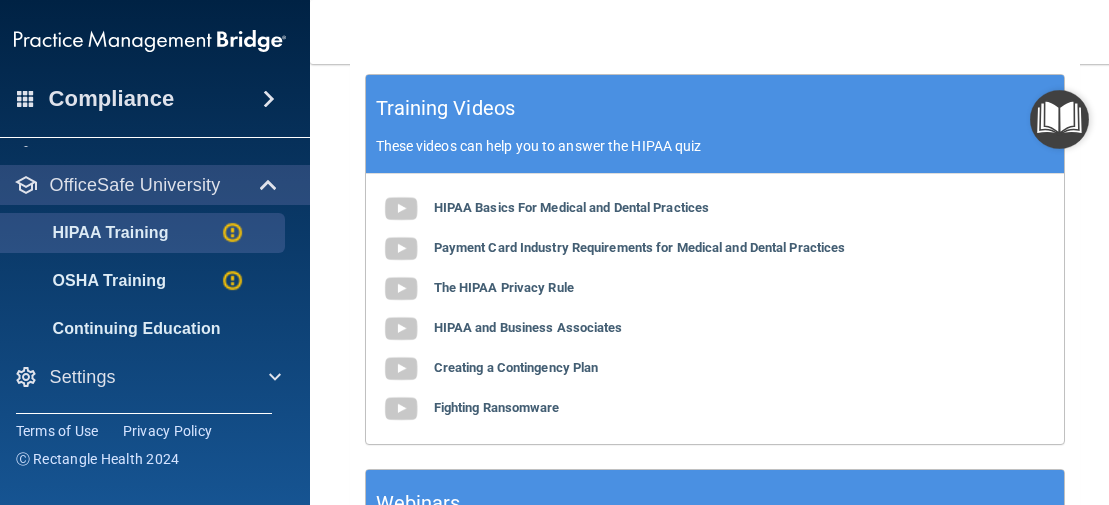 click at bounding box center (401, 209) 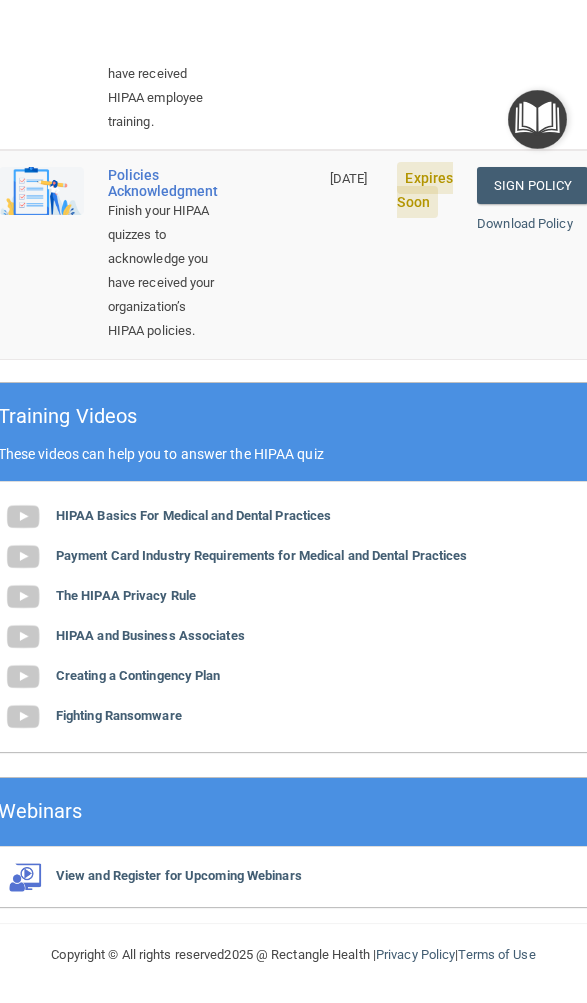 scroll, scrollTop: 841, scrollLeft: 0, axis: vertical 